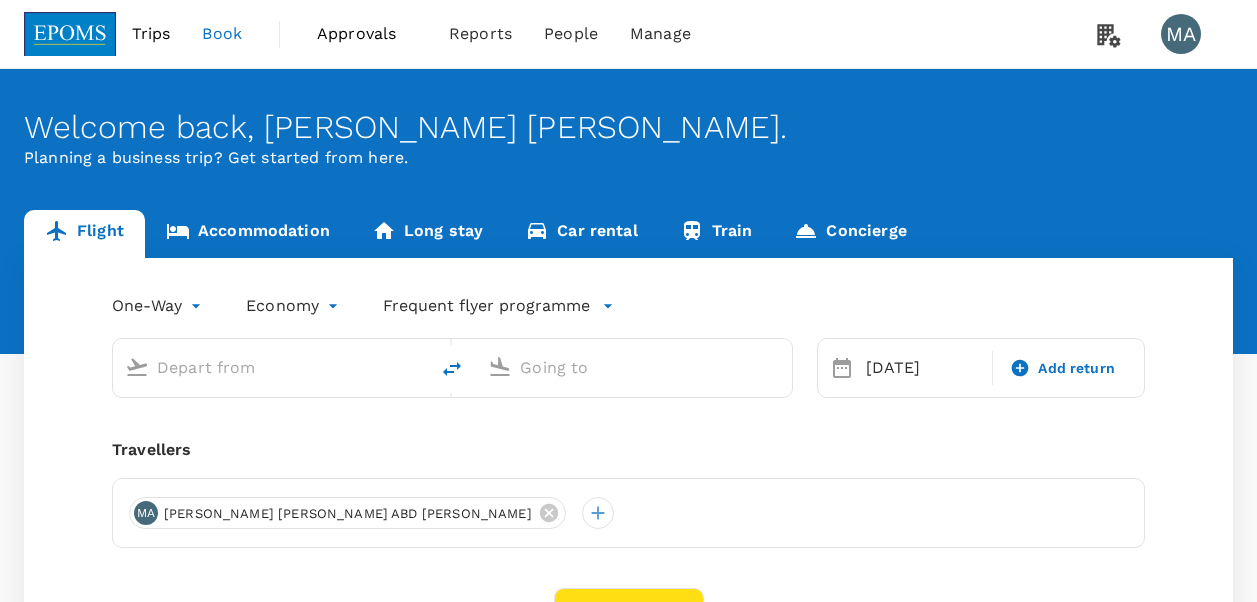 scroll, scrollTop: 0, scrollLeft: 0, axis: both 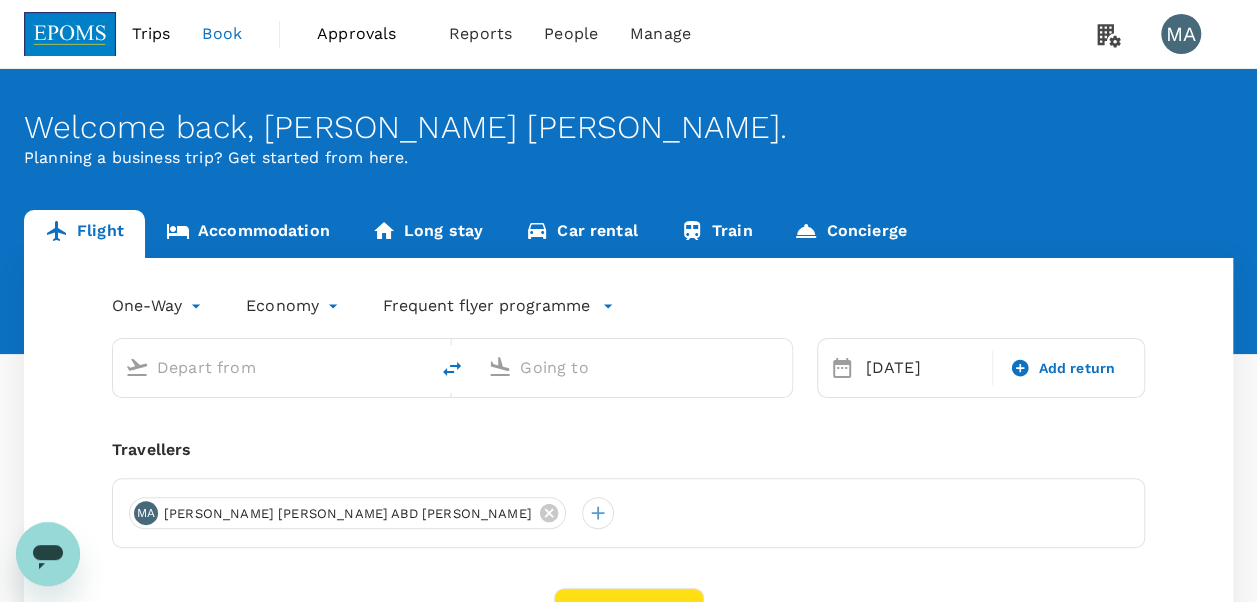 type on "Kota Kinabalu Intl (BKI)" 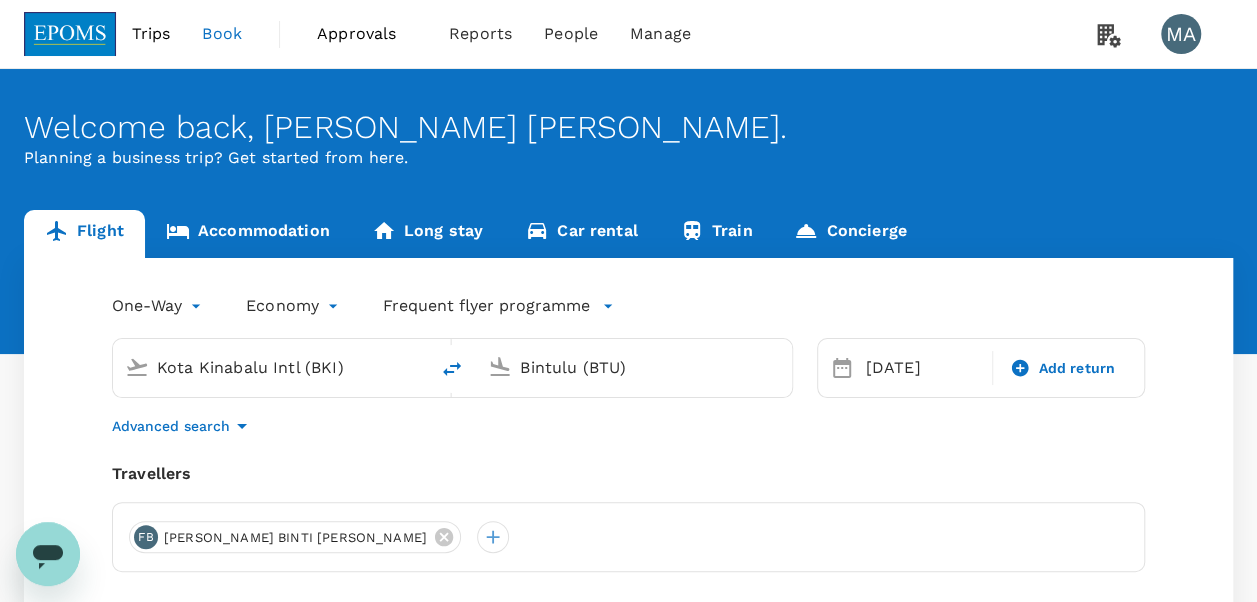 type 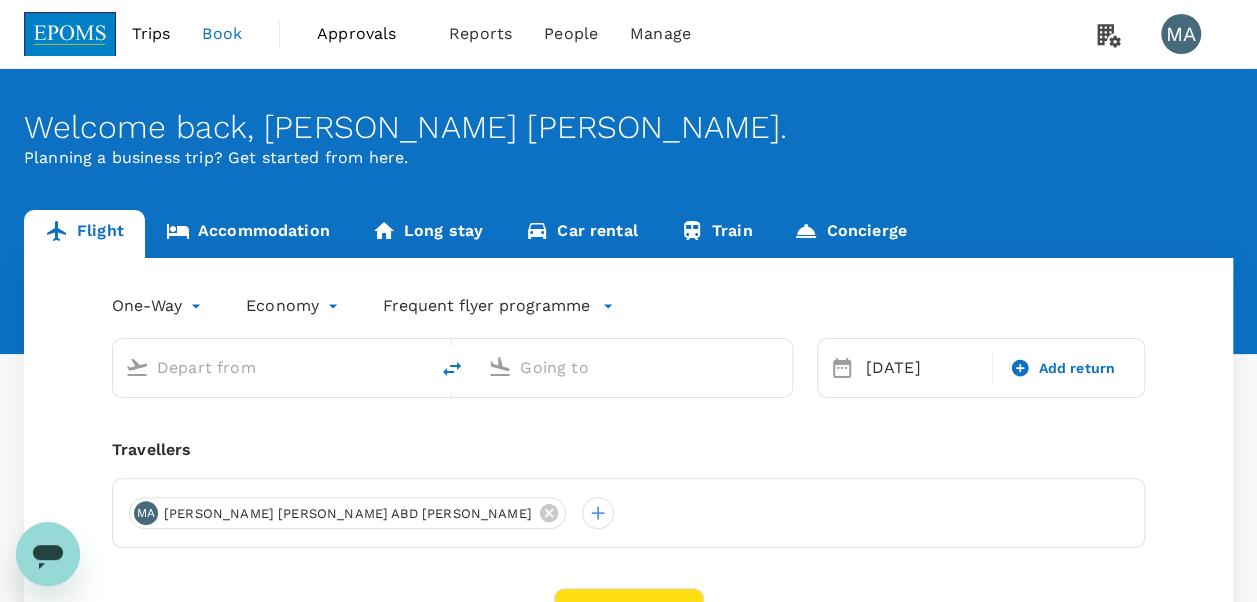 type on "Kota Kinabalu Intl (BKI)" 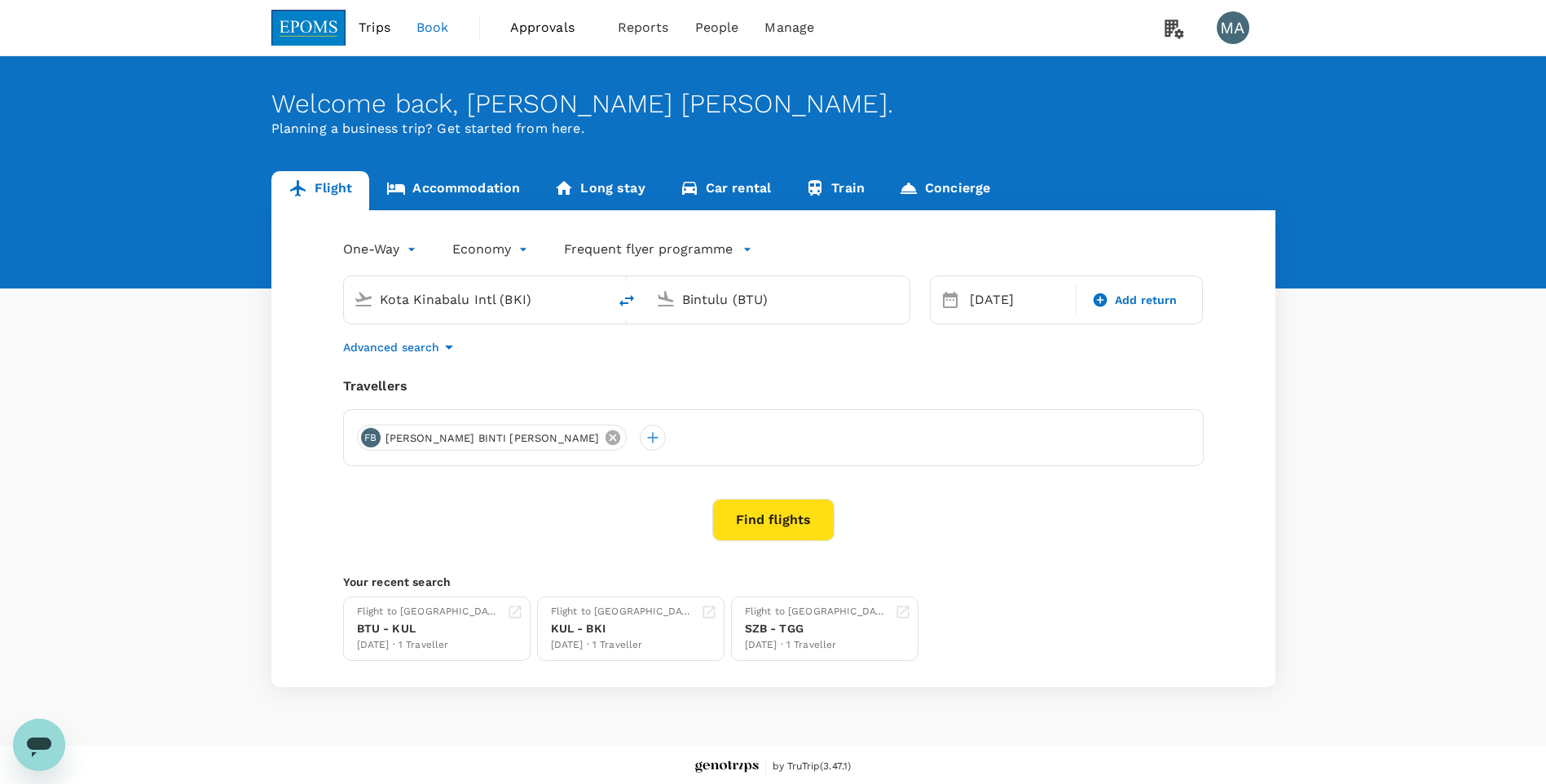 click 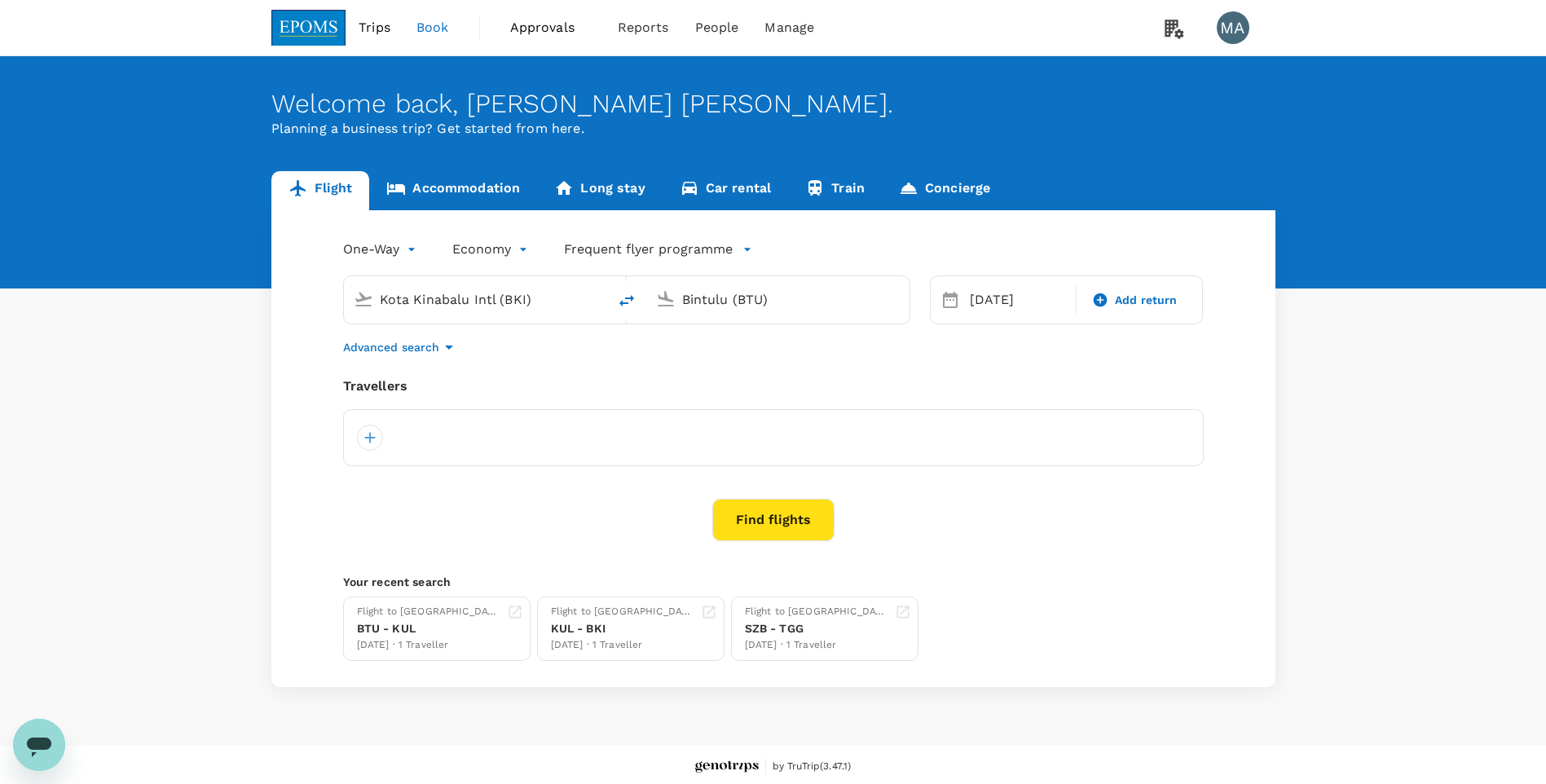click on "Kota Kinabalu Intl (BKI)" at bounding box center (476, 299) 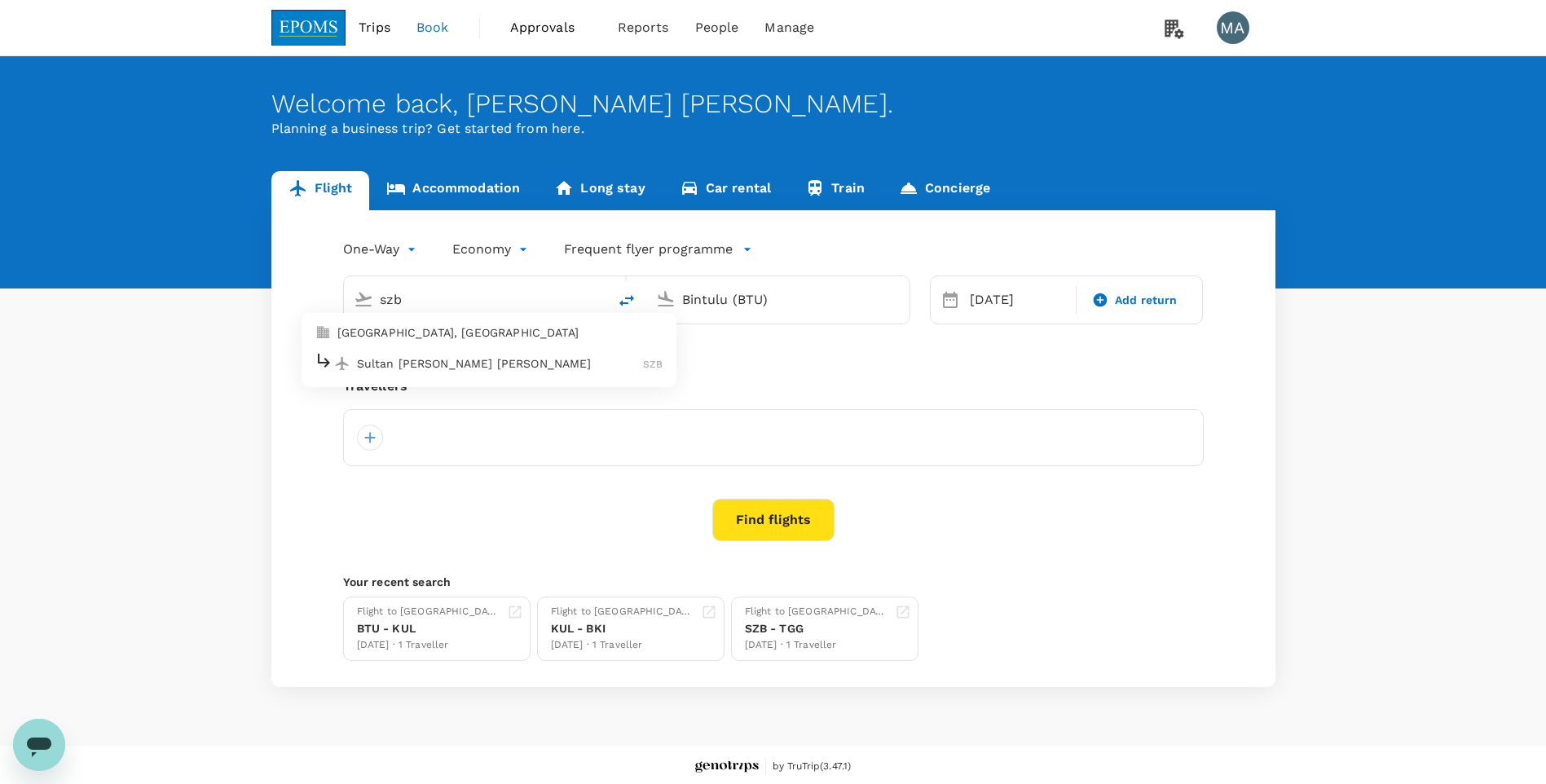 click on "Sultan Abdul Aziz Shah SZB" at bounding box center (489, 363) 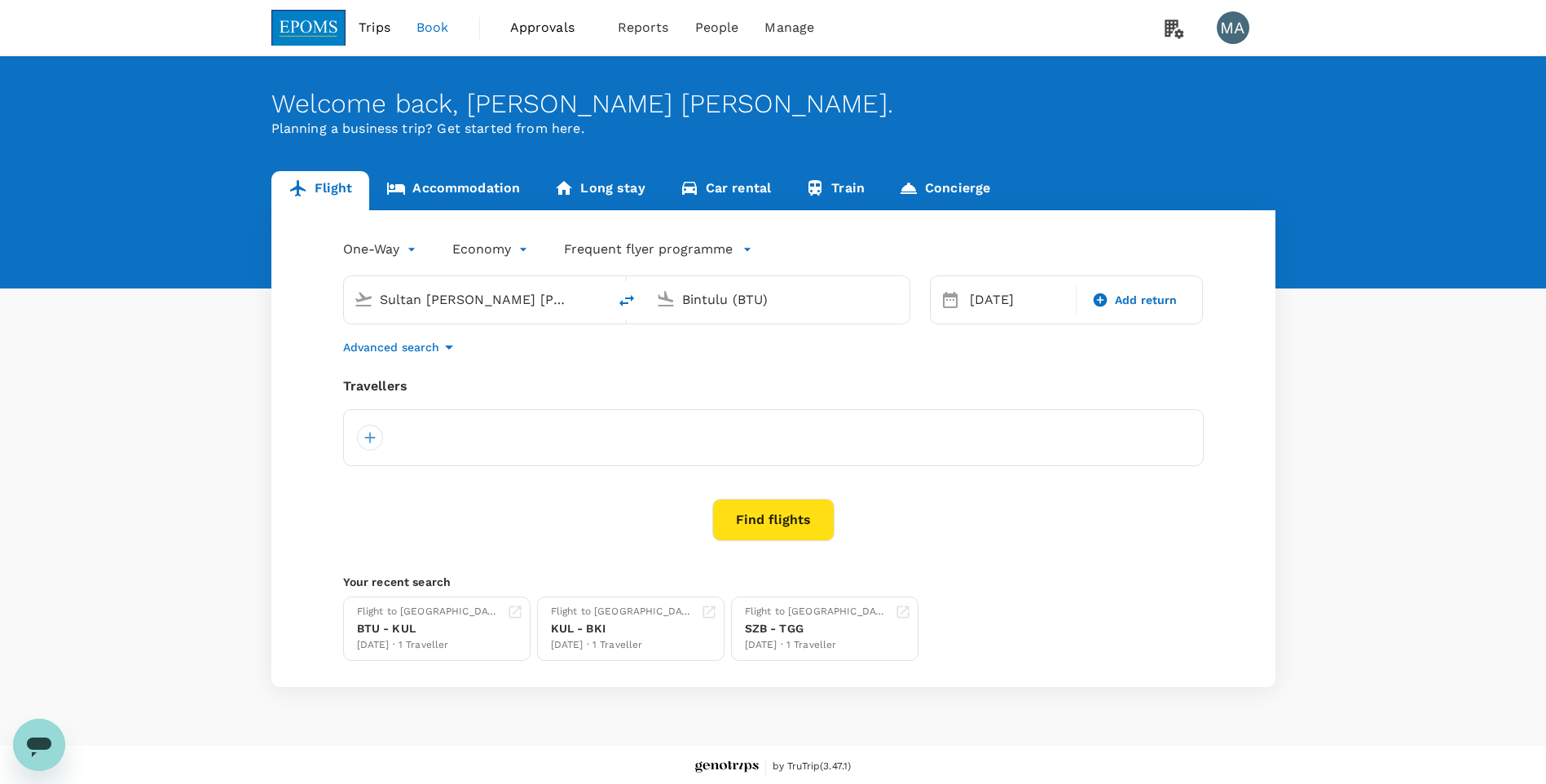 click on "Bintulu (BTU)" at bounding box center [778, 299] 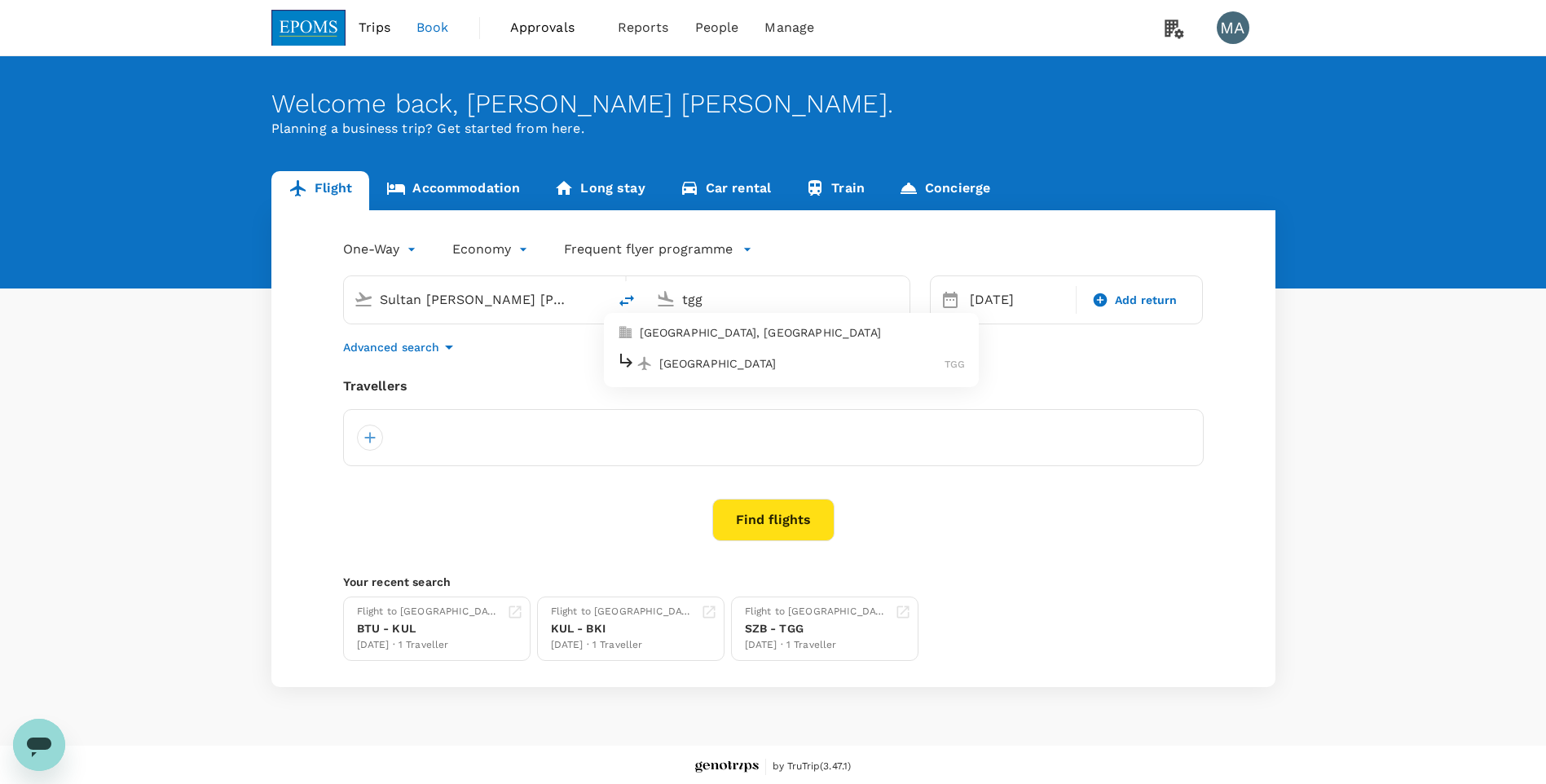 click on "[GEOGRAPHIC_DATA]" at bounding box center [802, 363] 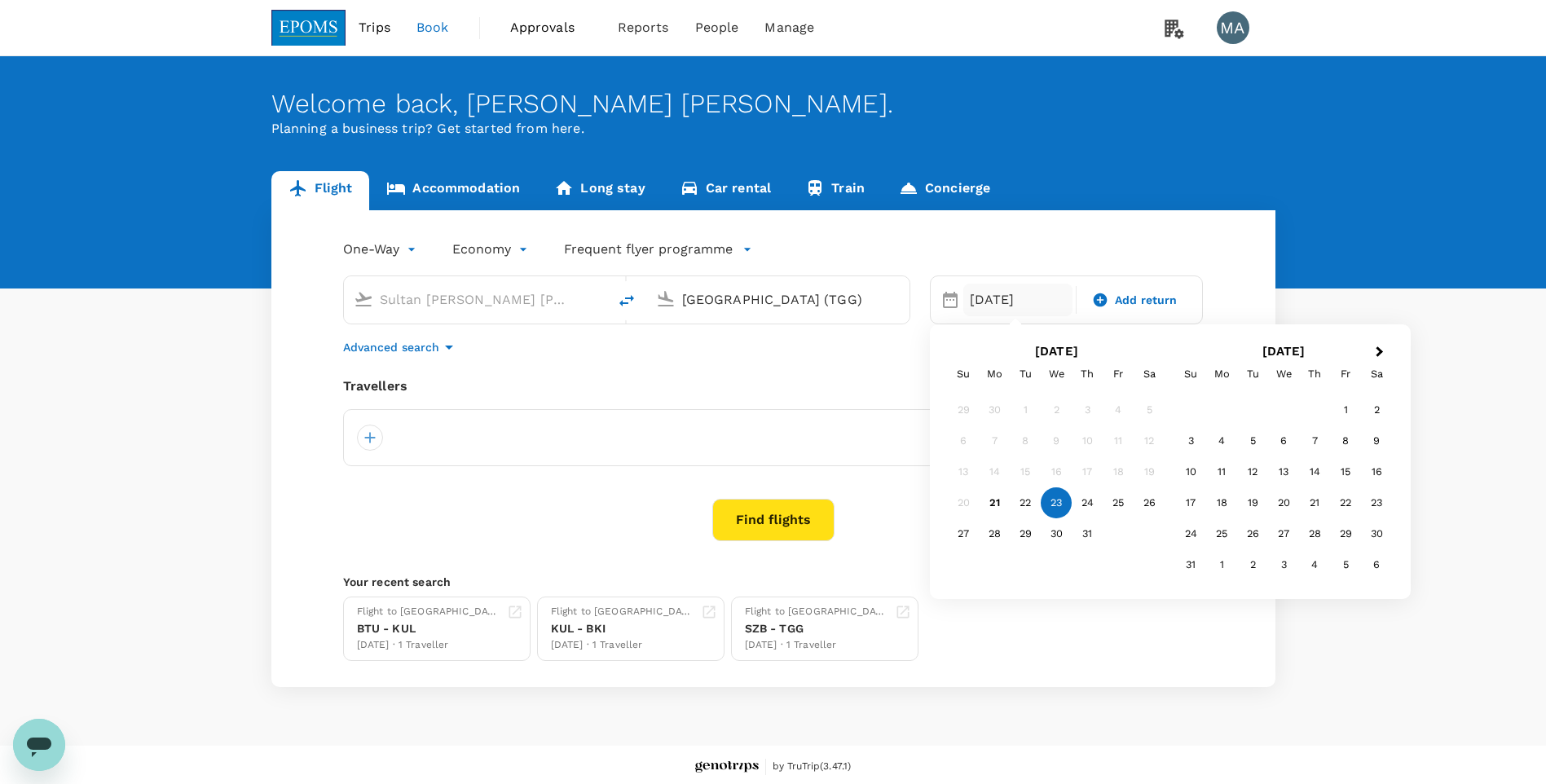 type on "Kuala Terengganu (TGG)" 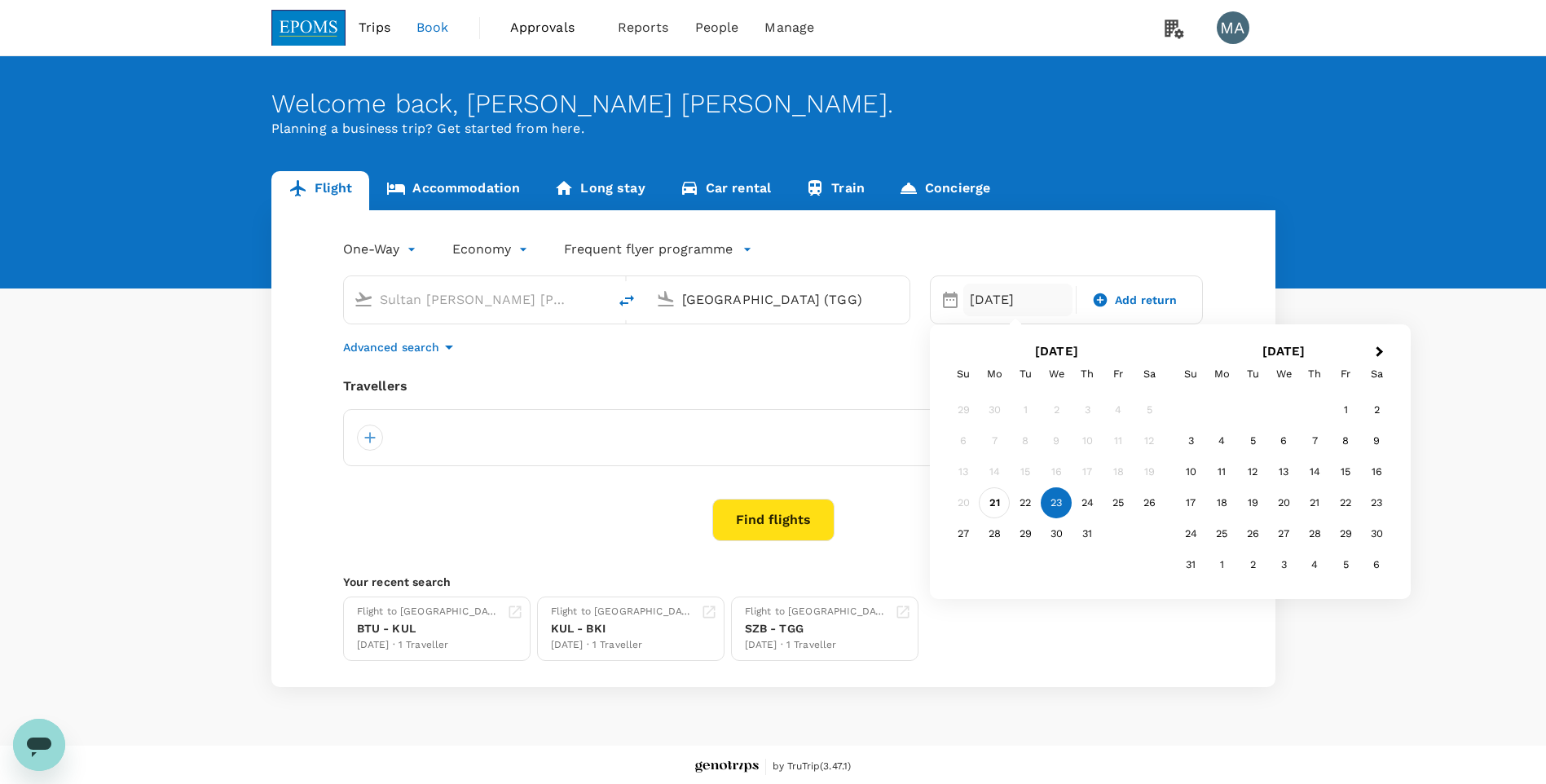 click on "21" at bounding box center (994, 503) 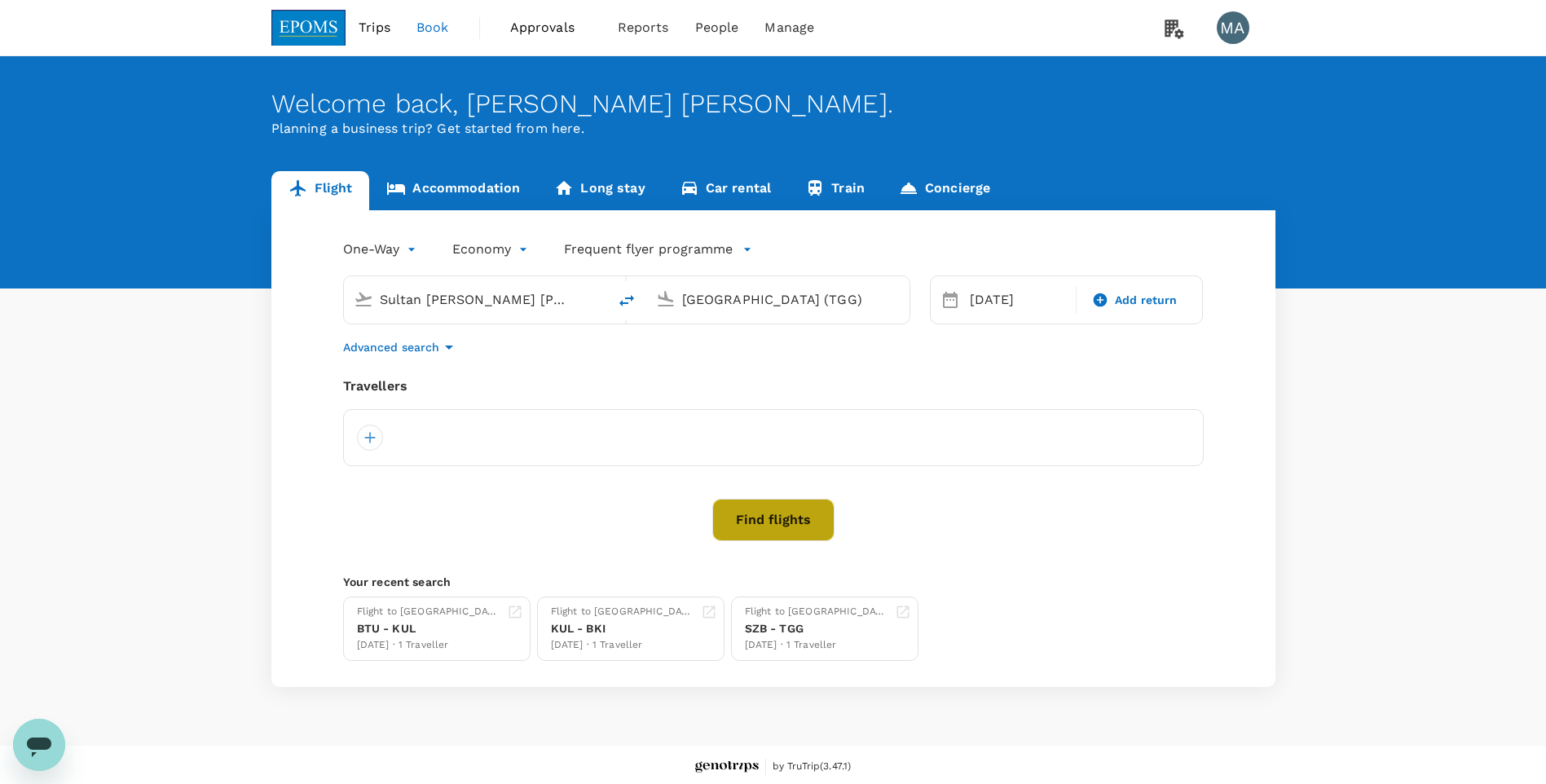 click on "Find flights" at bounding box center [773, 520] 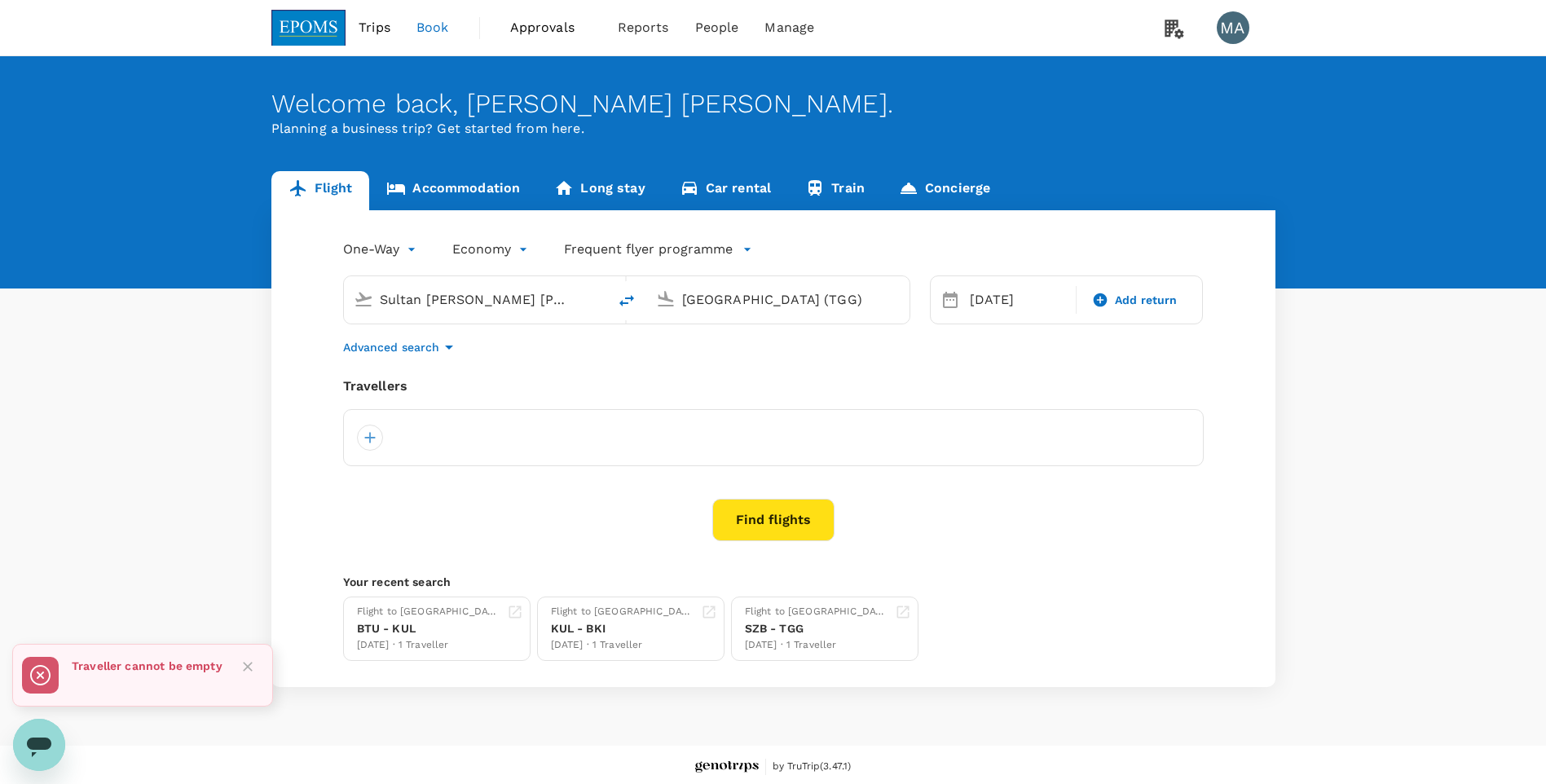 click at bounding box center [370, 438] 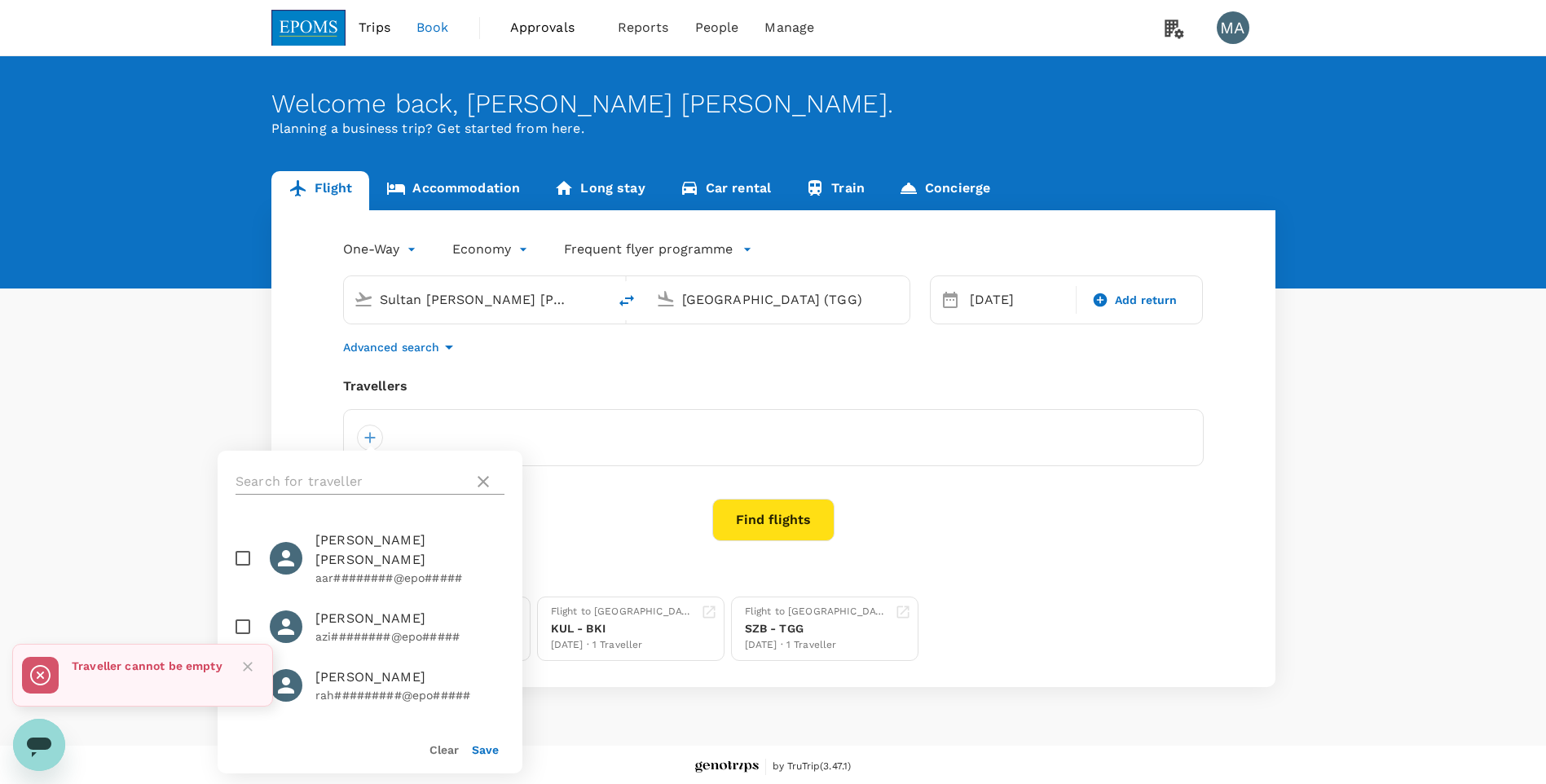 click at bounding box center (351, 482) 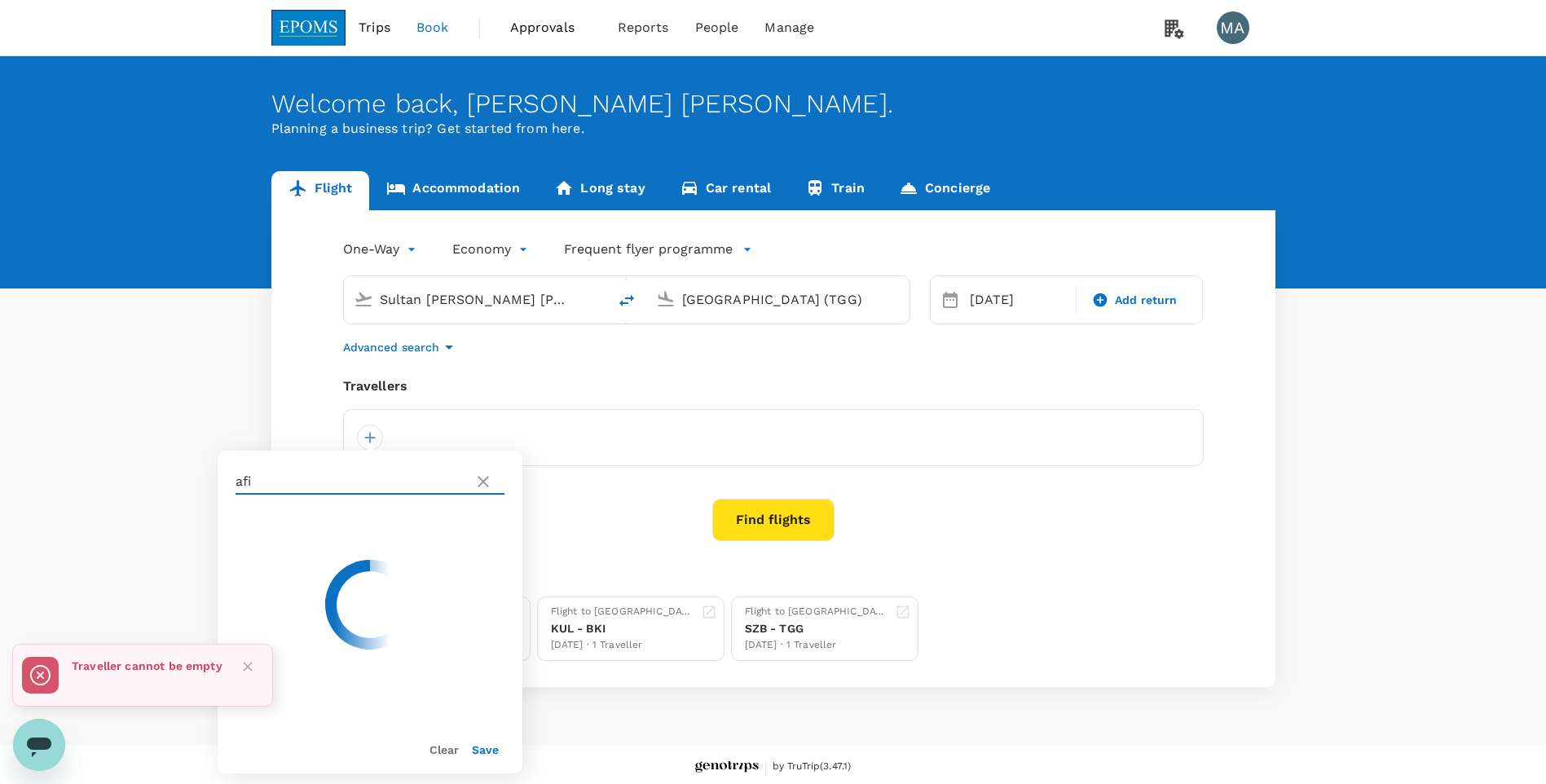 type on "afi" 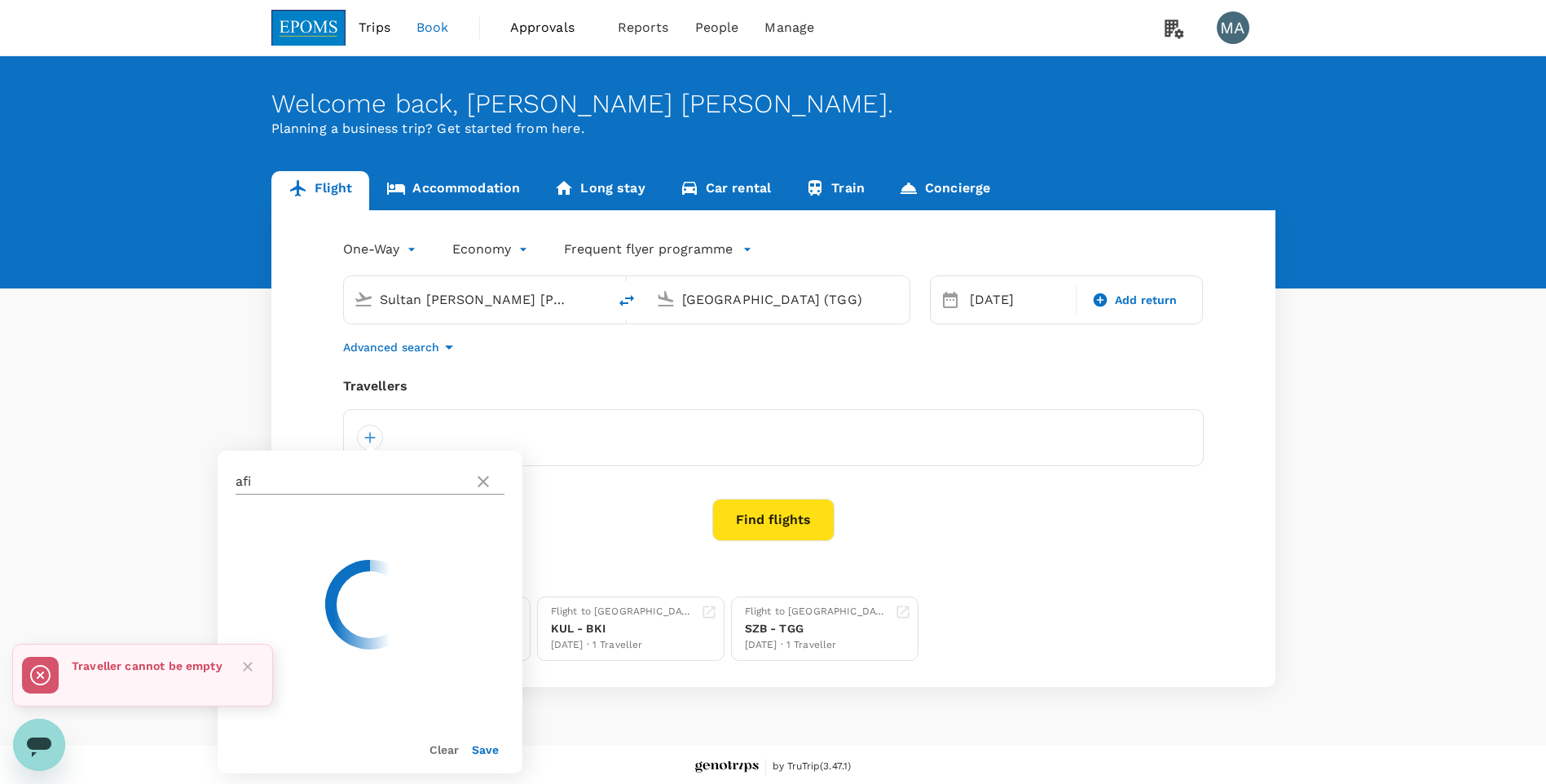 type 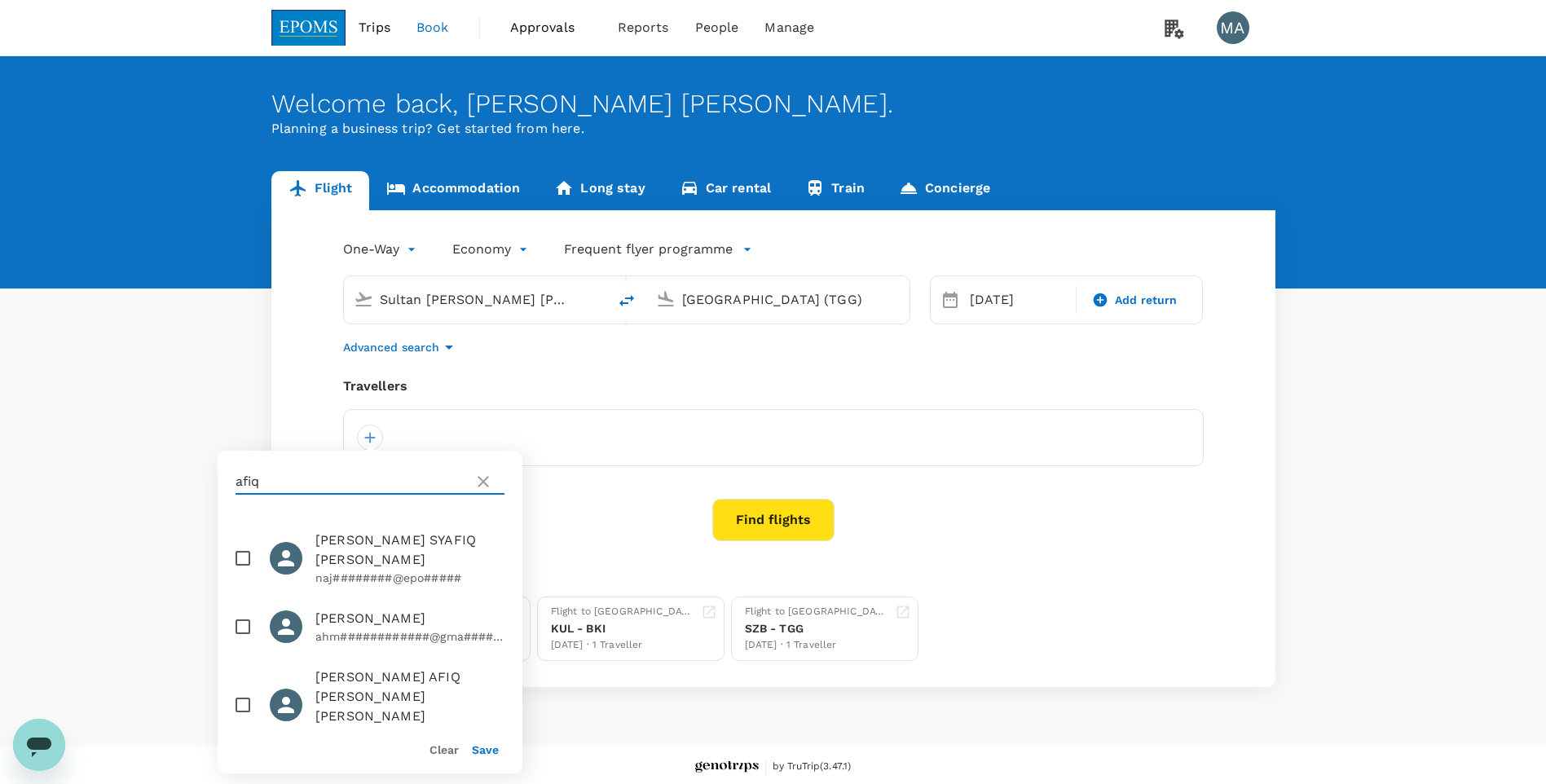 scroll, scrollTop: 4, scrollLeft: 0, axis: vertical 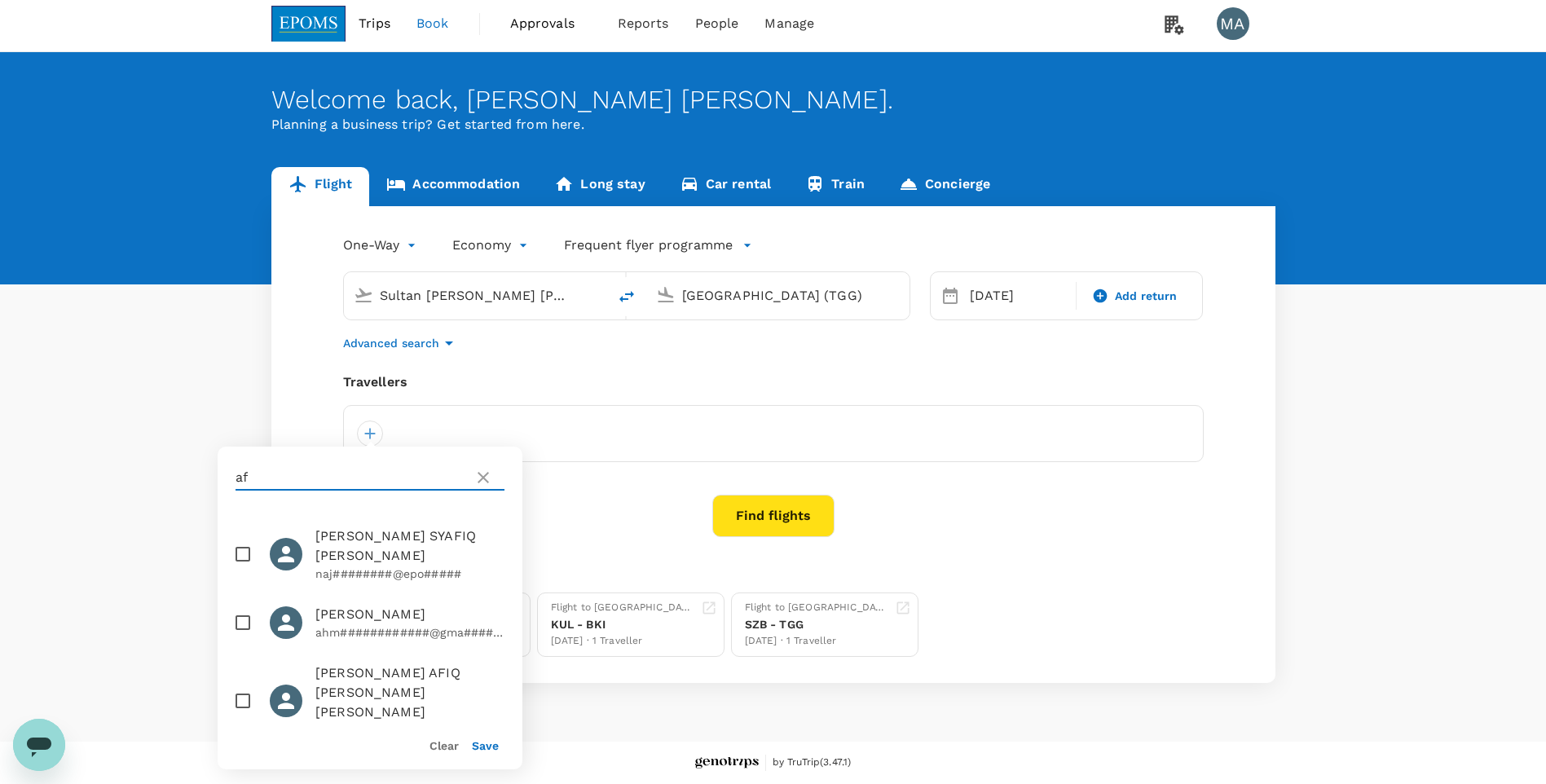 type on "a" 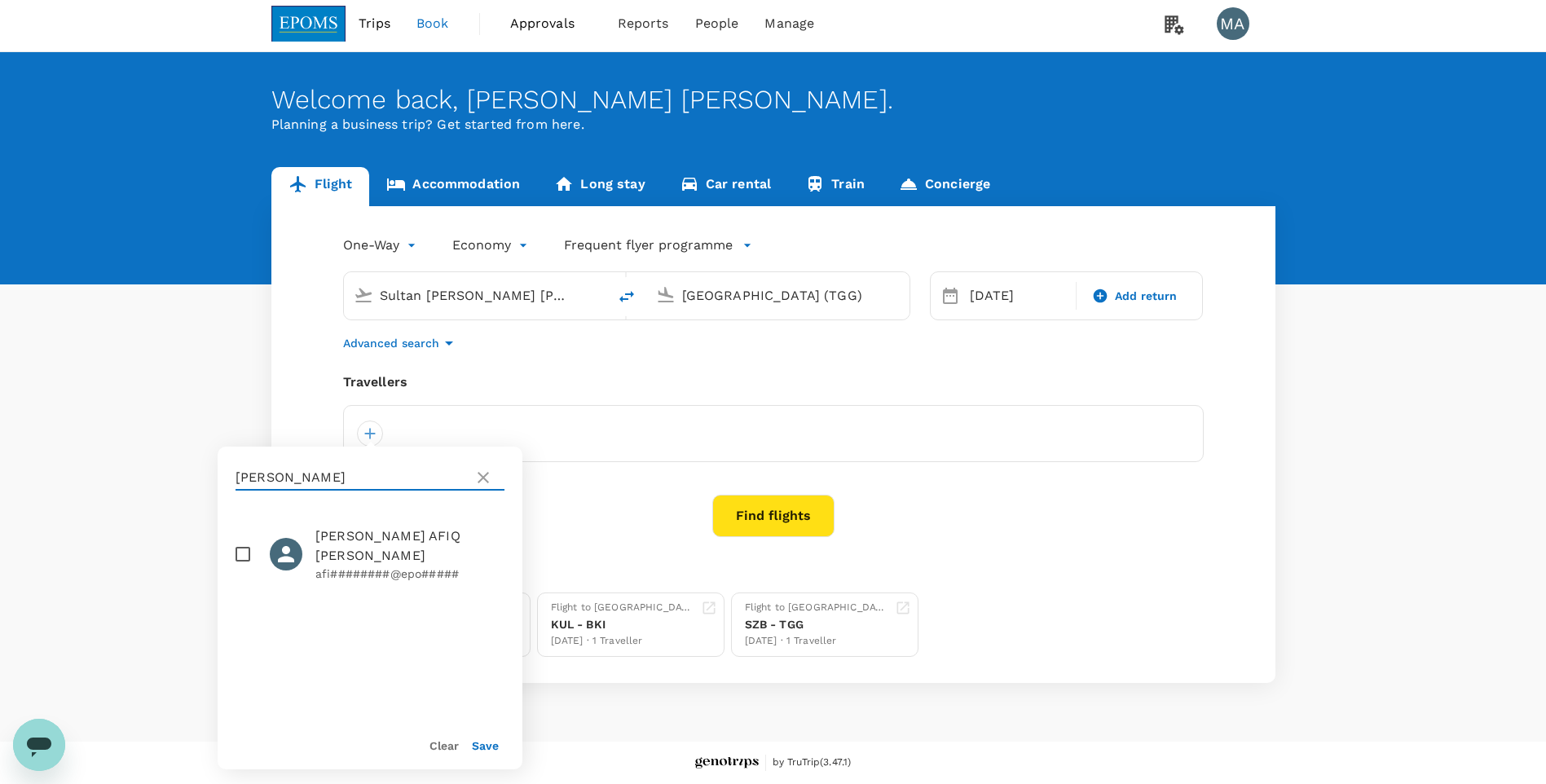 type on "rosman" 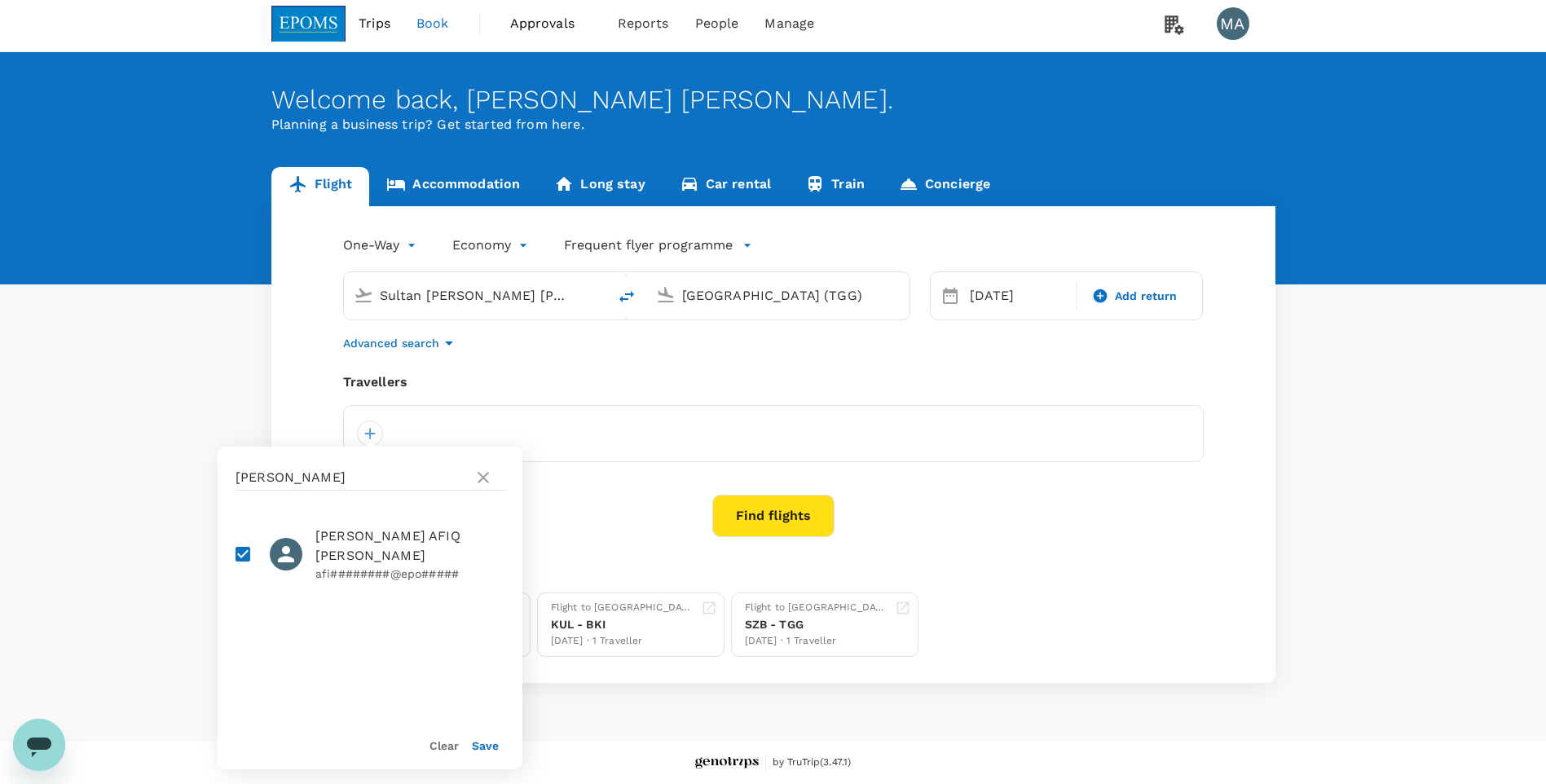 click on "Save" at bounding box center (485, 746) 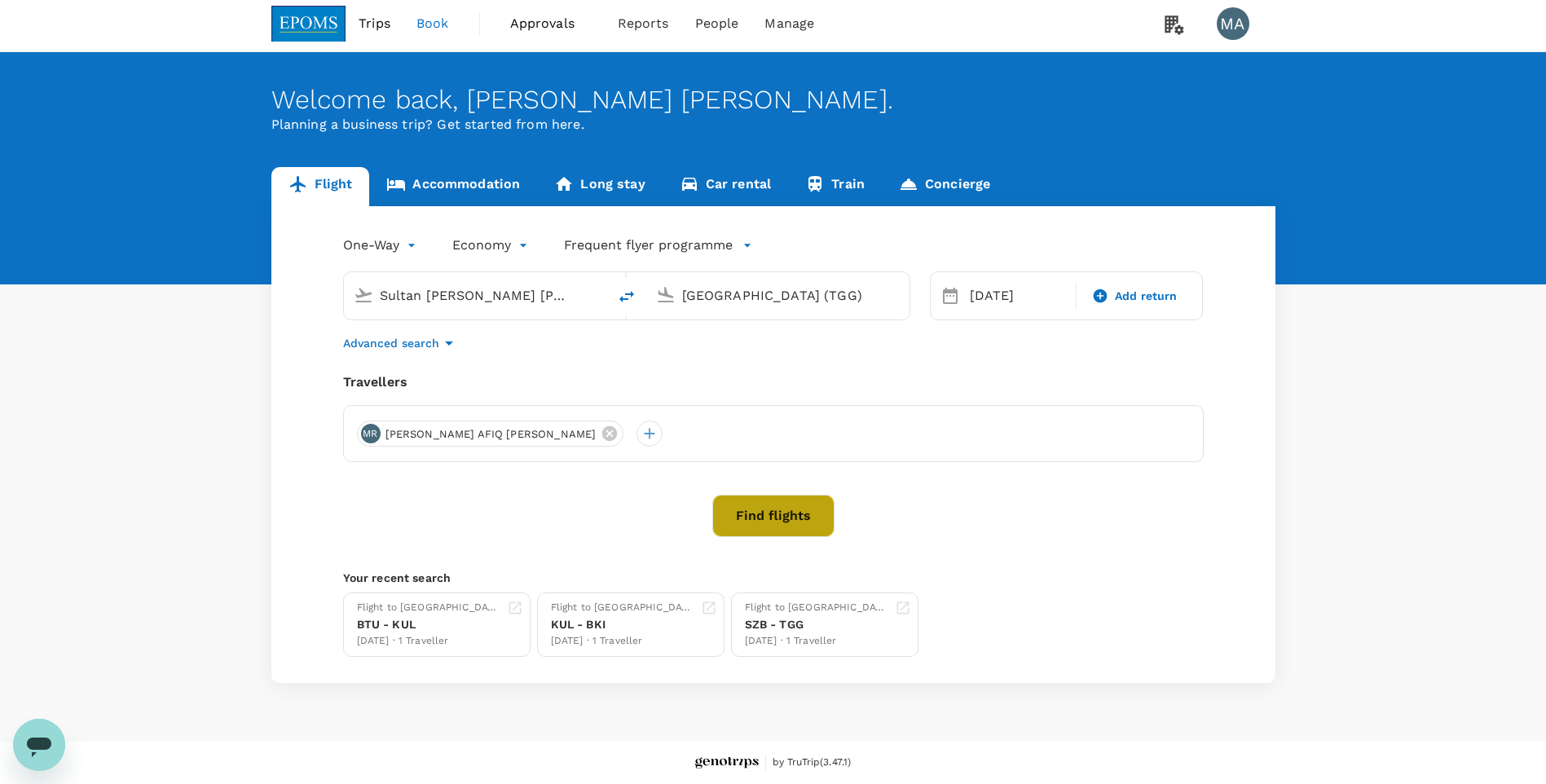 click on "Find flights" at bounding box center (773, 516) 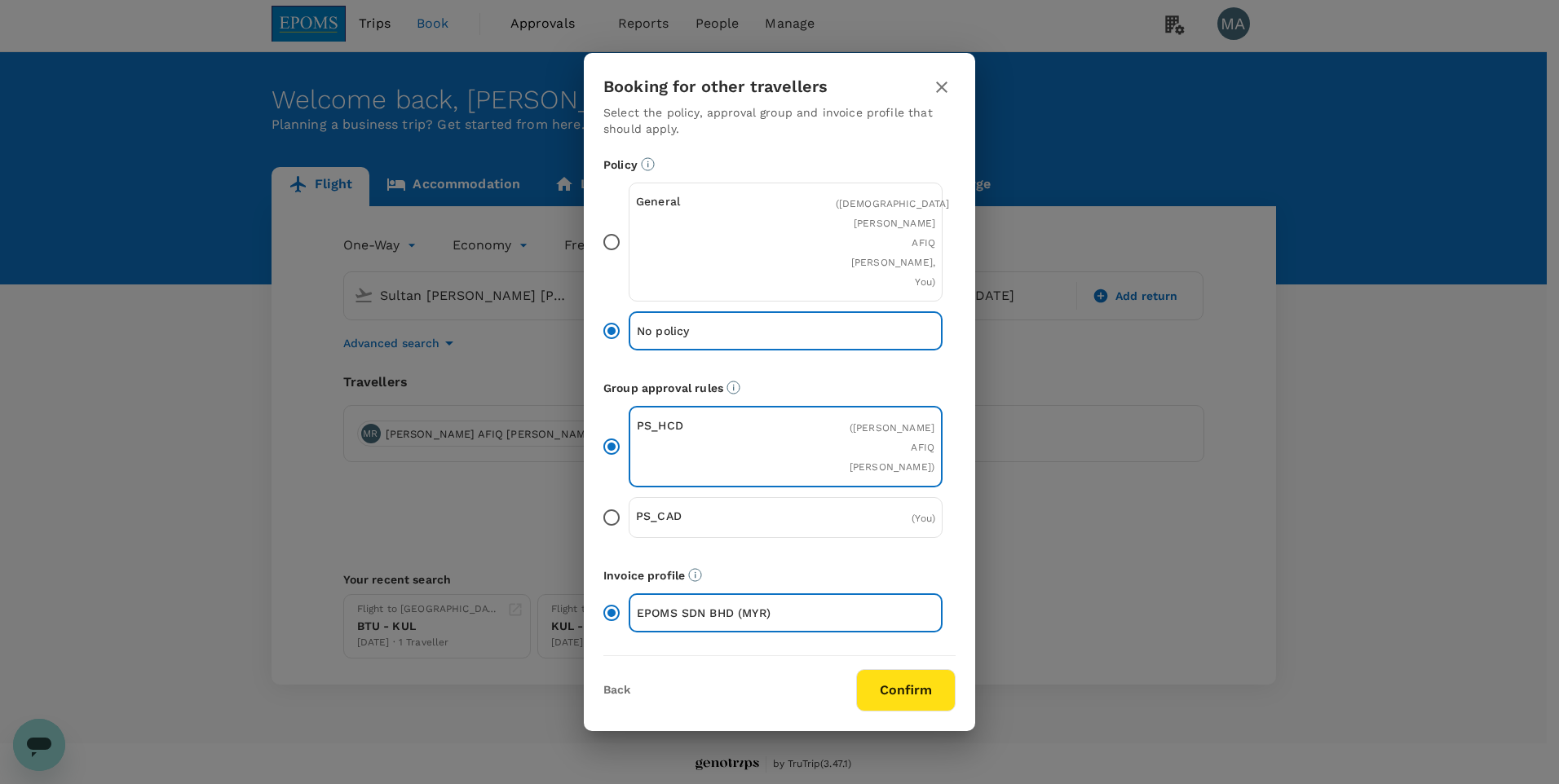 click on "General ( MUHAMMAD NUR AFIQ ROSMAN, You )" at bounding box center [612, 242] 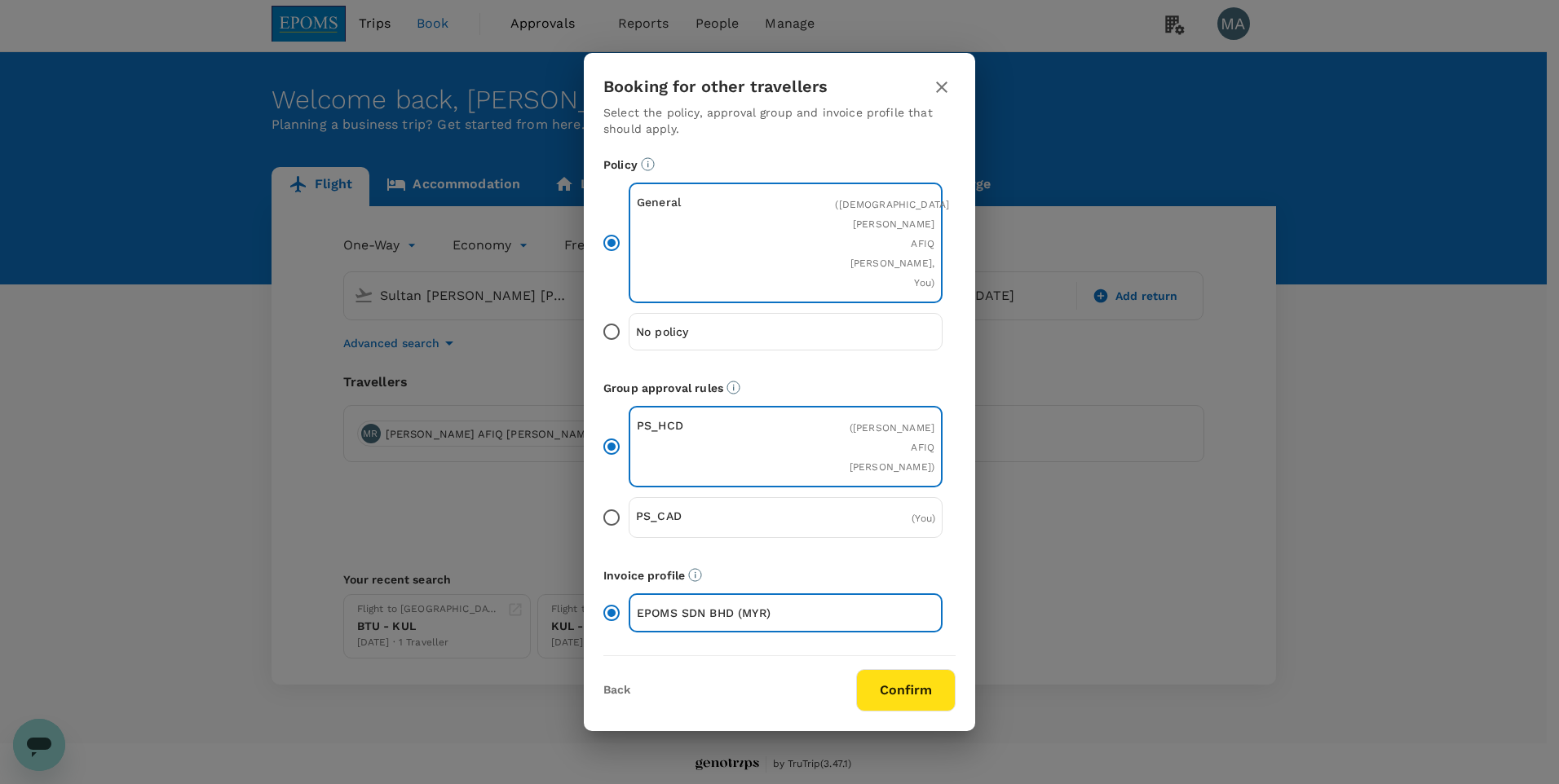 click on "Confirm" at bounding box center (906, 690) 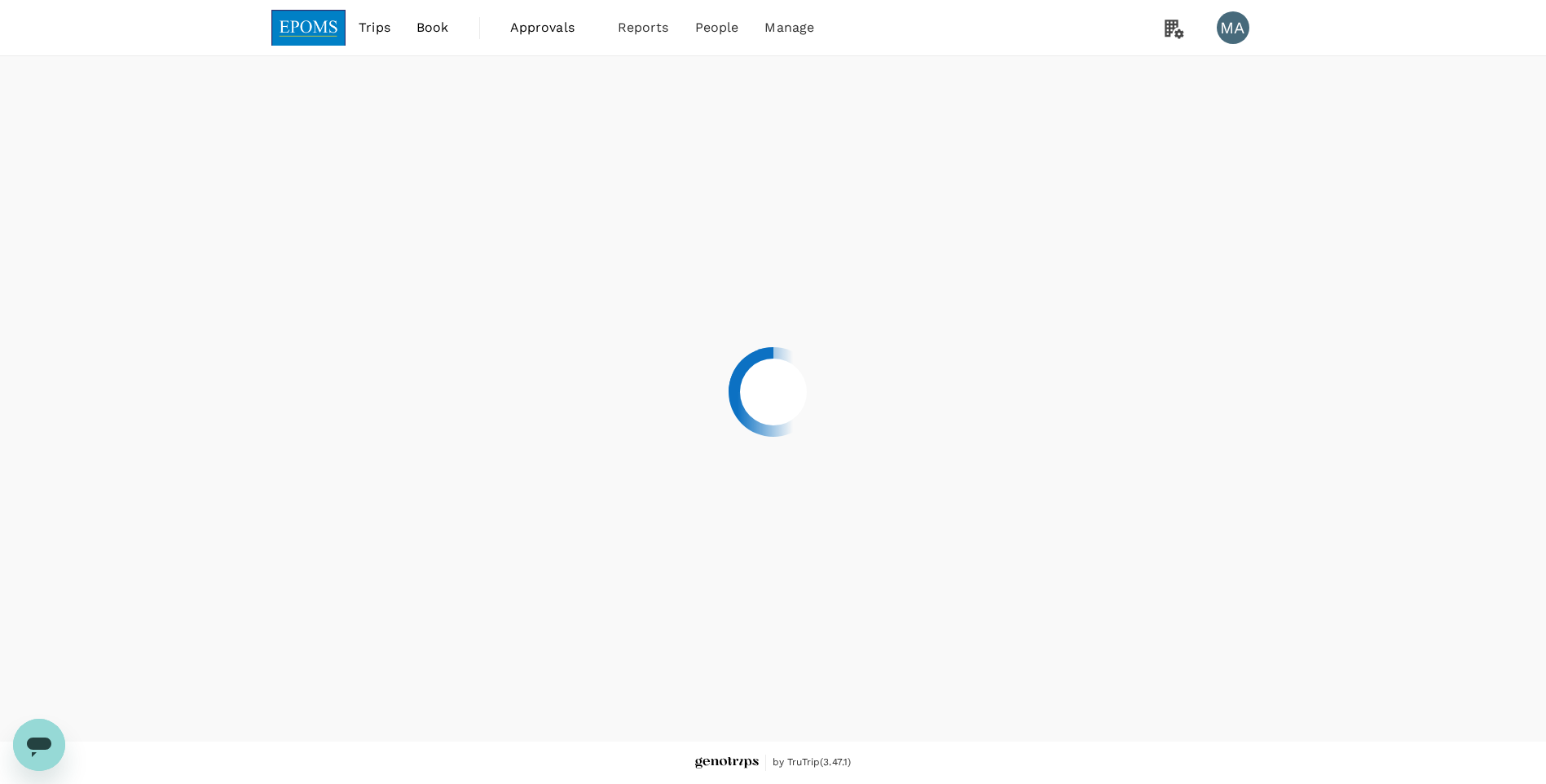 scroll, scrollTop: 0, scrollLeft: 0, axis: both 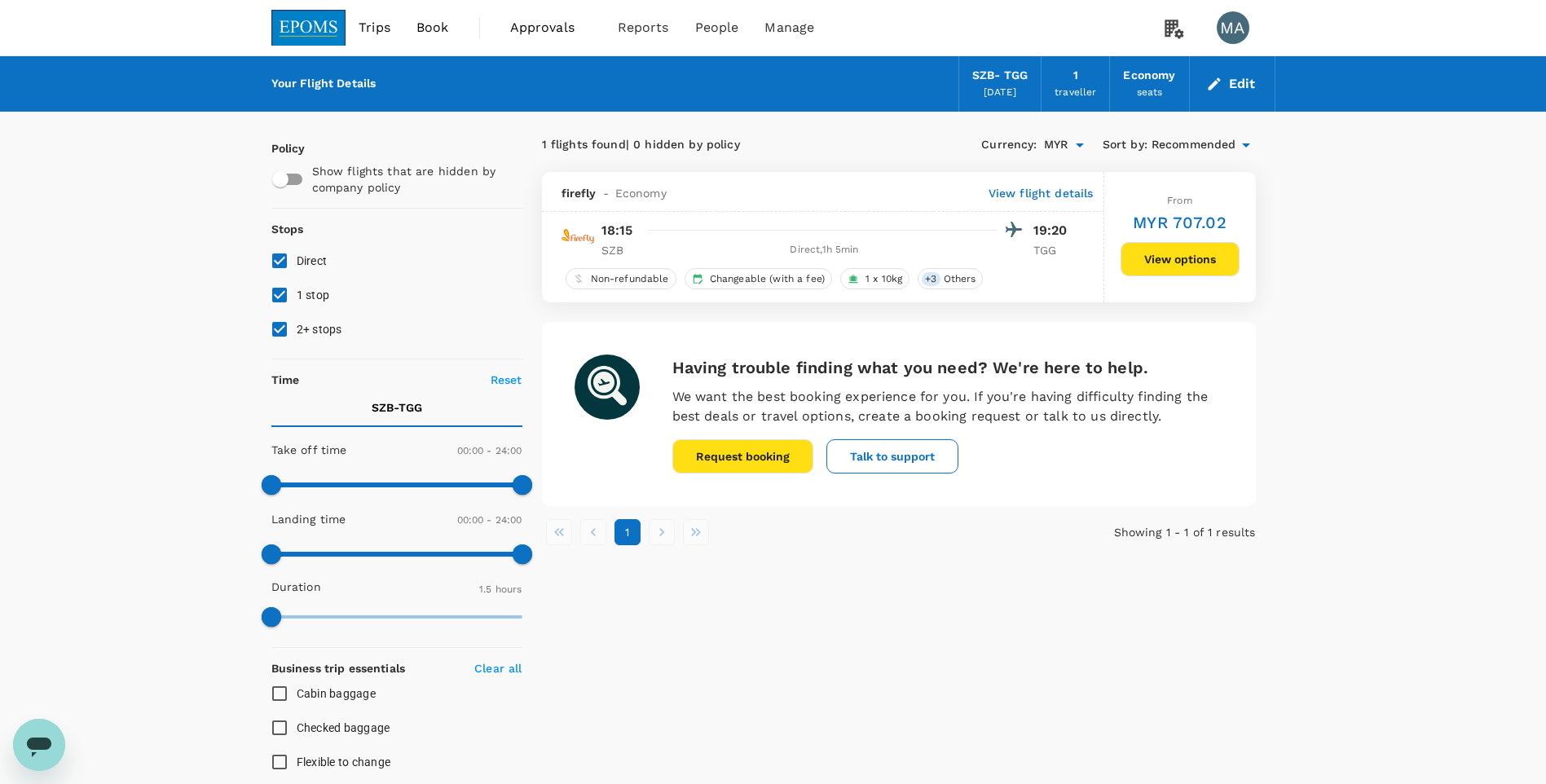 click on "View options" at bounding box center (1180, 259) 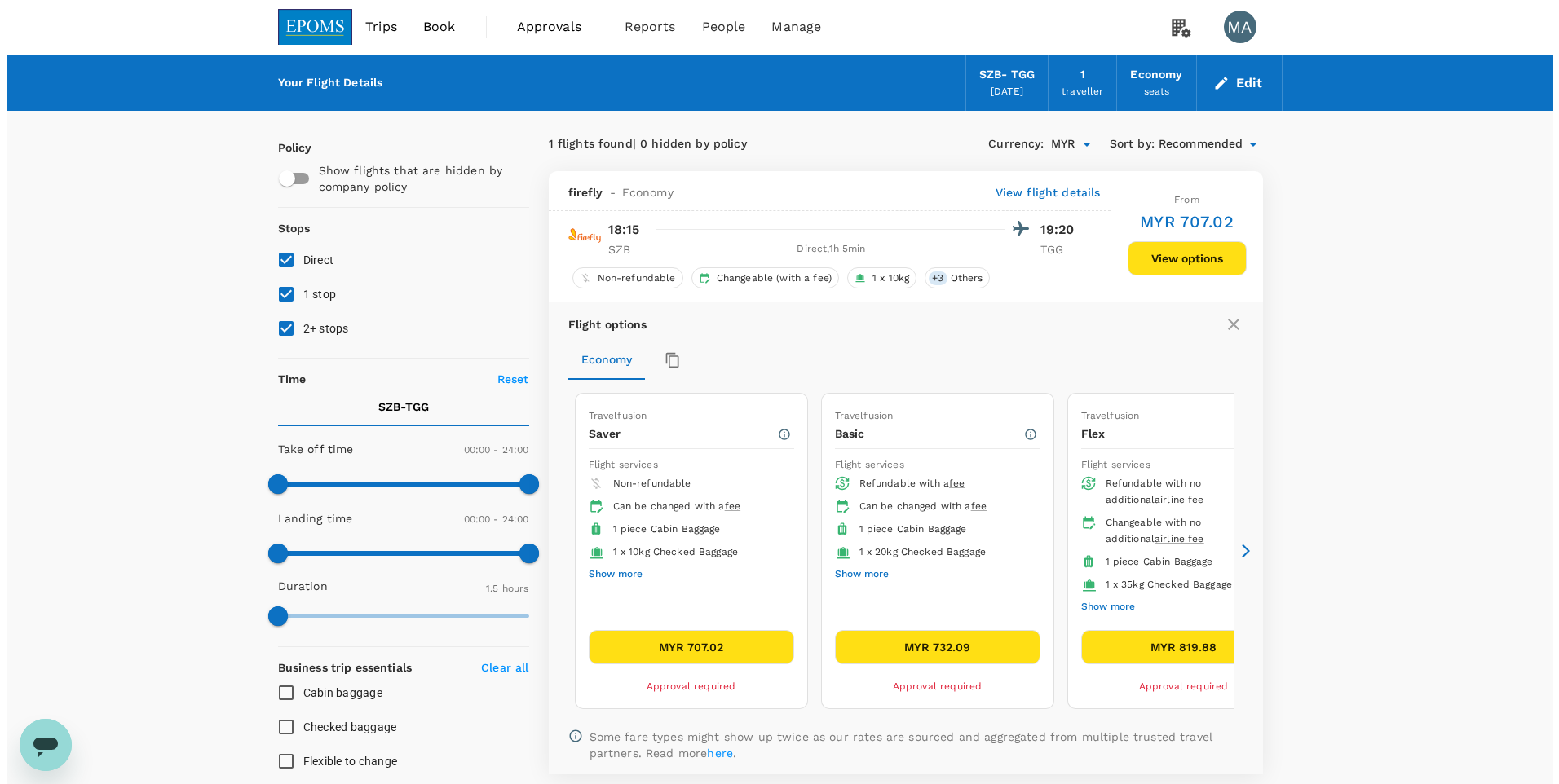 scroll, scrollTop: 0, scrollLeft: 0, axis: both 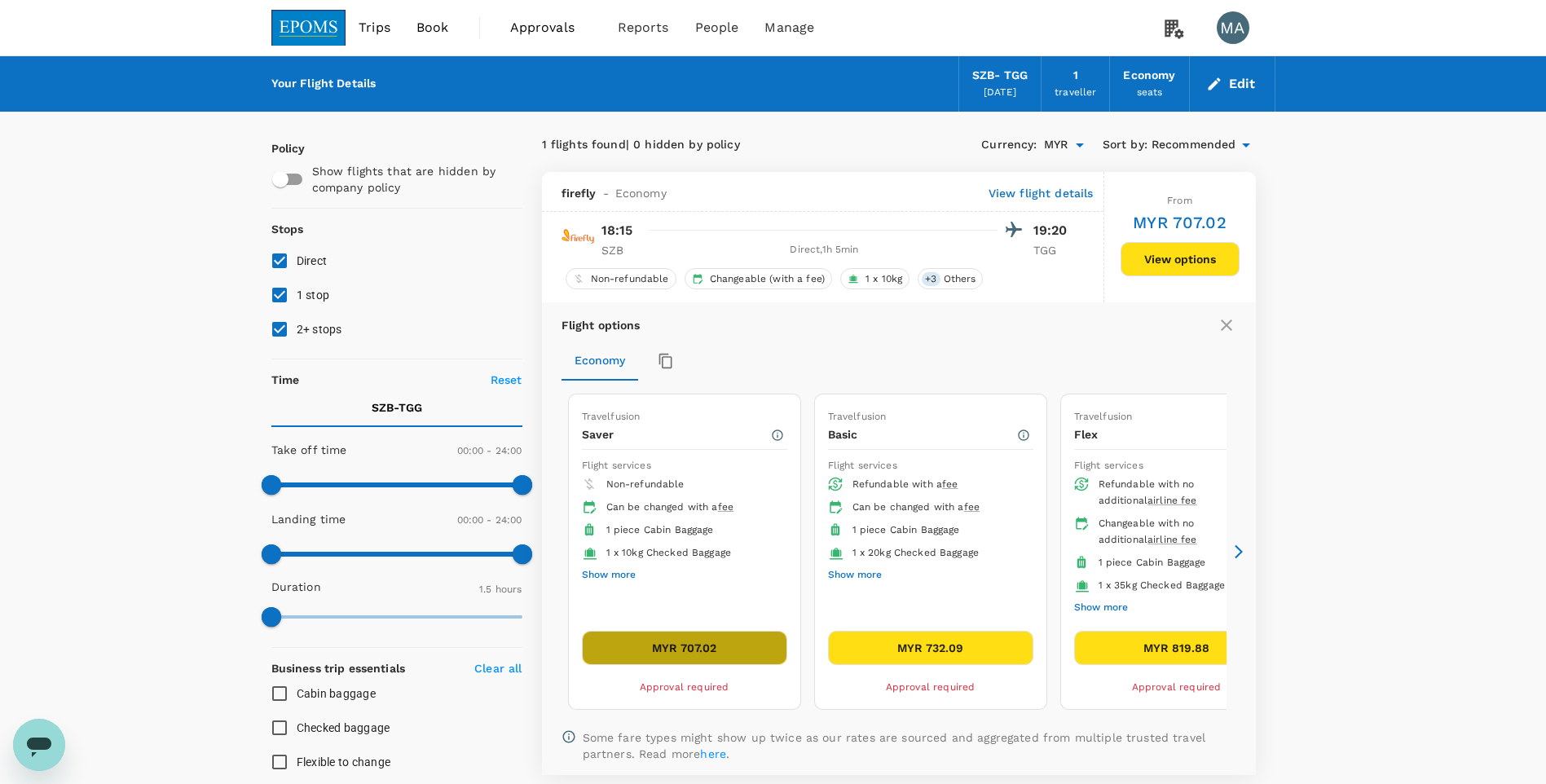 click on "MYR 707.02" at bounding box center (685, 648) 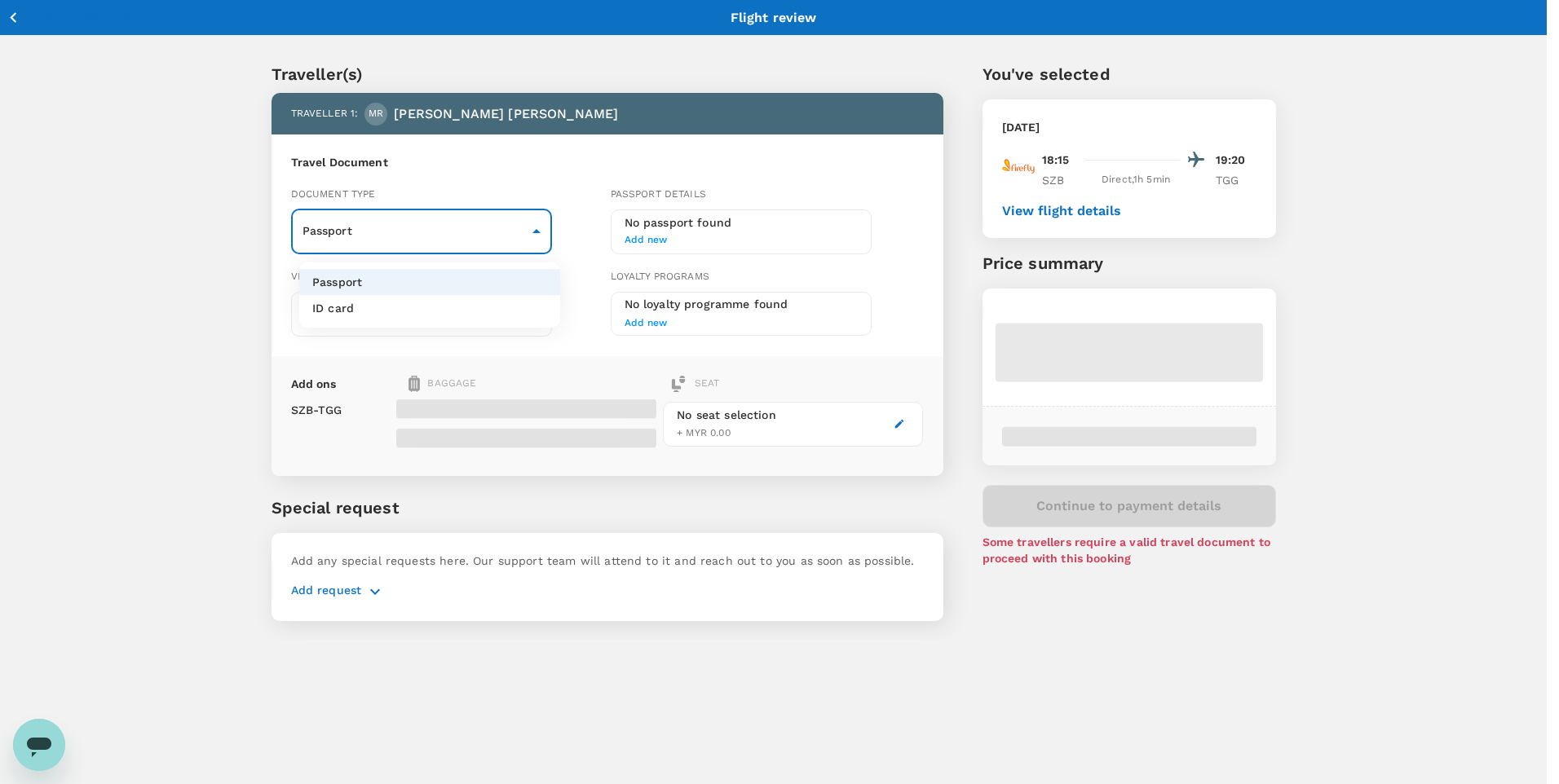 click on "Back to flight results Flight review Traveller(s) Traveller   1 : MR MUHAMMAD NUR AFIQ   ROSMAN Travel Document Document type Passport Passport ​ Passport details No passport found Add new Visa Not required Visa is not required to enter this destination Loyalty programs No loyalty programme found Add new Add ons Baggage Seat SZB  -  TGG No seat selection + MYR 0.00 Special request Add any special requests here. Our support team will attend to it and reach out to you as soon as possible. Add request You've selected Monday, 21 Jul 2025 18:15 19:20 SZB Direct ,  1h 5min TGG View flight details Price summary Continue to payment details Some travellers require a valid travel document to proceed with this booking by TruTrip  ( 3.47.1   ) View details Edit Add new Passport ID card" at bounding box center (780, 413) 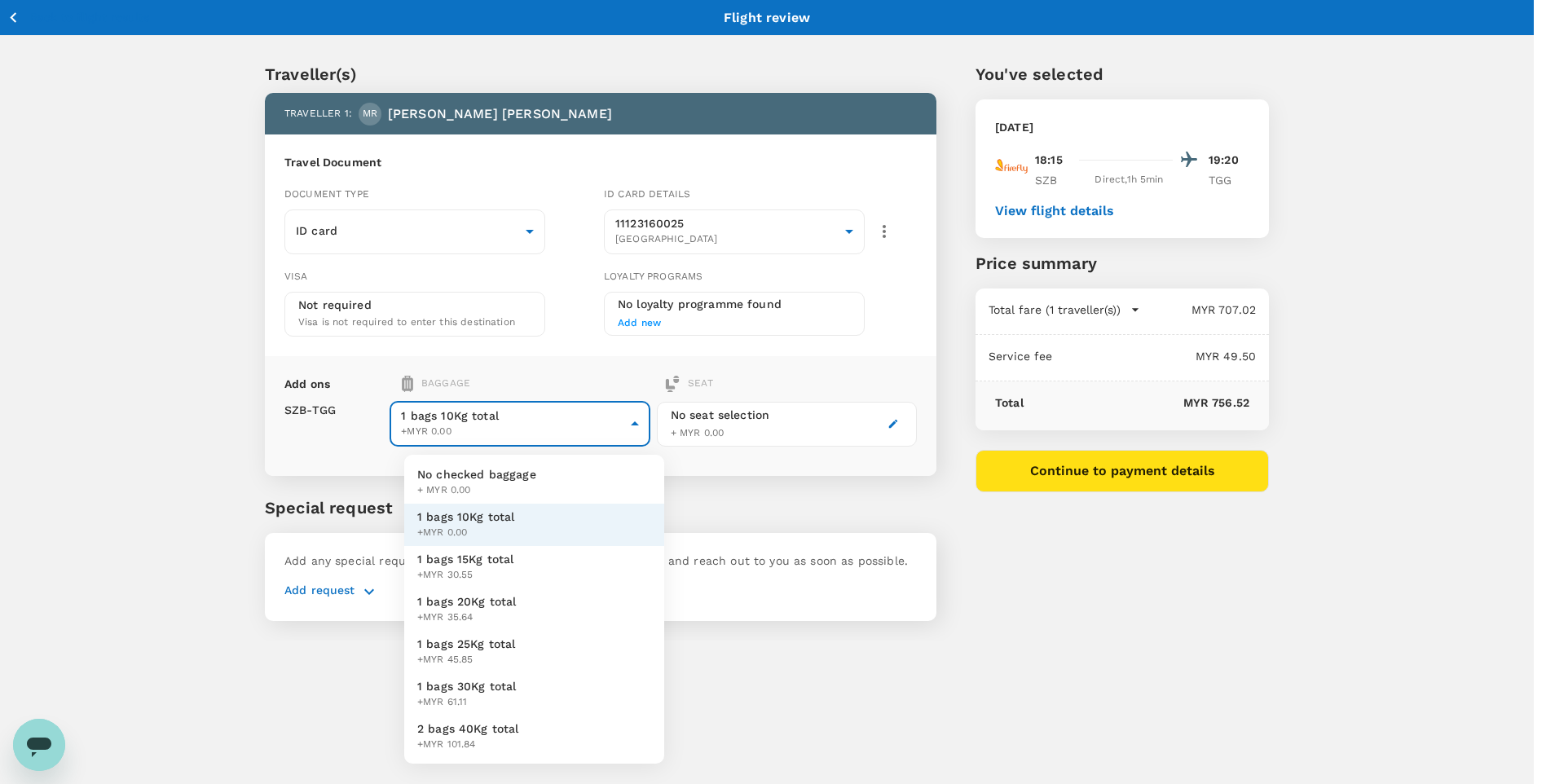 click on "Back to flight results Flight review Traveller(s) Traveller   1 : MR MUHAMMAD NUR AFIQ   ROSMAN Travel Document Document type ID card Id card ​ Id card details 11123160025 Malaysia 9f002b45-9e99-4ed6-a68b-2088672f60a1 ​ Visa Not required Visa is not required to enter this destination Loyalty programs No loyalty programme found Add new Add ons Baggage Seat SZB  -  TGG 1 bags 10Kg total +MYR 0.00 1 - 0 ​ No seat selection + MYR 0.00 Special request Add any special requests here. Our support team will attend to it and reach out to you as soon as possible. Add request You've selected Monday, 21 Jul 2025 18:15 19:20 SZB Direct ,  1h 5min TGG View flight details Price summary Total fare (1 traveller(s)) MYR 707.02 Air fare MYR 707.02 Baggage fee MYR 0.00 Seat fee MYR 0.00 Service fee MYR 49.50 Total MYR 756.52 Continue to payment details by TruTrip  ( 3.47.1   ) Edit Add new View details No checked baggage + MYR 0.00 1 bags 10Kg total +MYR 0.00 1 bags 15Kg total +MYR 30.55 1 bags 20Kg total +MYR 35.64" at bounding box center [773, 413] 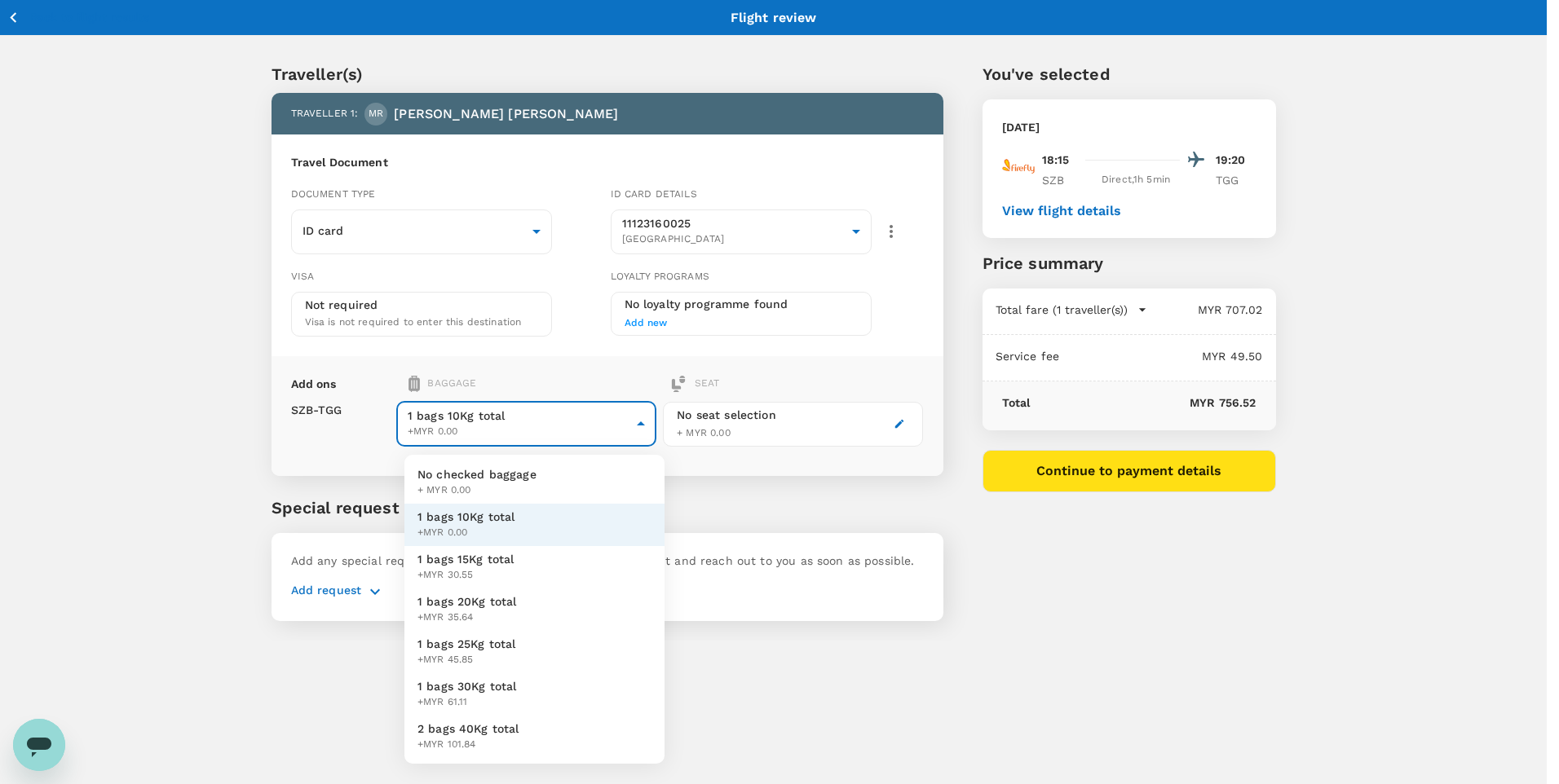 click at bounding box center (780, 392) 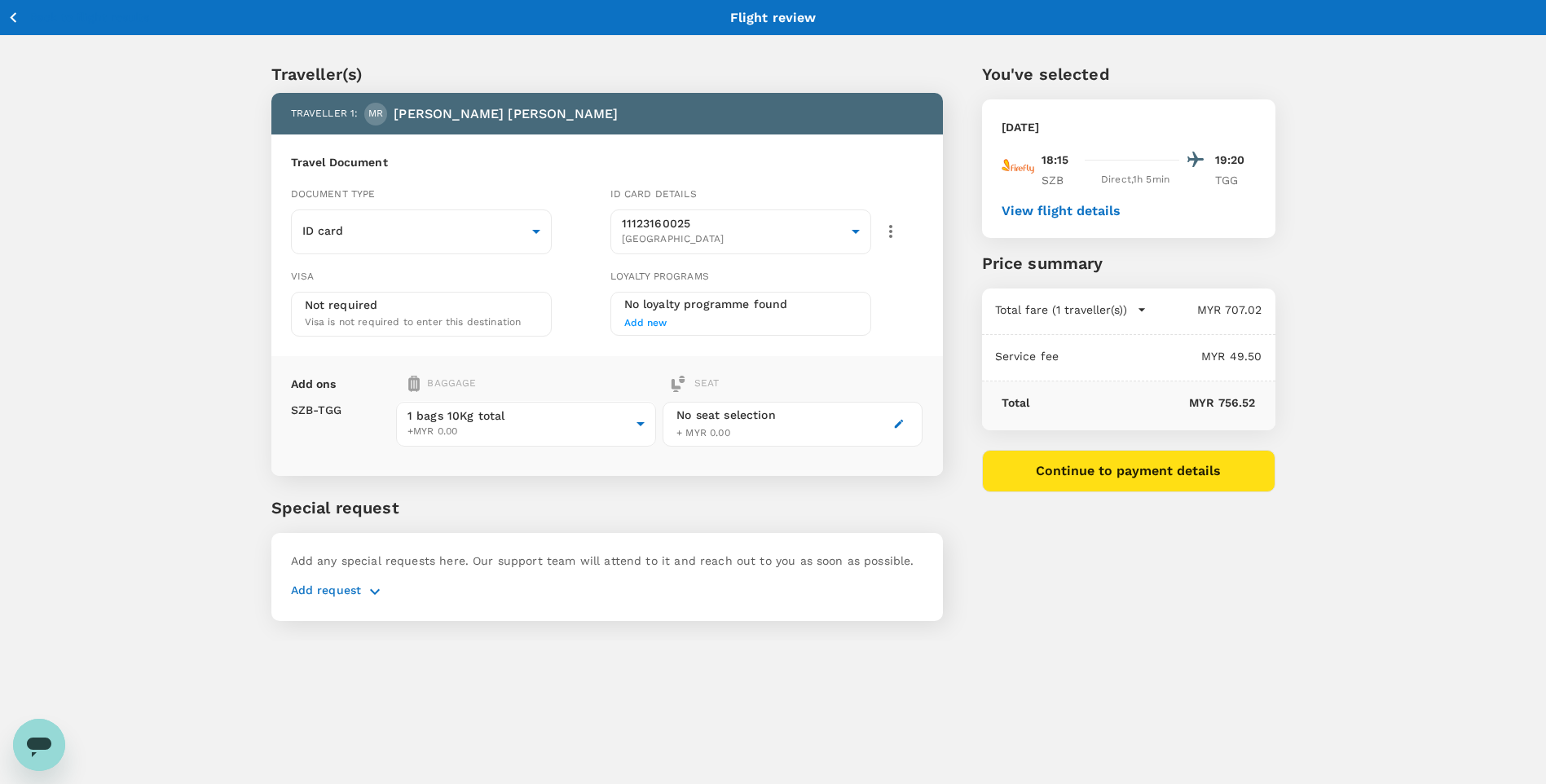 click on "Continue to payment details" at bounding box center [1129, 471] 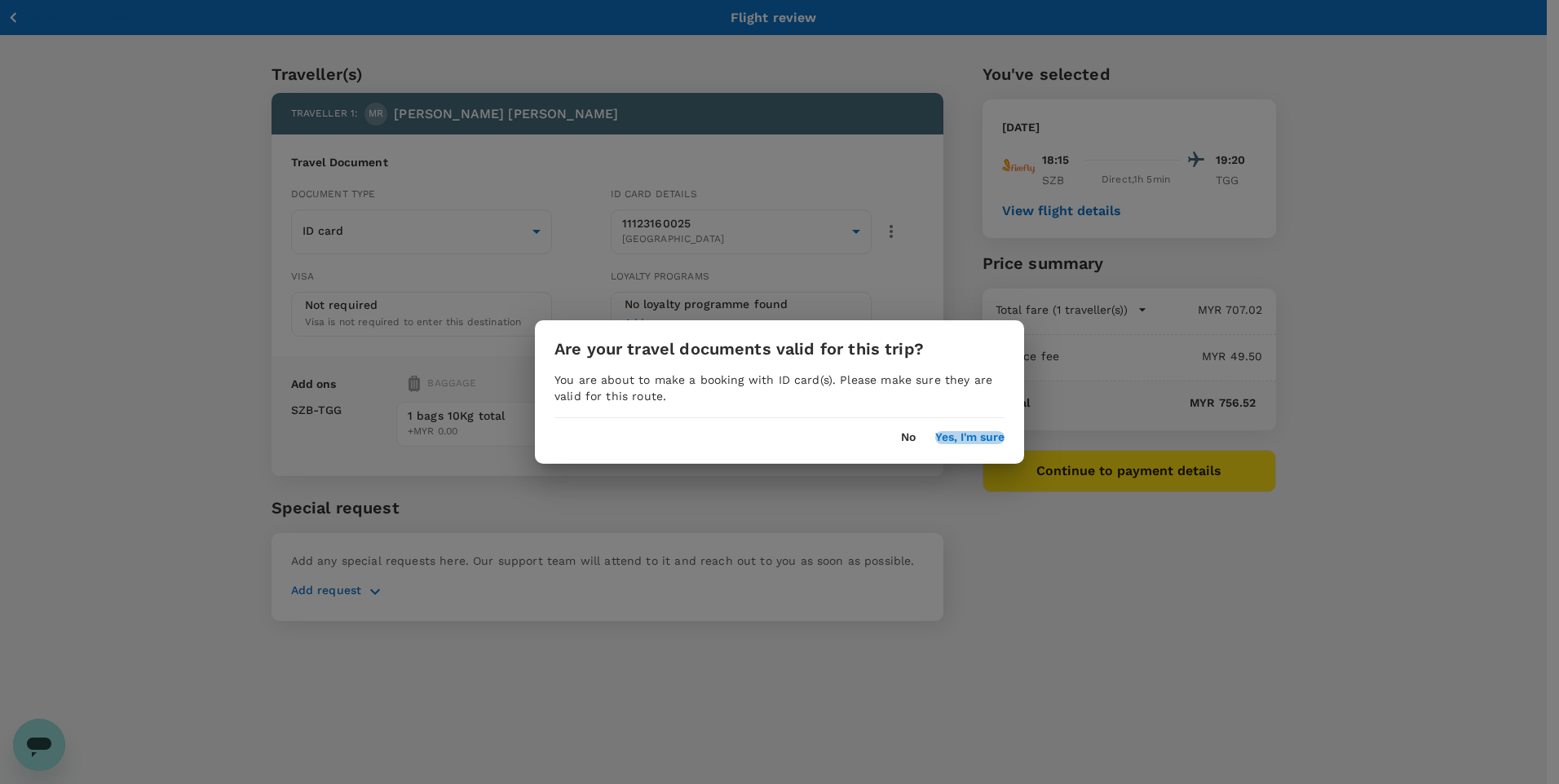 click on "Yes, I'm sure" at bounding box center [969, 438] 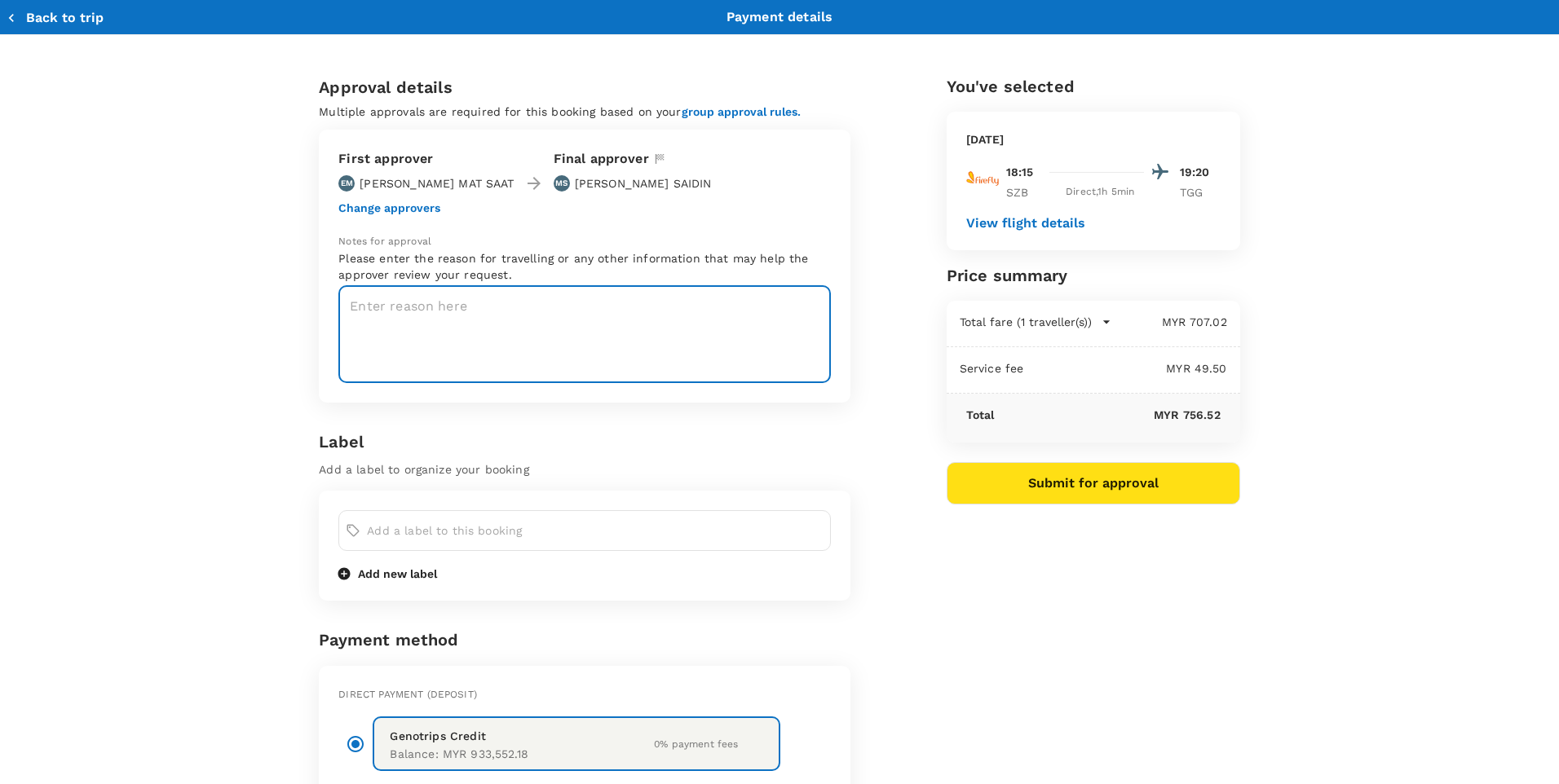 click at bounding box center [585, 334] 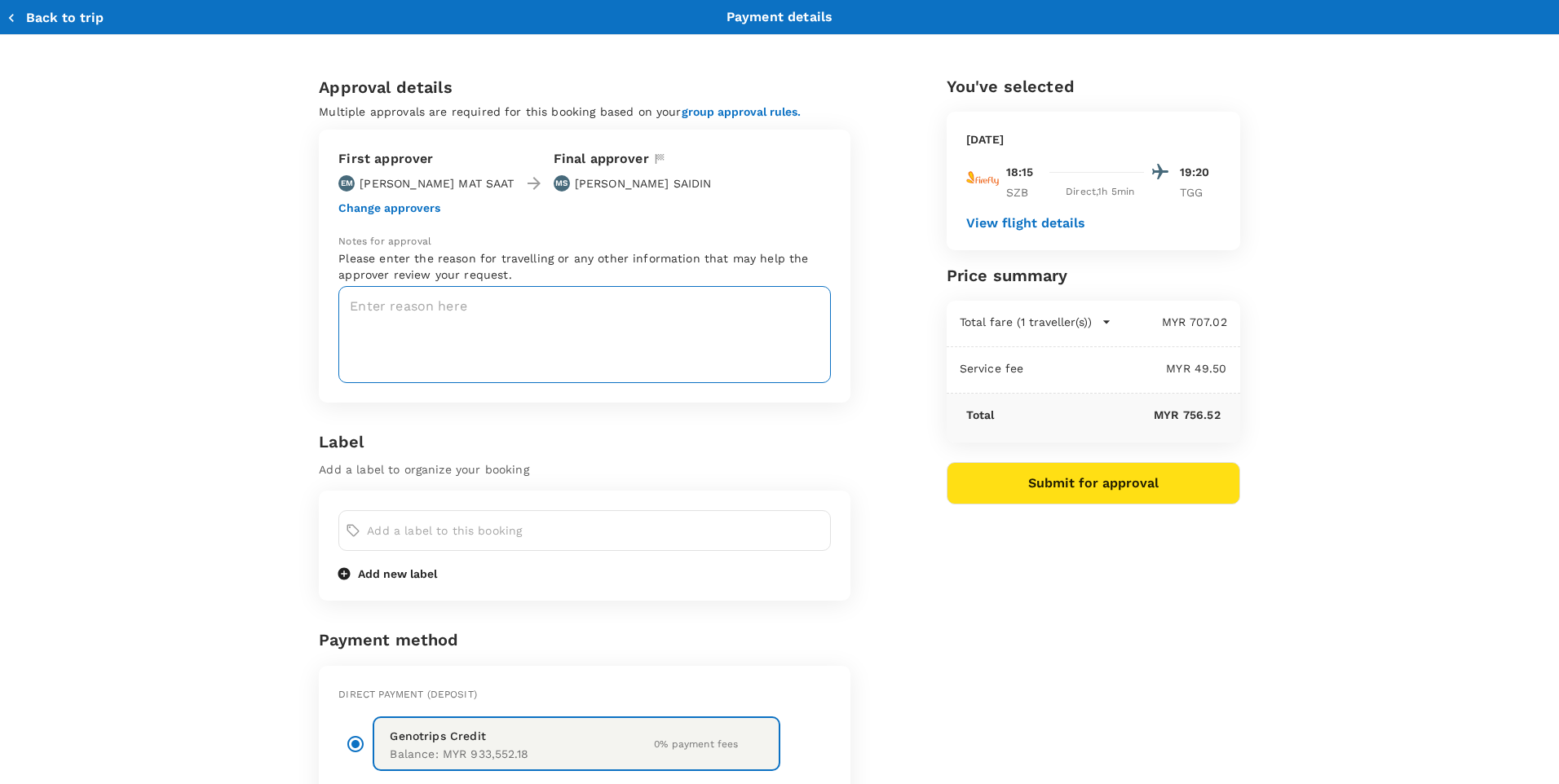 click at bounding box center (585, 334) 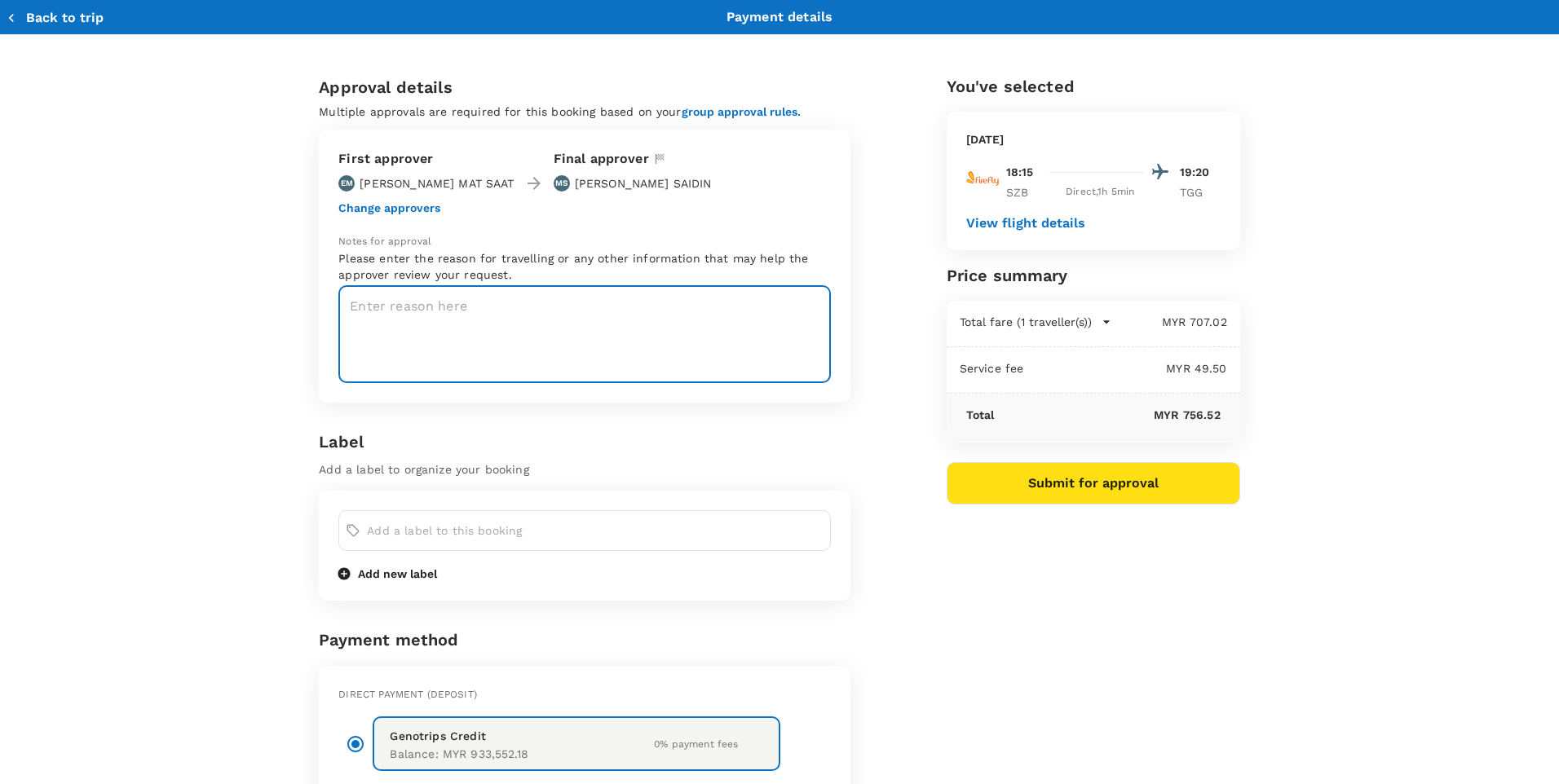 paste on "CRT000000016851" 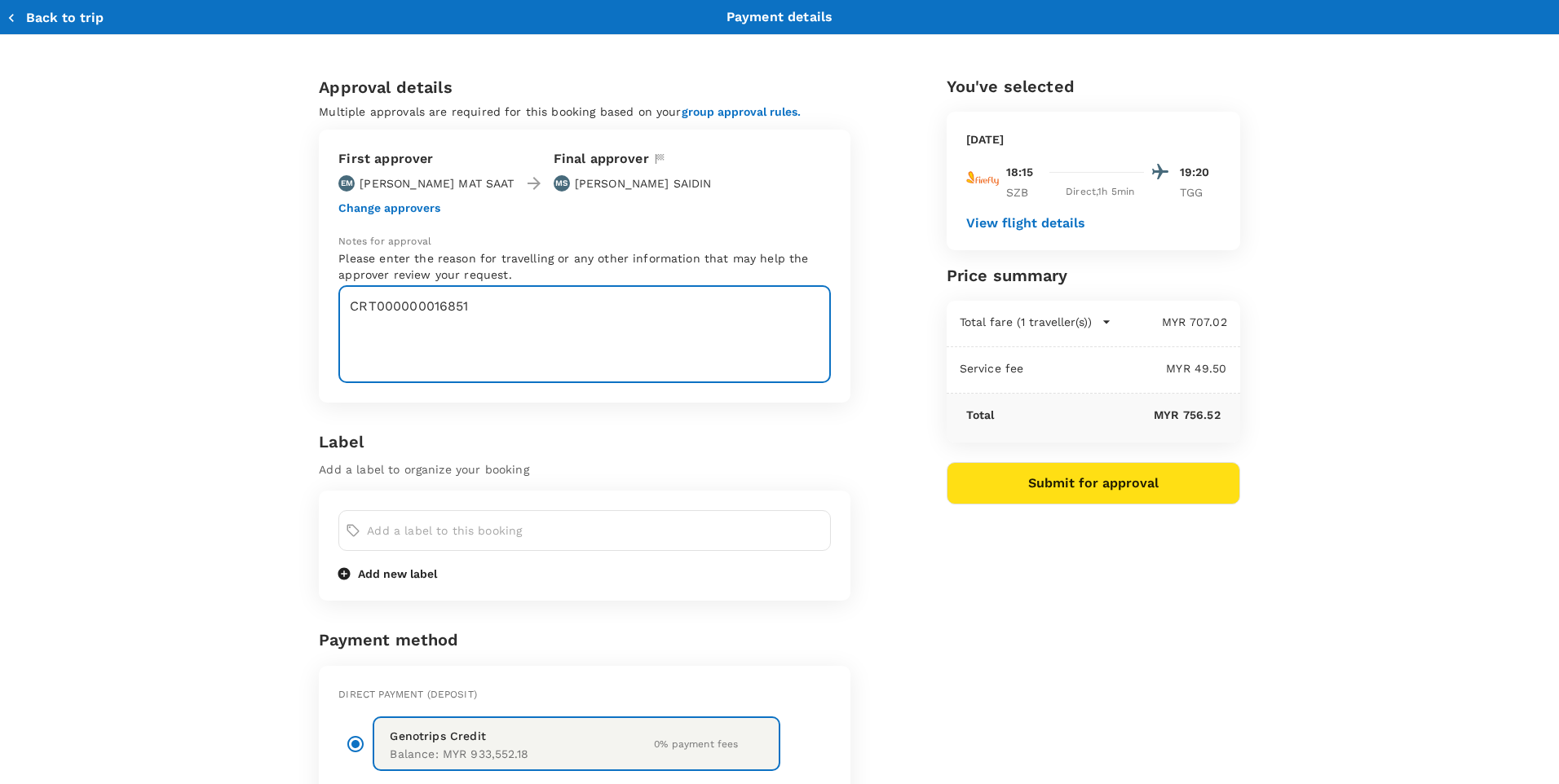 click on "CRT000000016851" at bounding box center [585, 334] 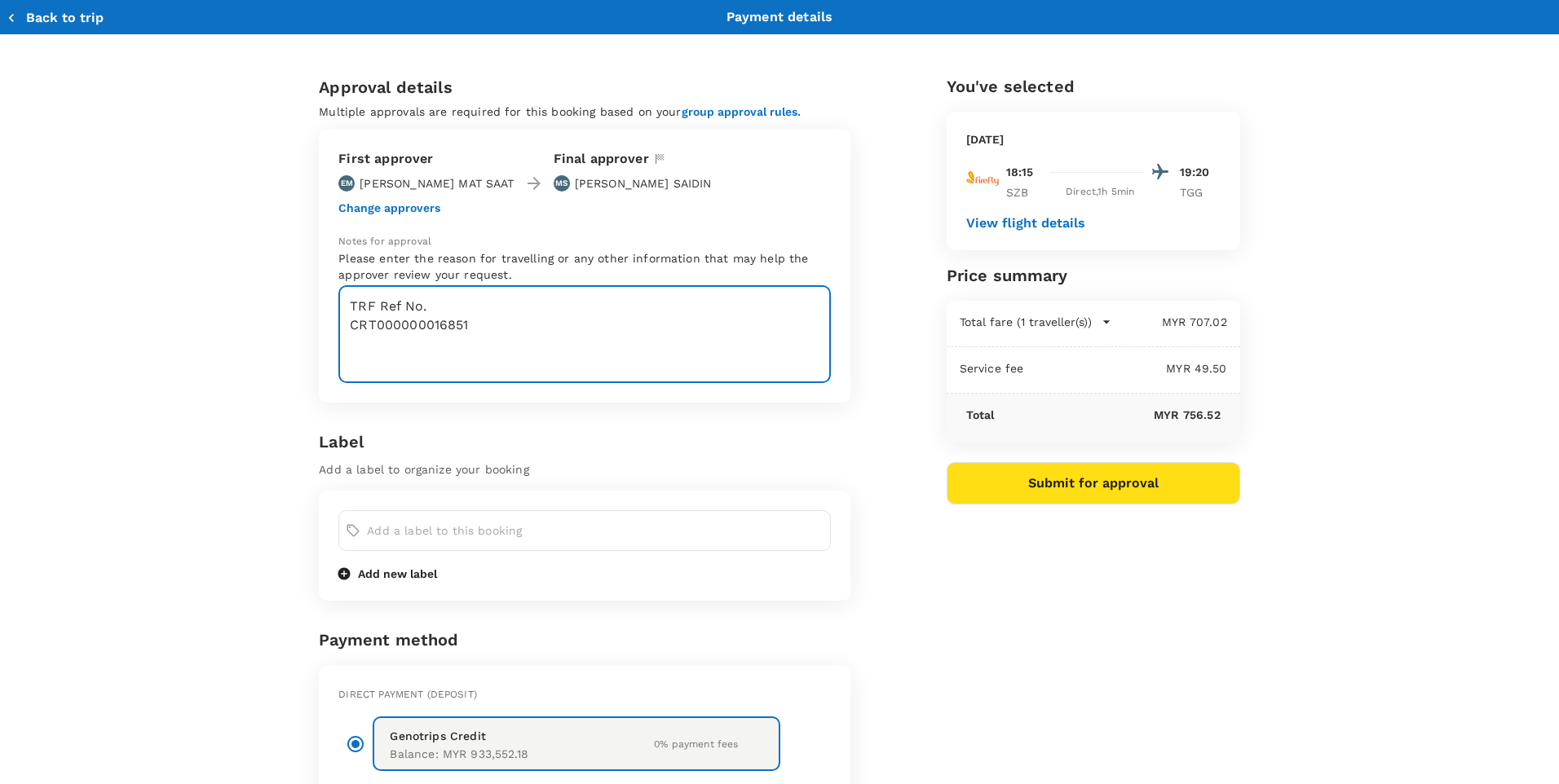 type on "TRF Ref No.
CRT000000016851" 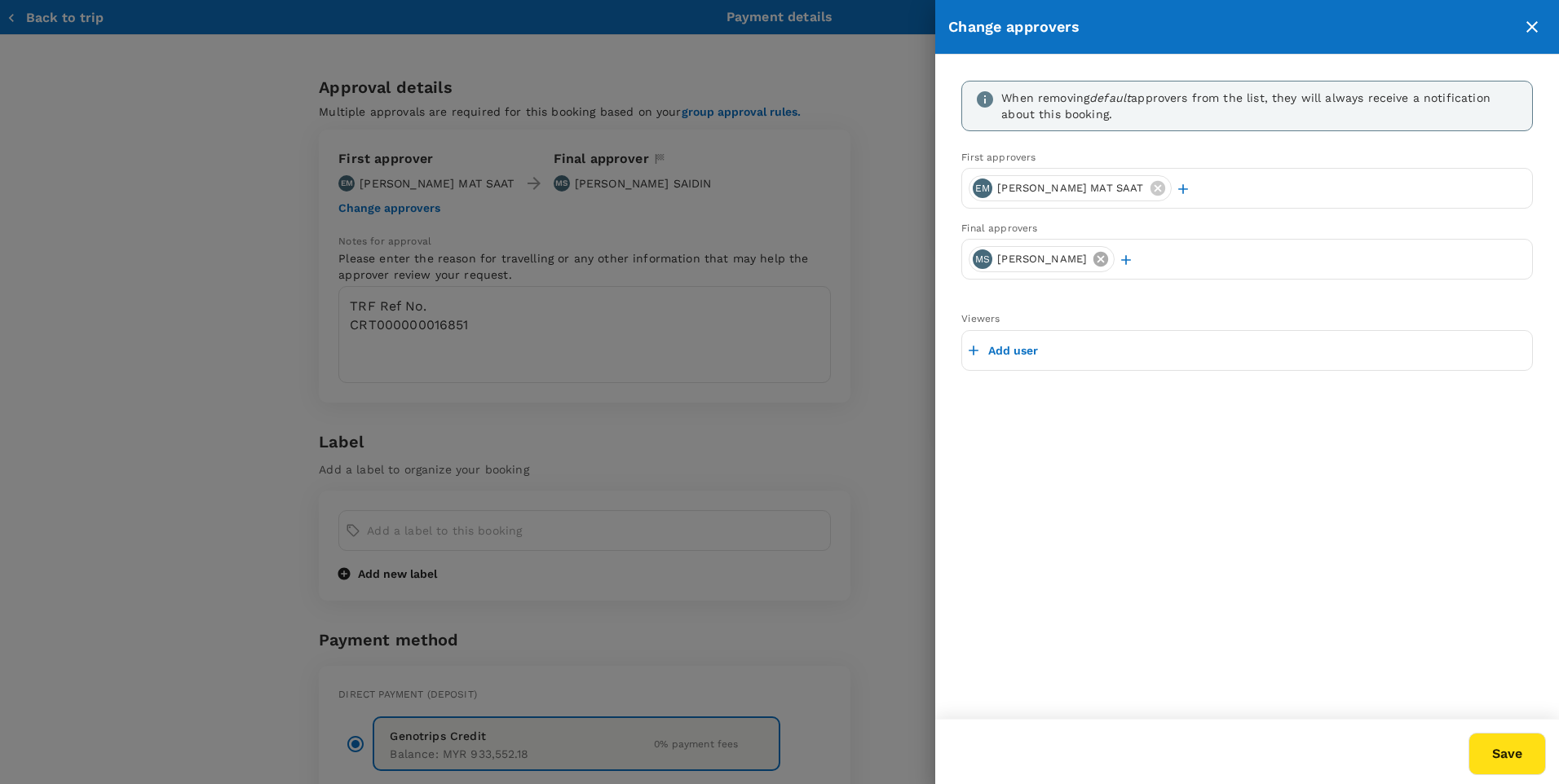 click 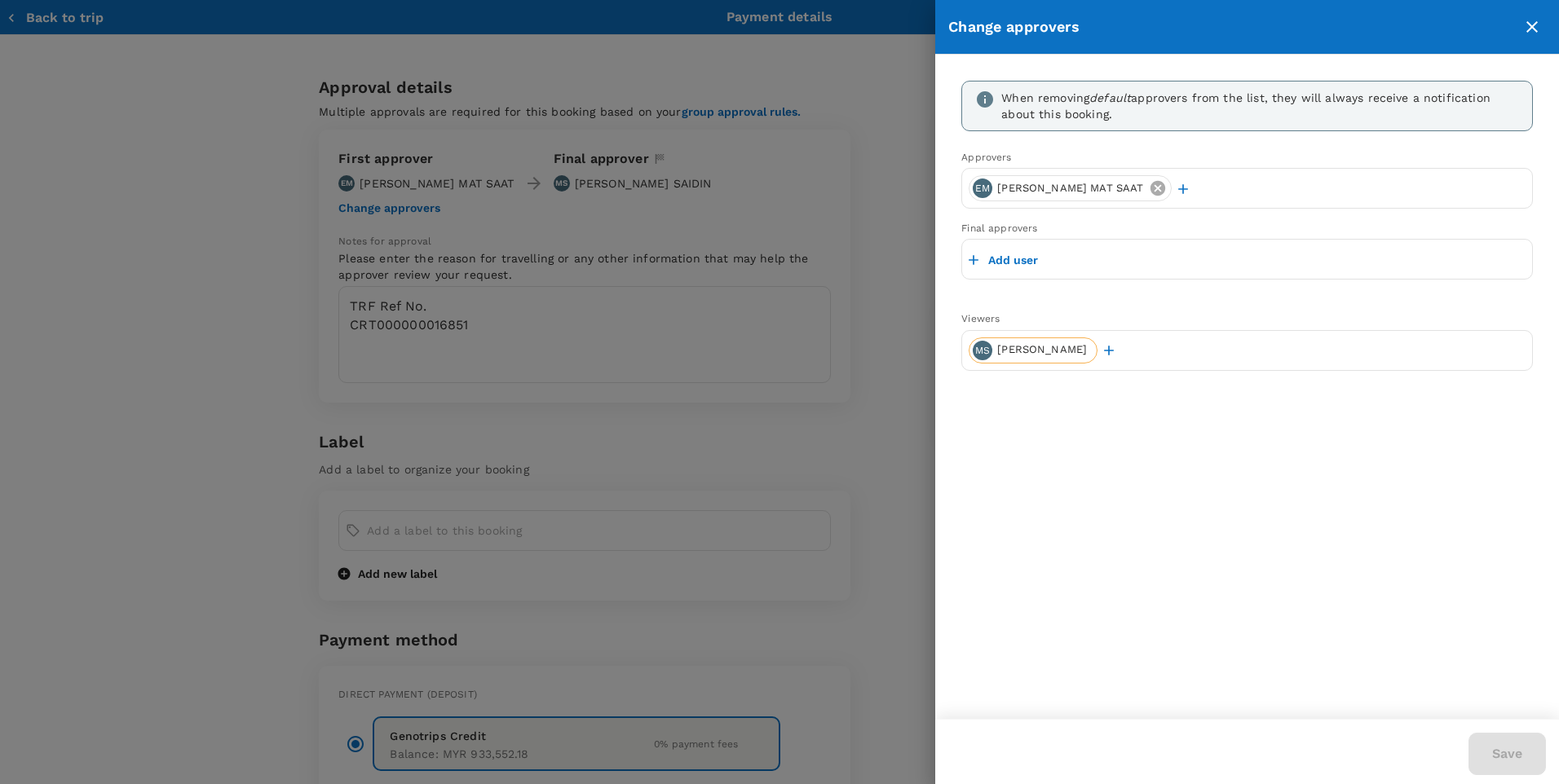 click 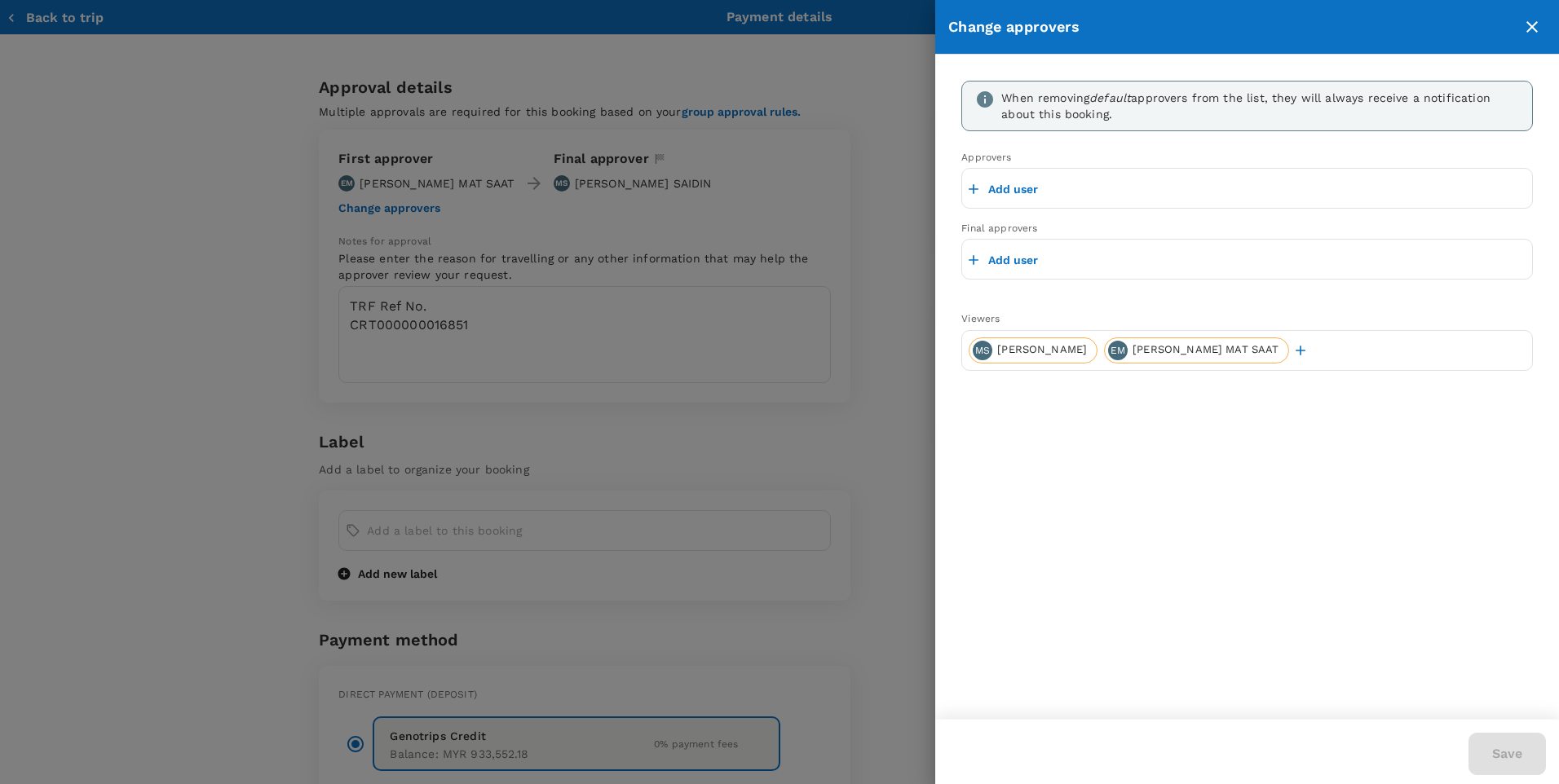 click on "Add user" at bounding box center [1013, 189] 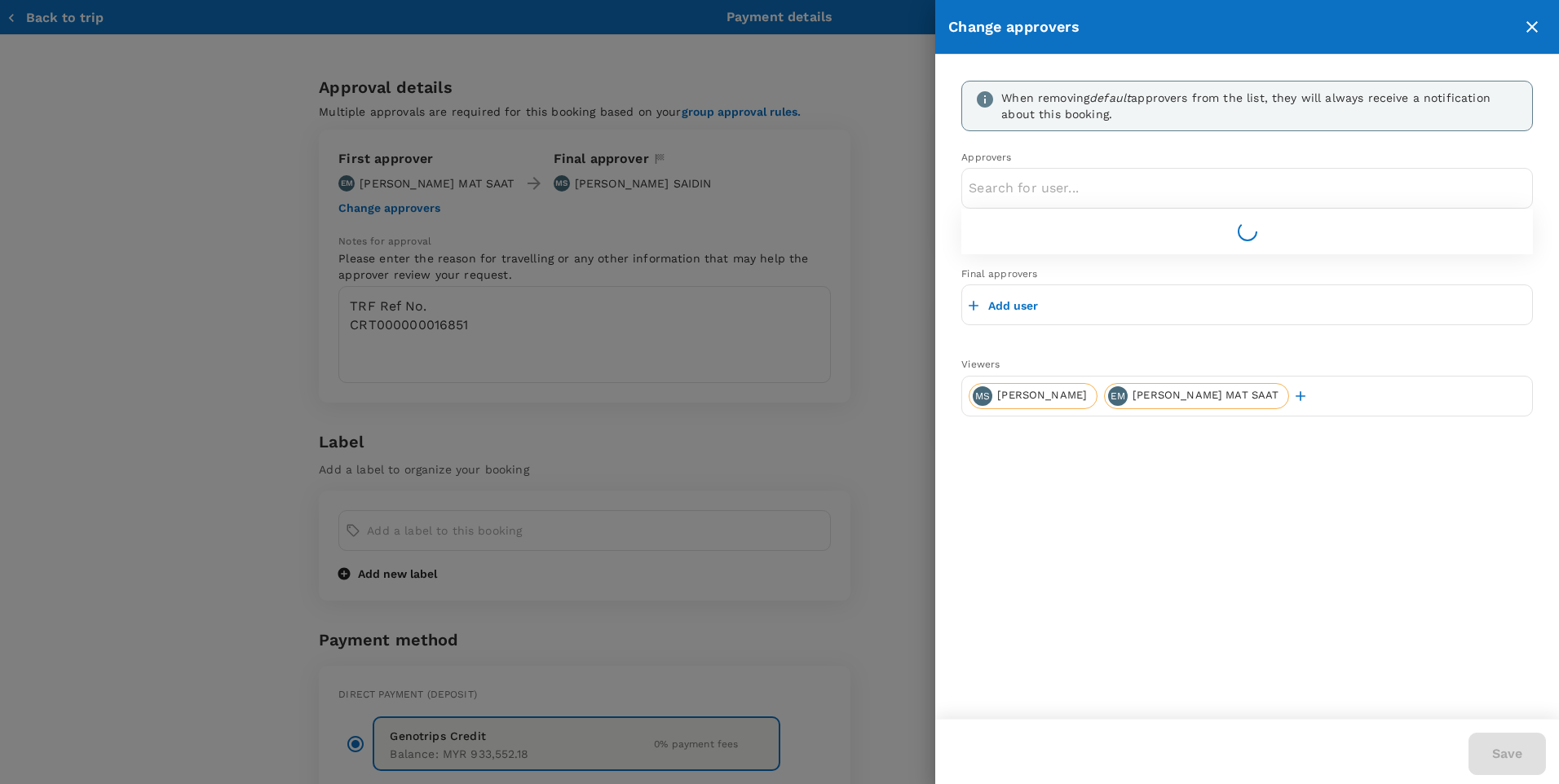 click at bounding box center [1247, 188] 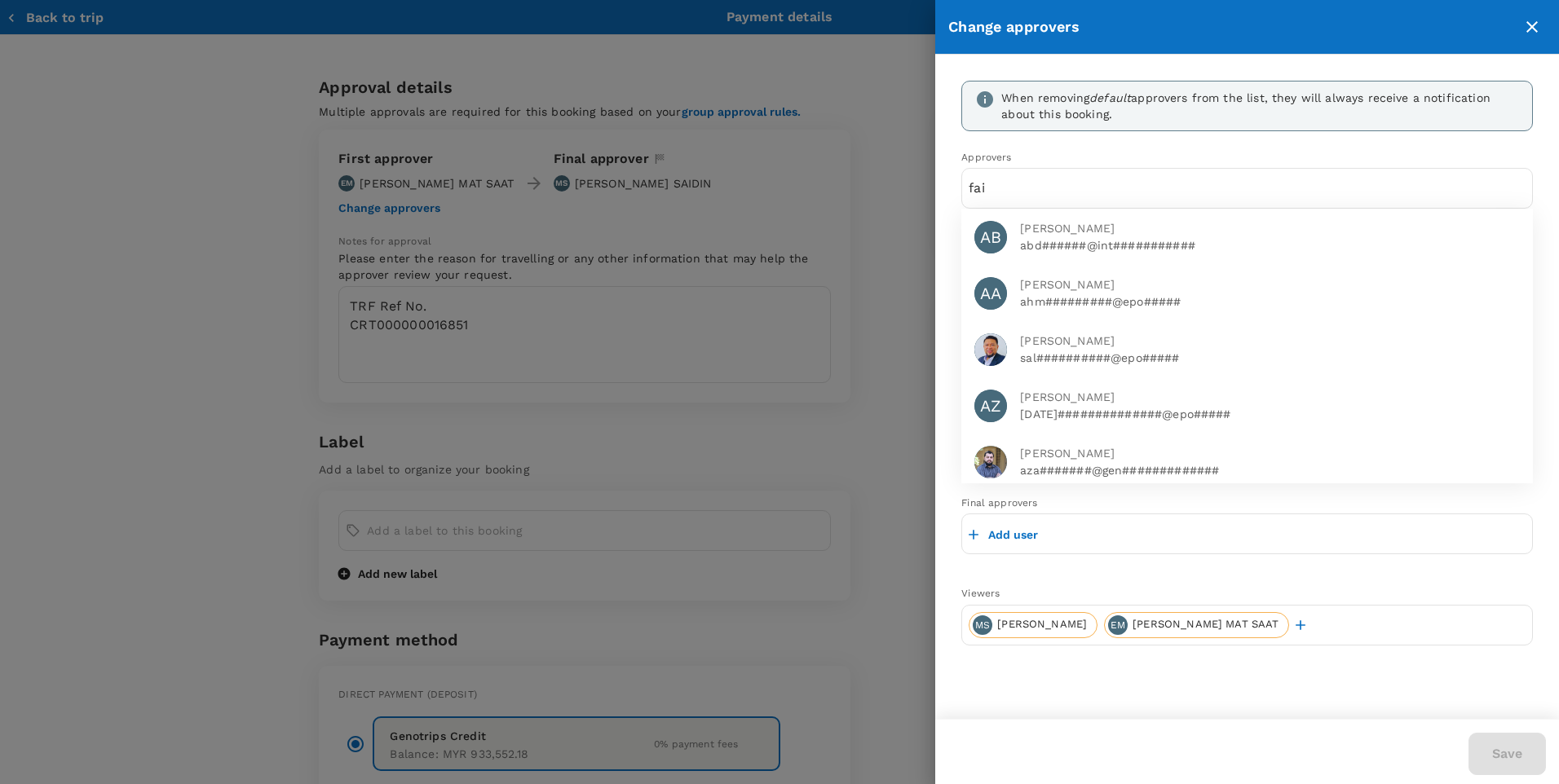type on "faiz" 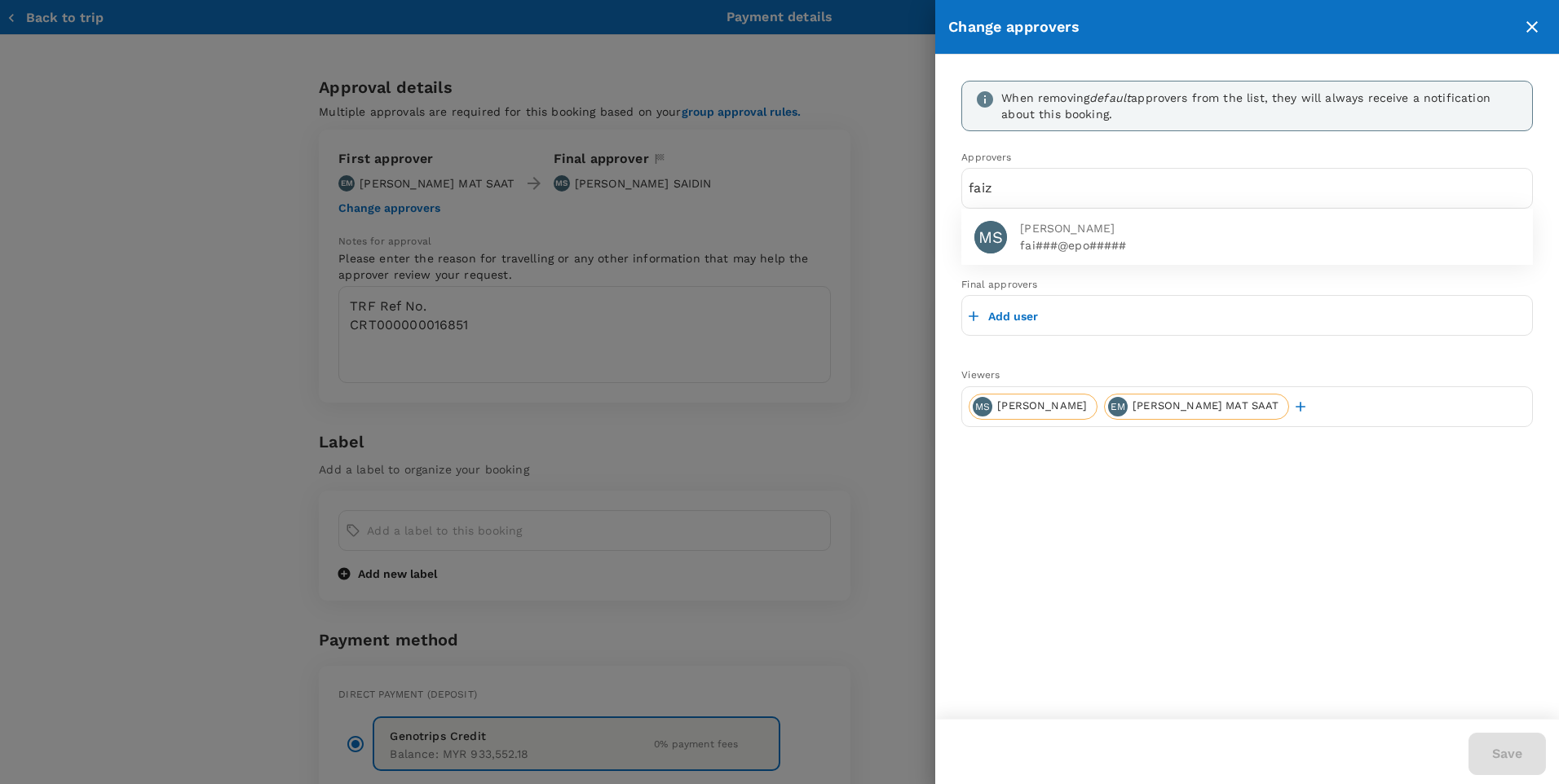 drag, startPoint x: 985, startPoint y: 191, endPoint x: 944, endPoint y: 192, distance: 41.012193 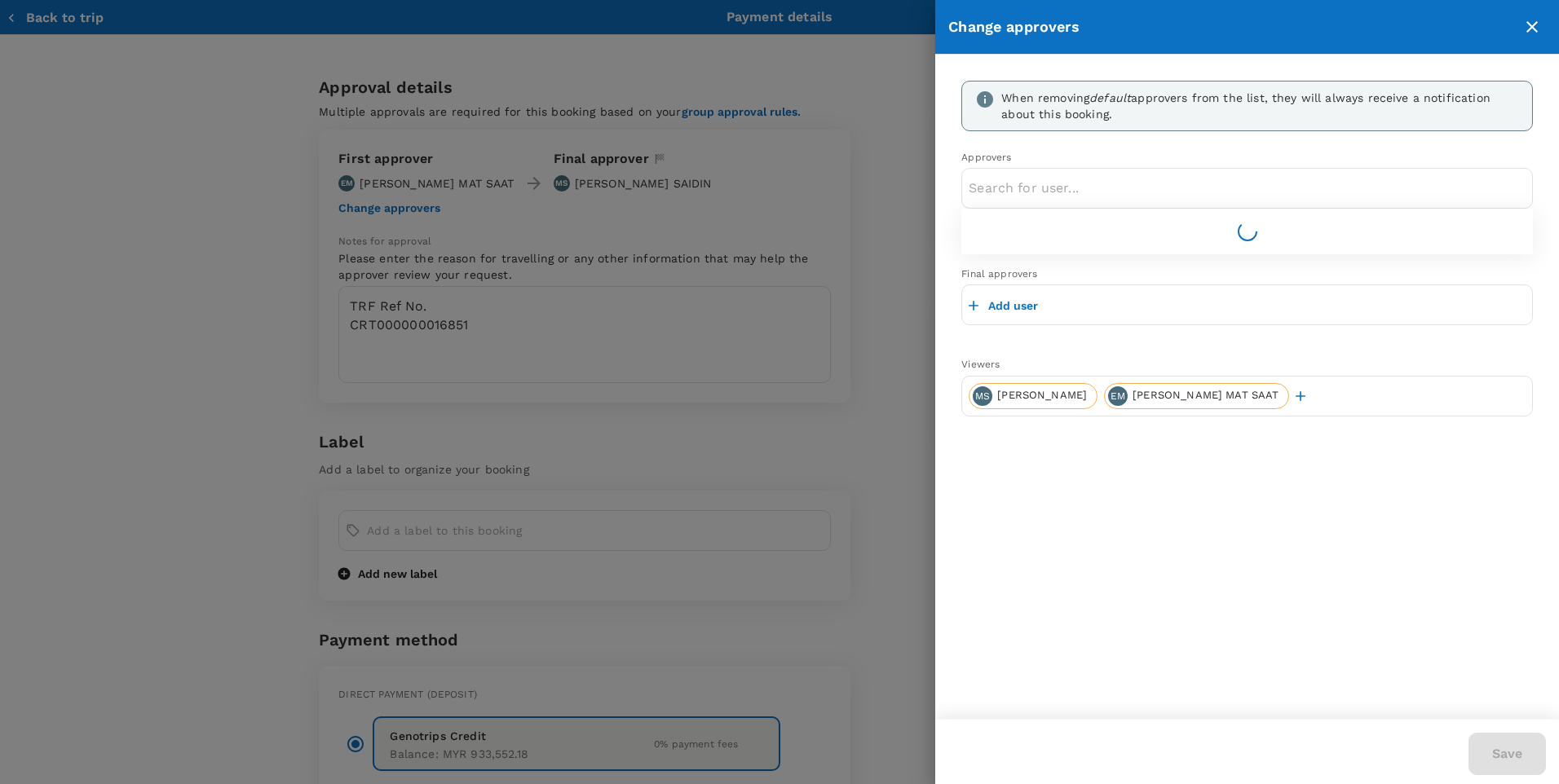 click at bounding box center [1247, 188] 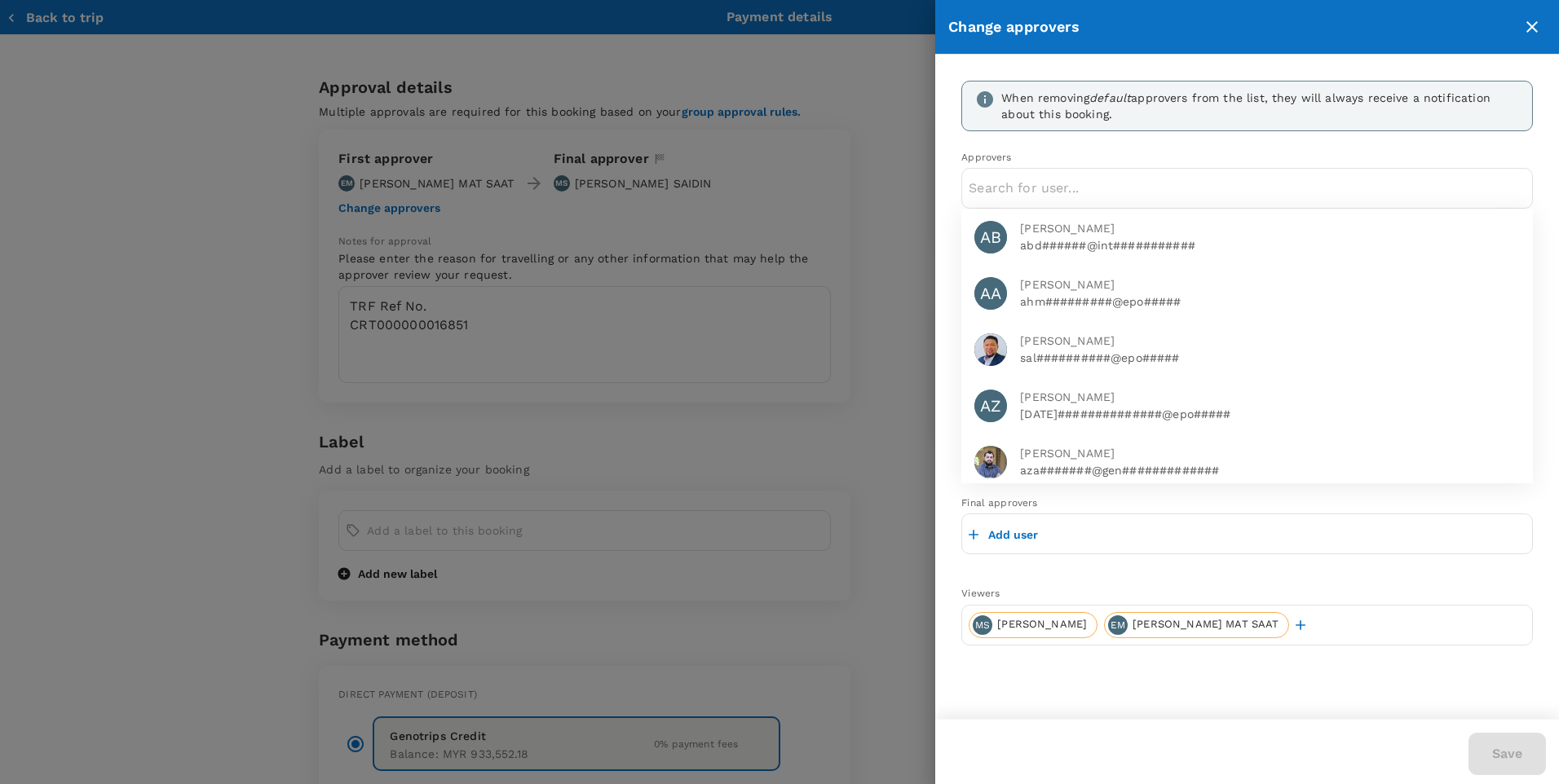 click at bounding box center [1247, 188] 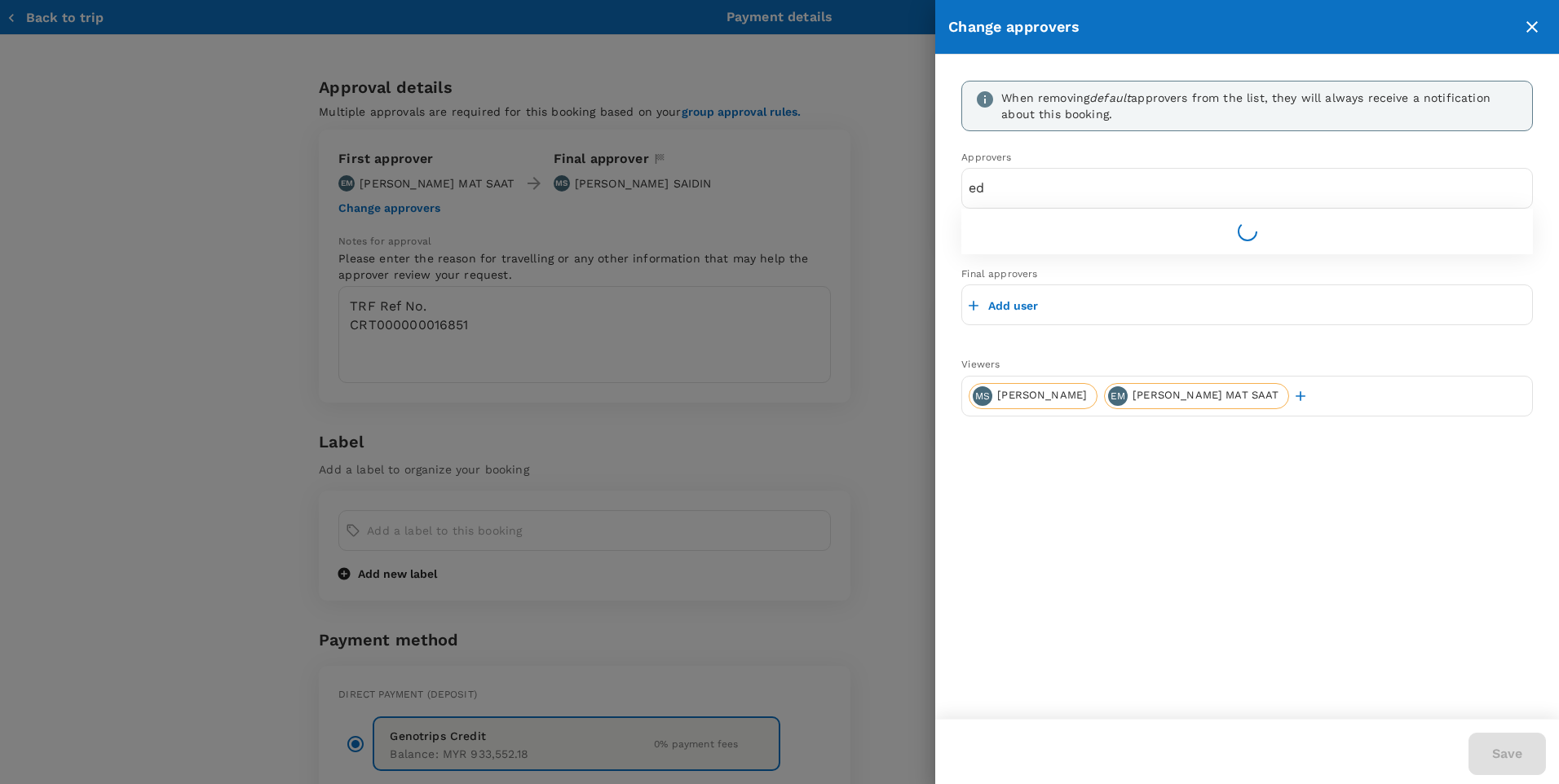 type on "e" 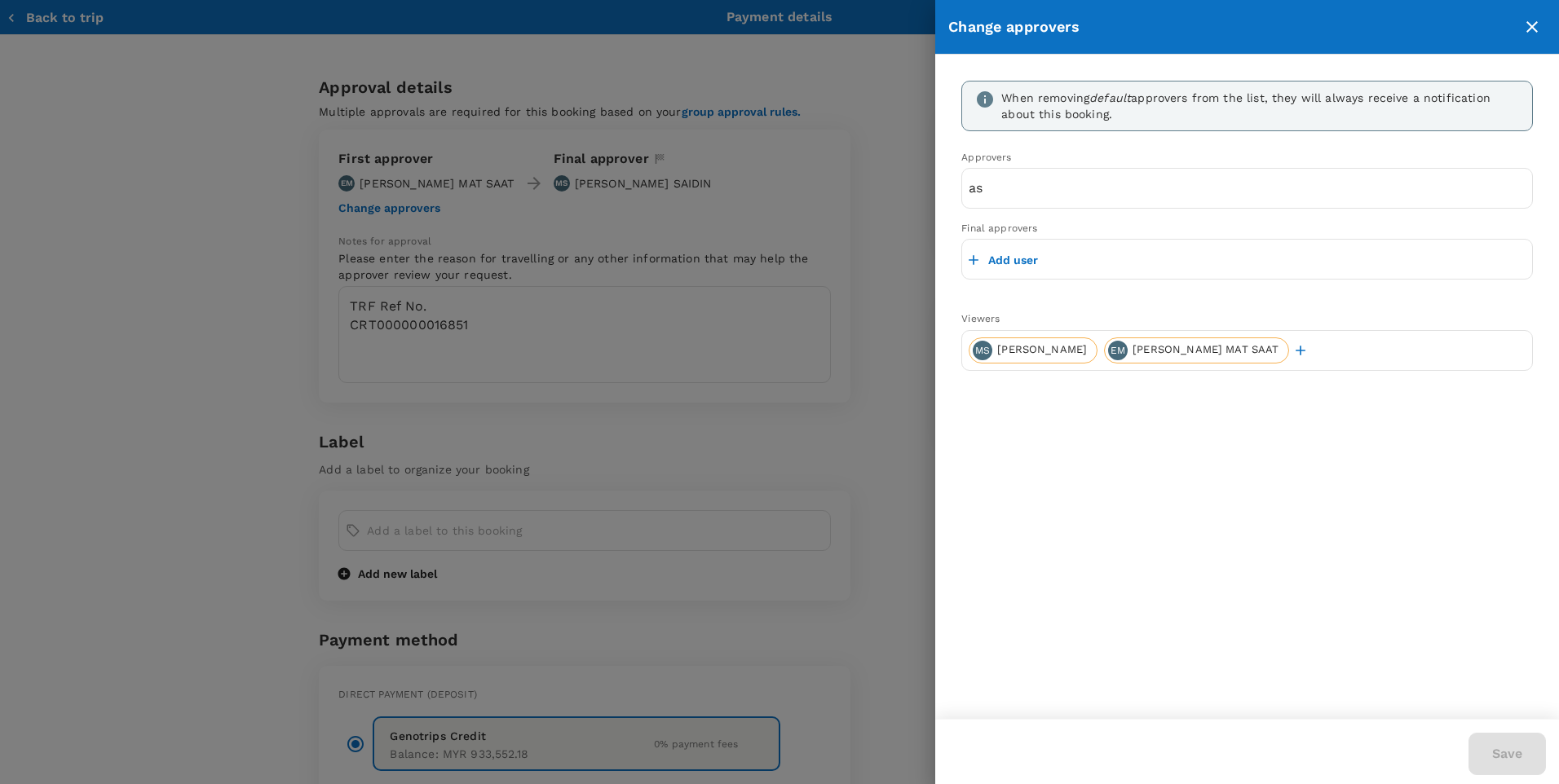 type on "a" 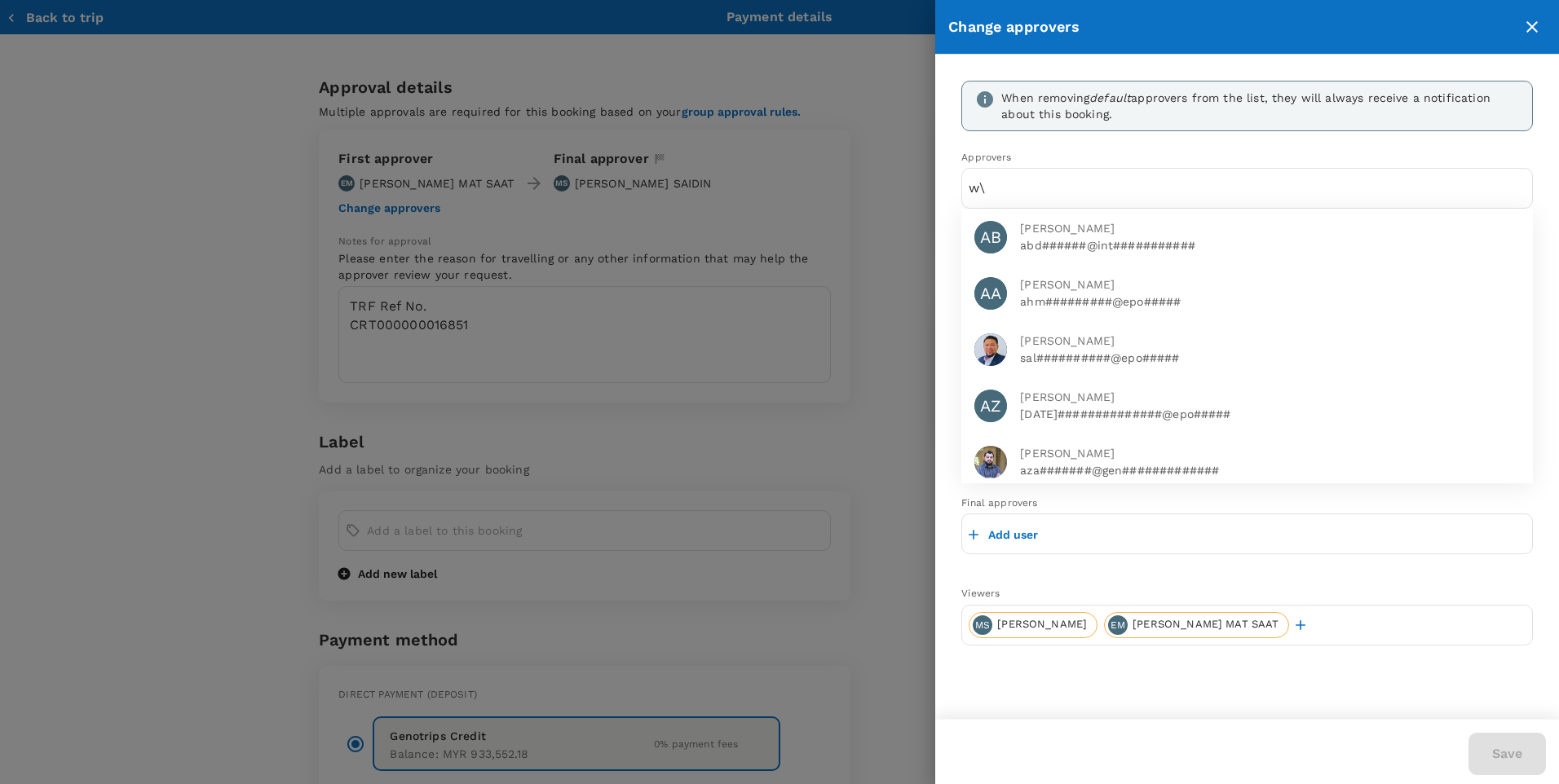 type on "w" 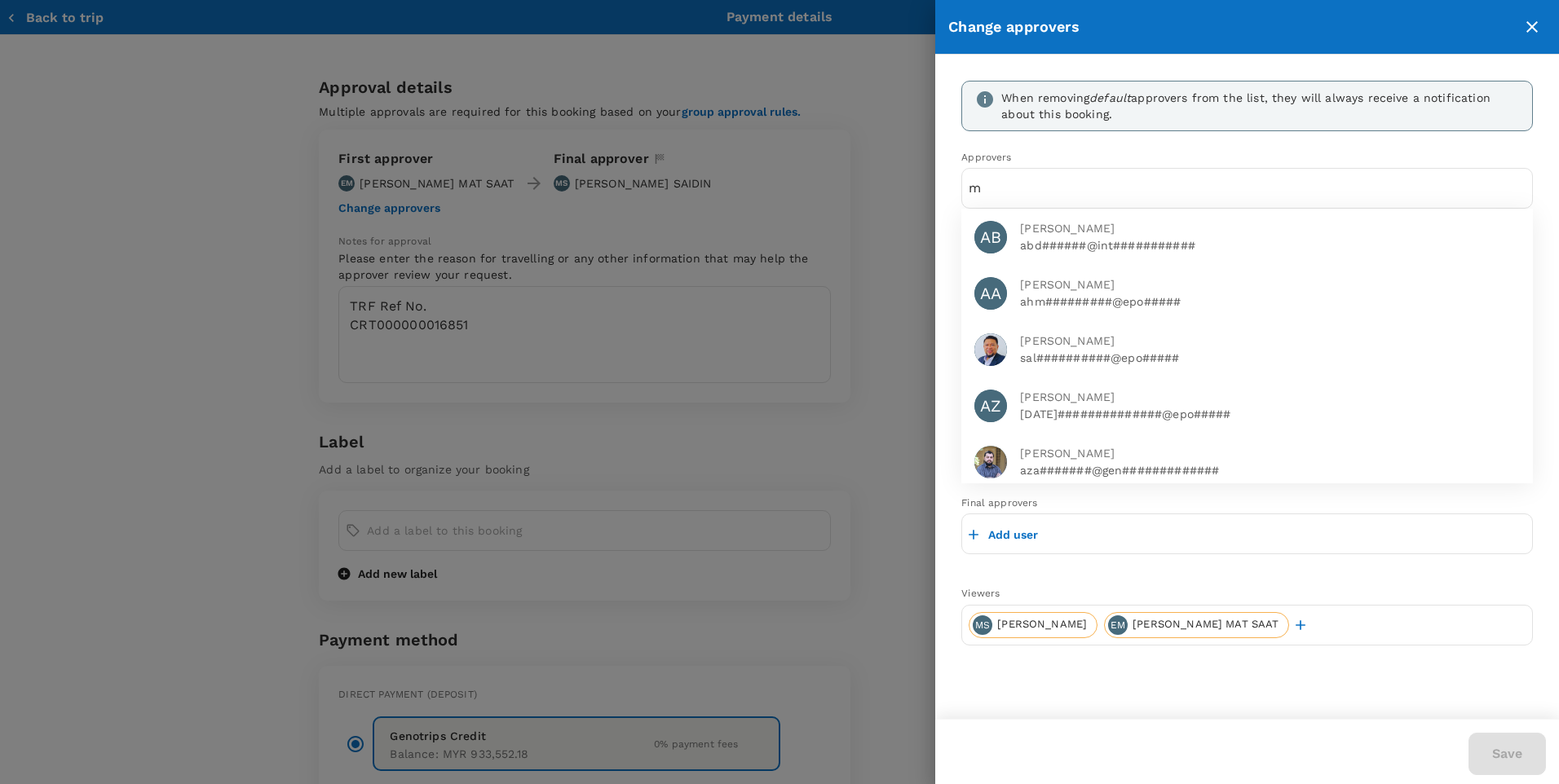 click on "m" at bounding box center [1247, 188] 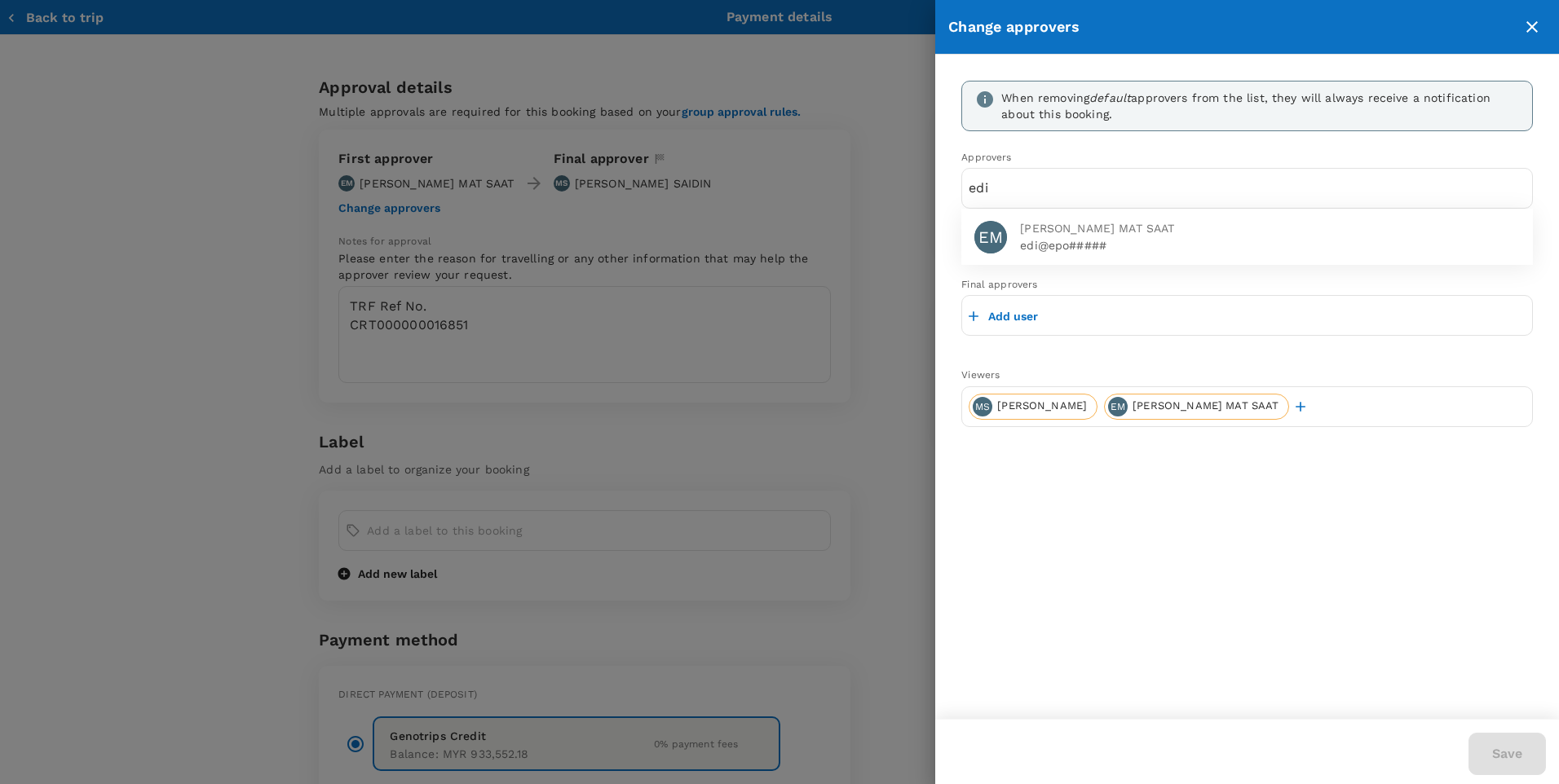 type on "edi" 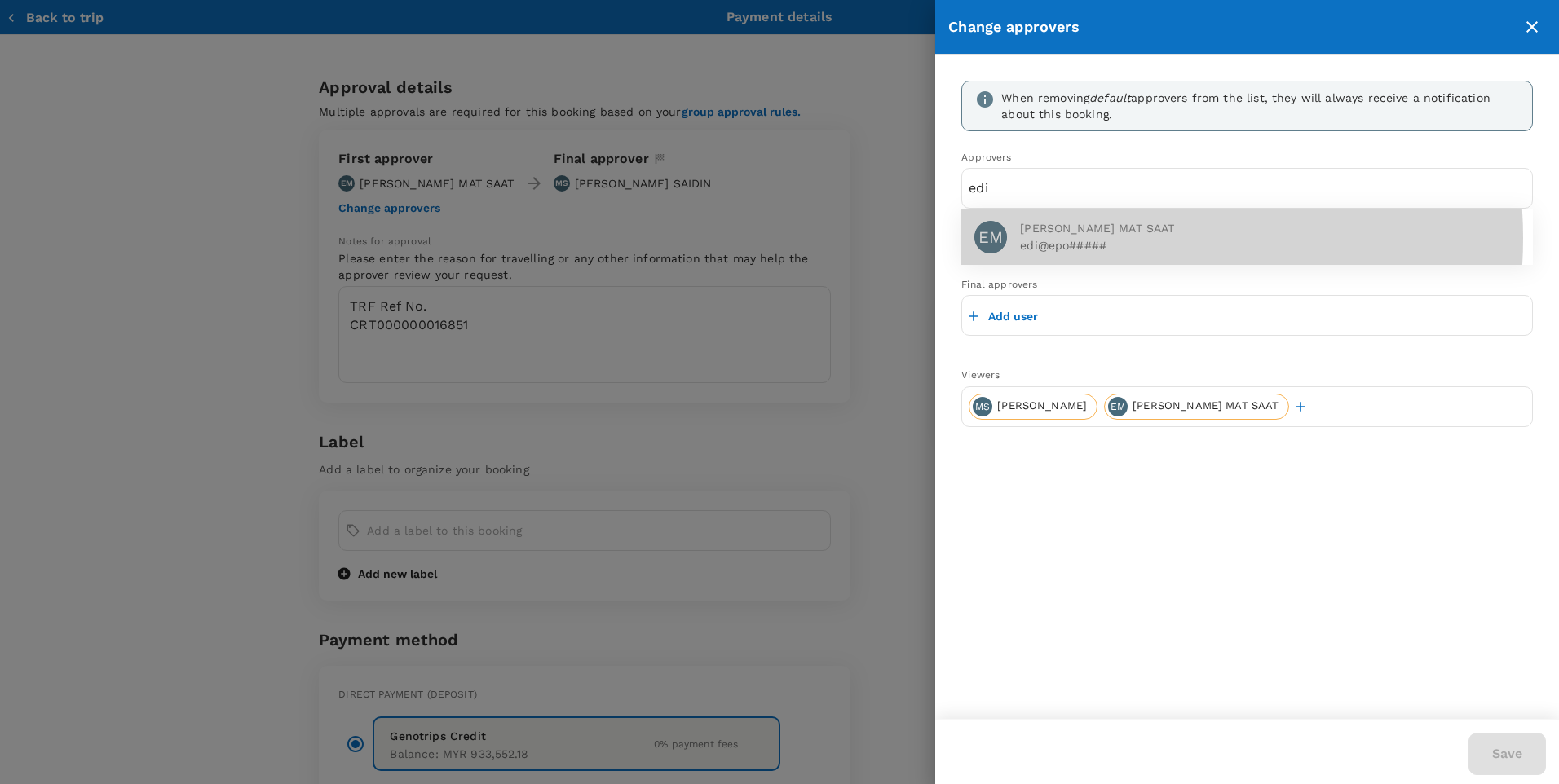 click on "edi@epo#####" at bounding box center [1270, 245] 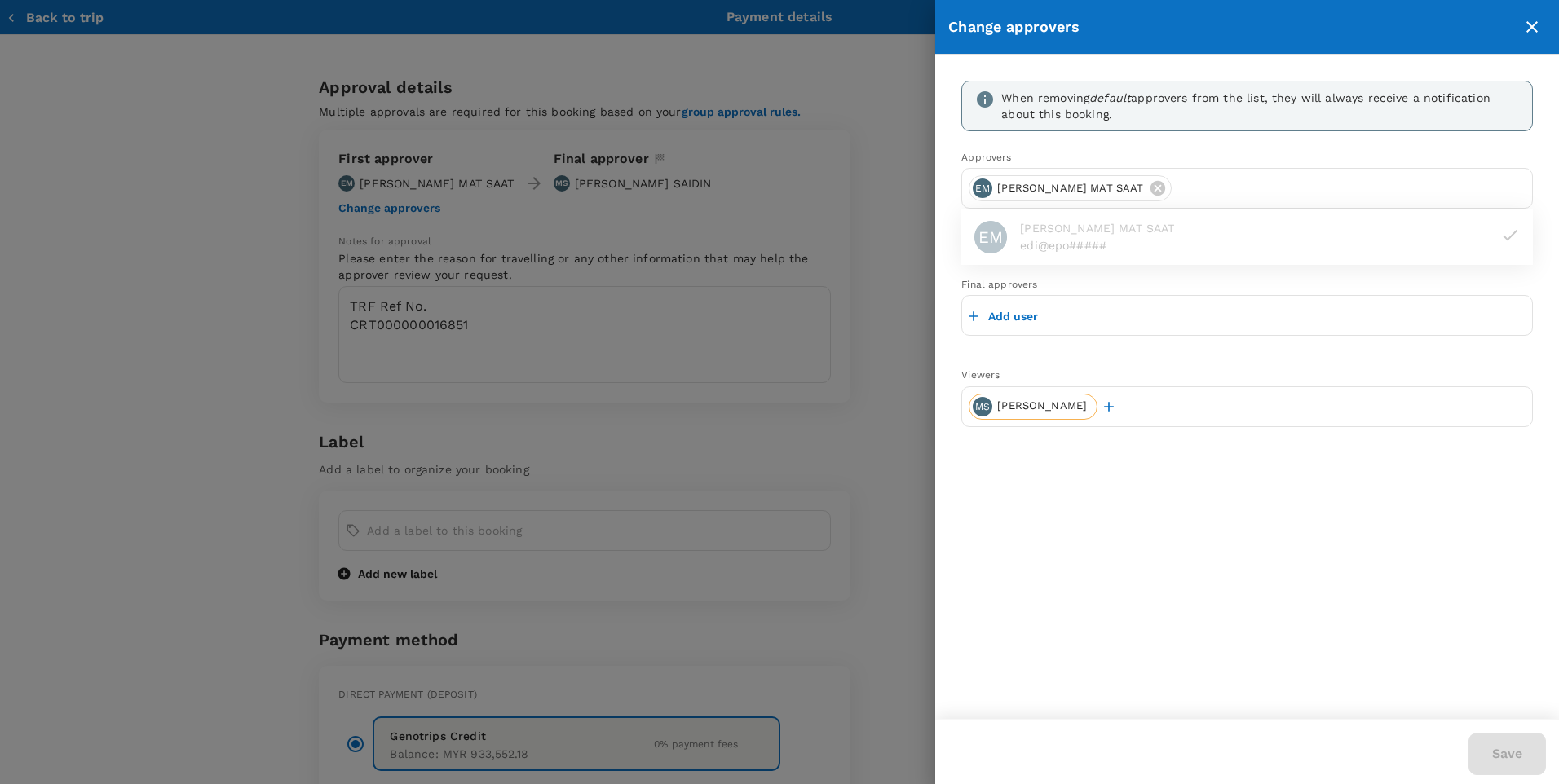 click on "Add user" at bounding box center [1013, 316] 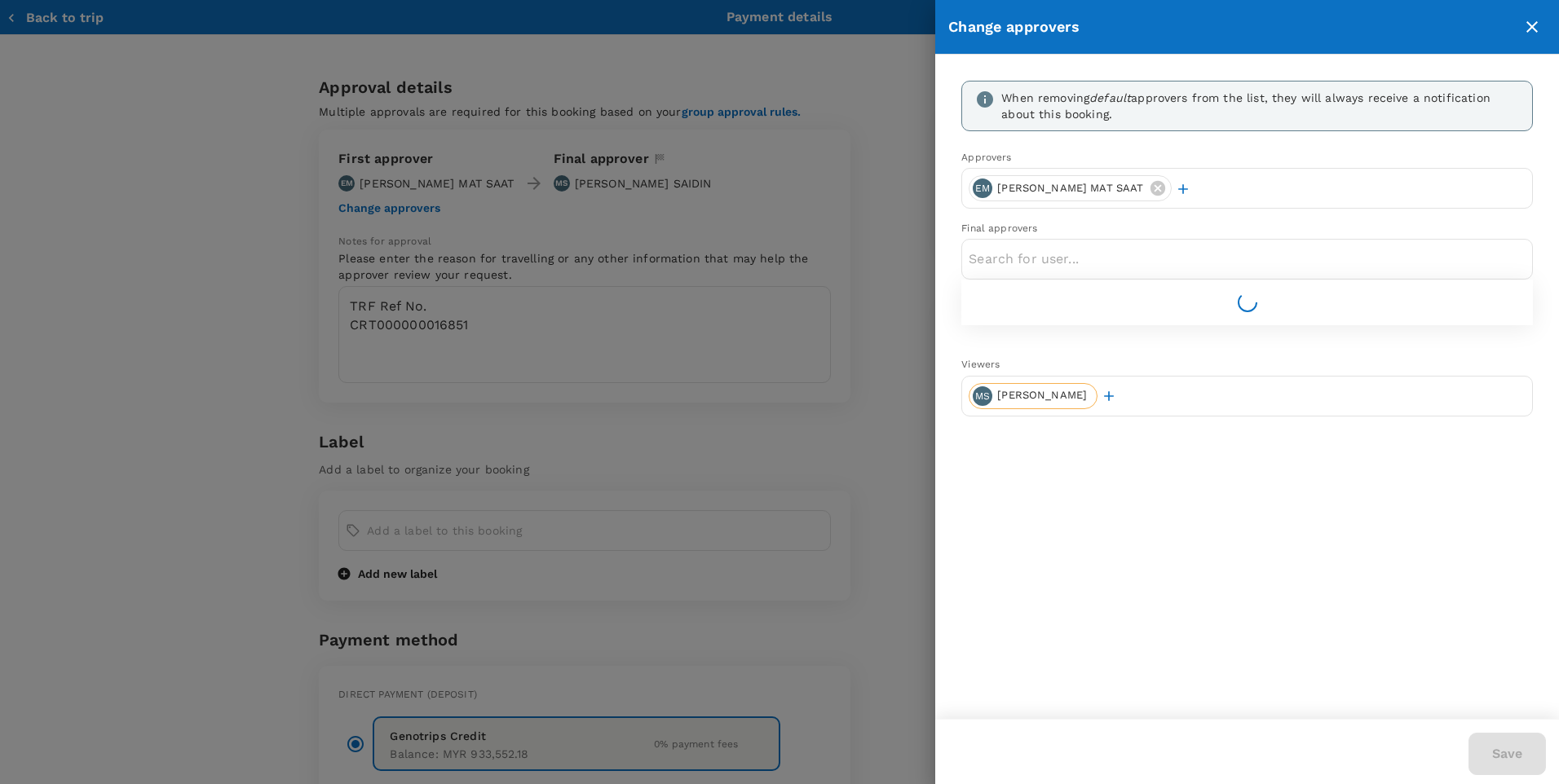 click at bounding box center (1247, 259) 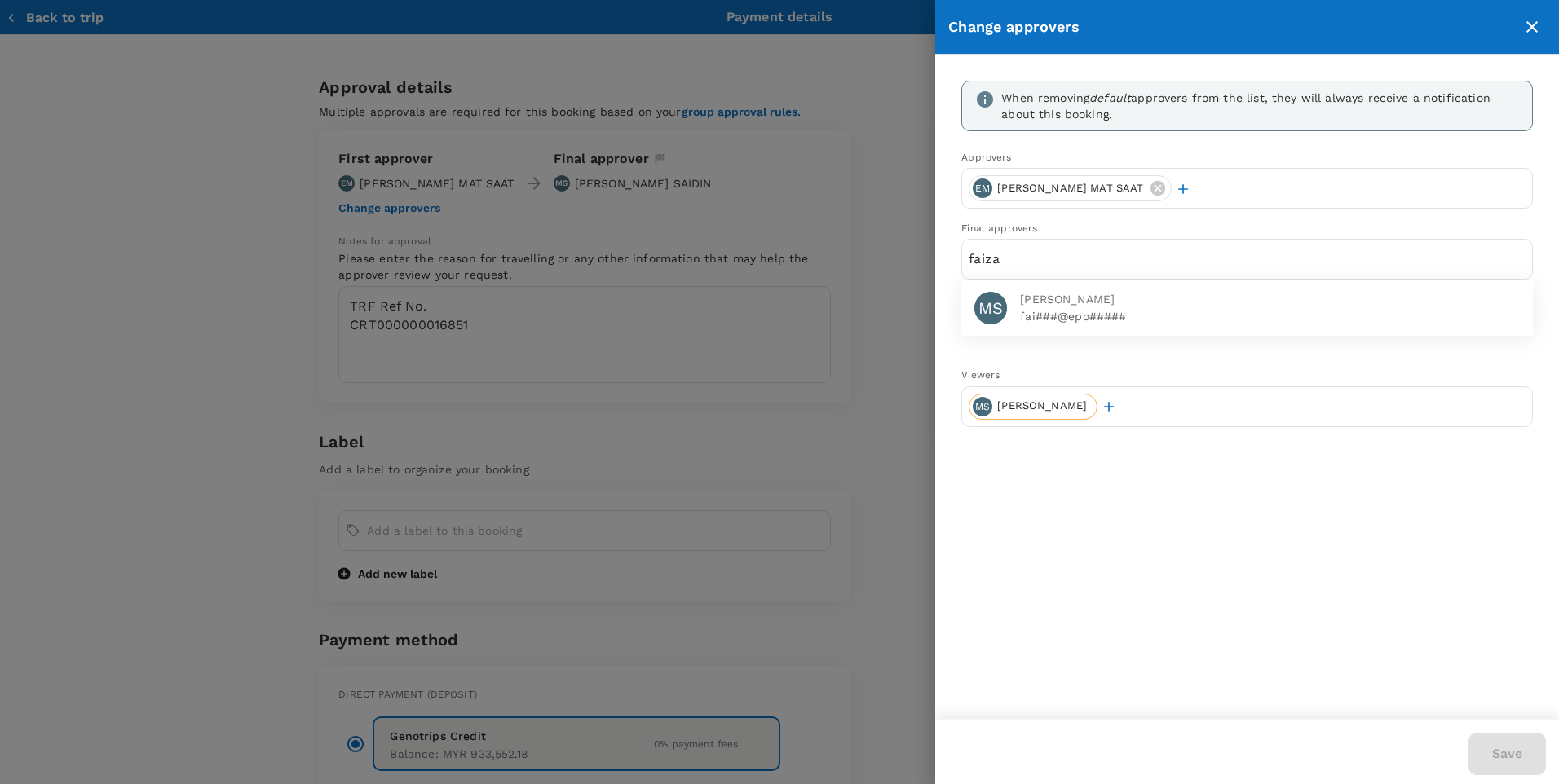 type on "faiza" 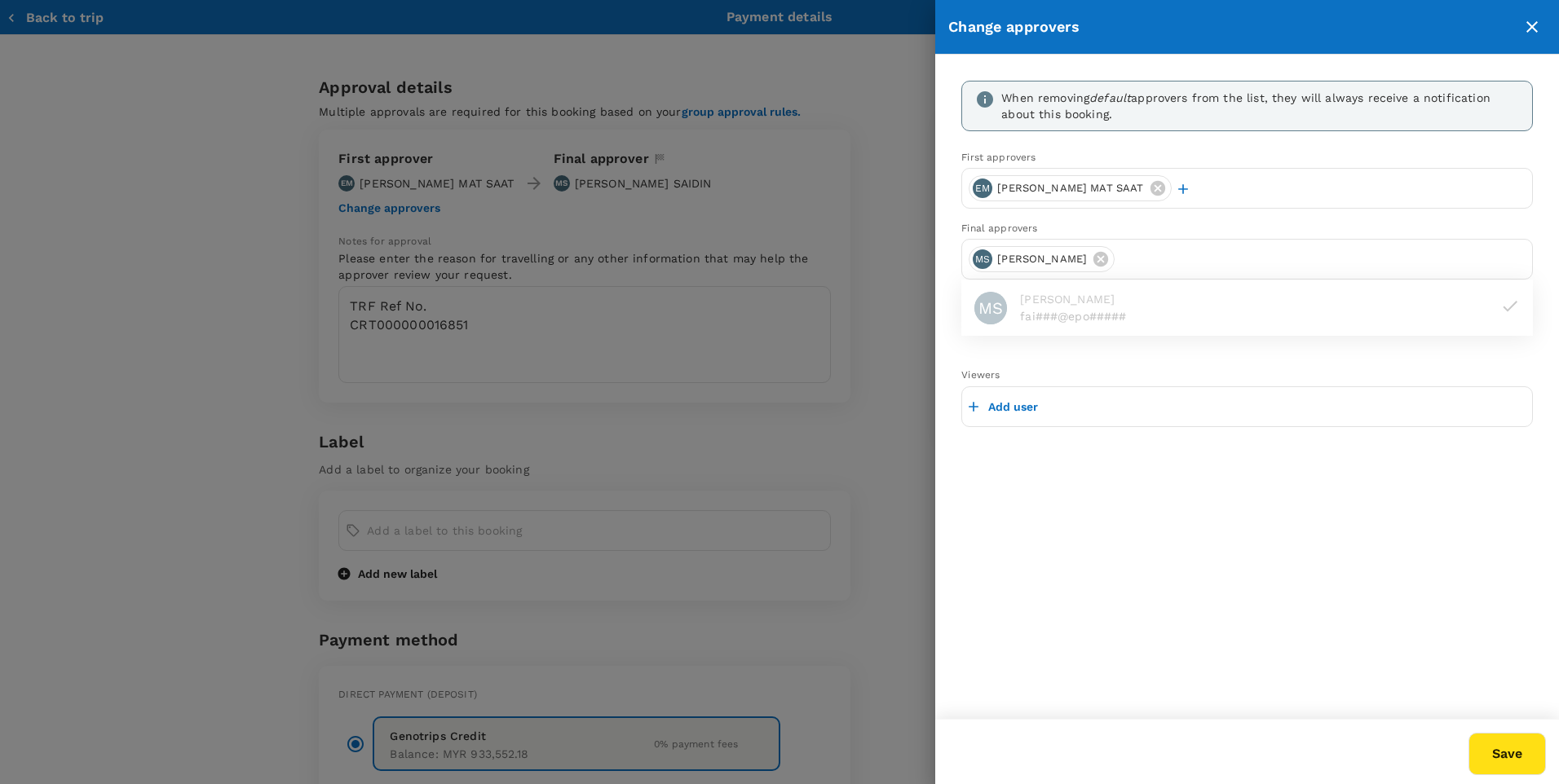 click on "Save" at bounding box center (1507, 754) 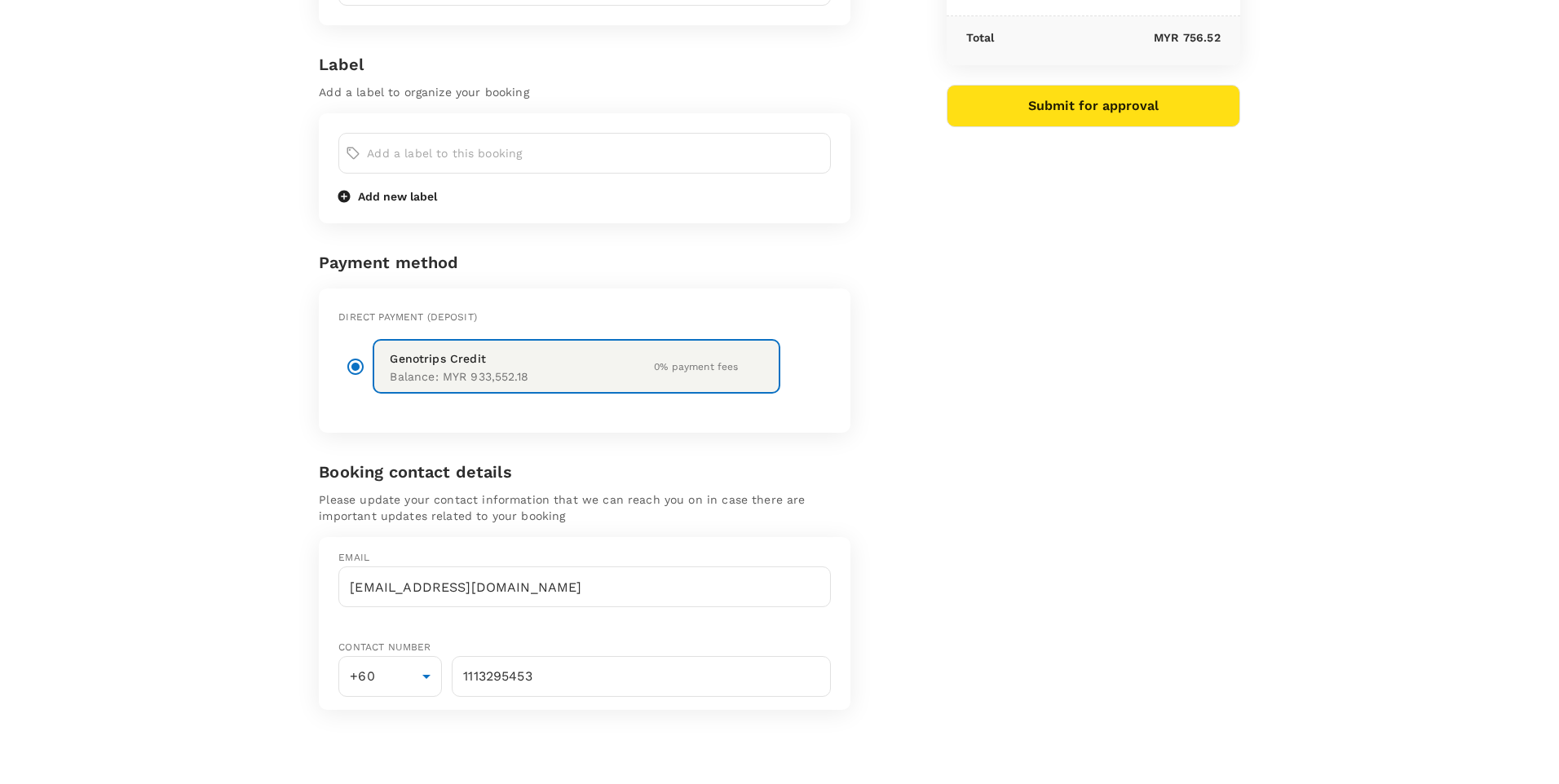 scroll, scrollTop: 0, scrollLeft: 0, axis: both 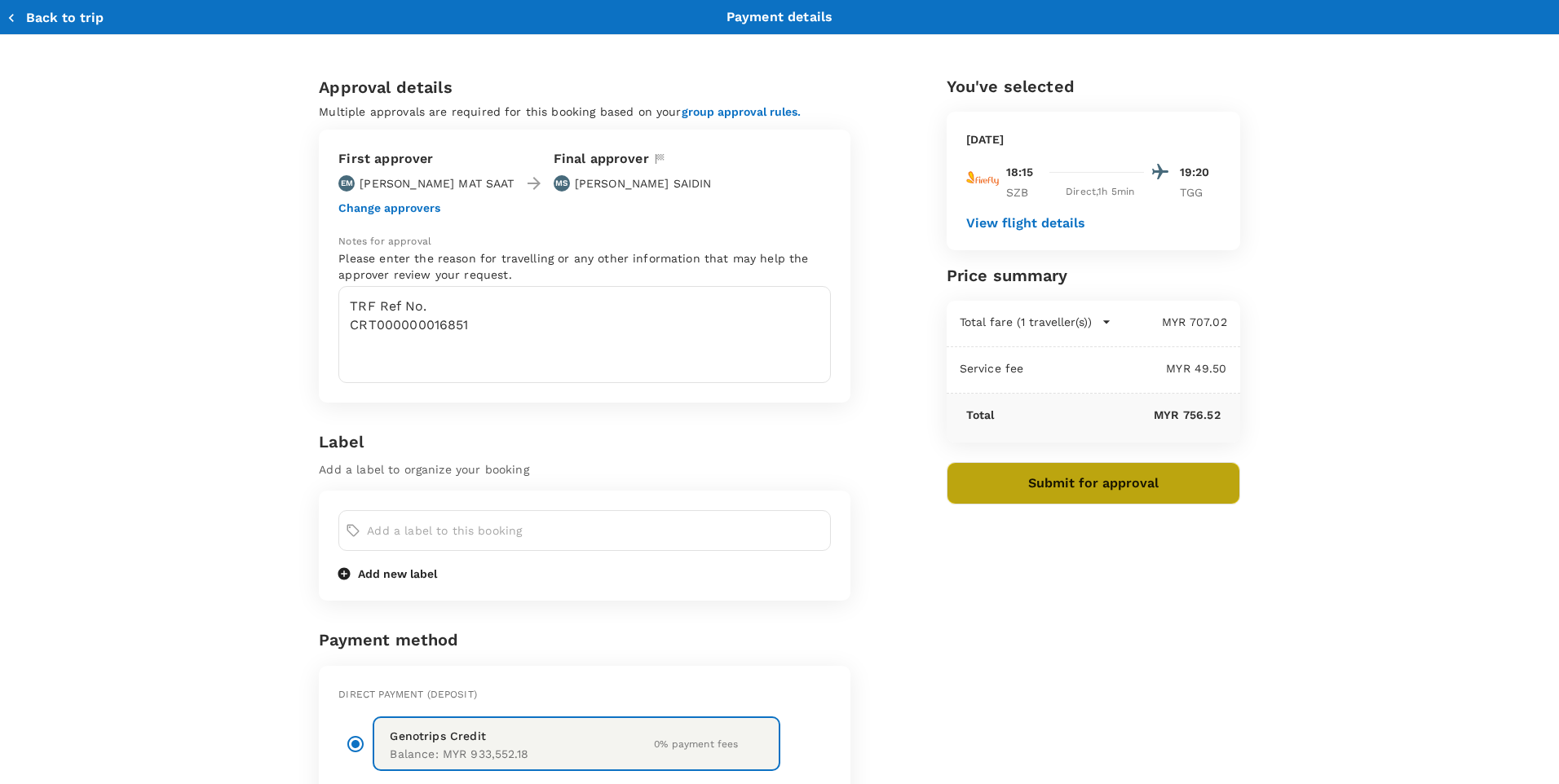 click on "Submit for approval" at bounding box center [1093, 483] 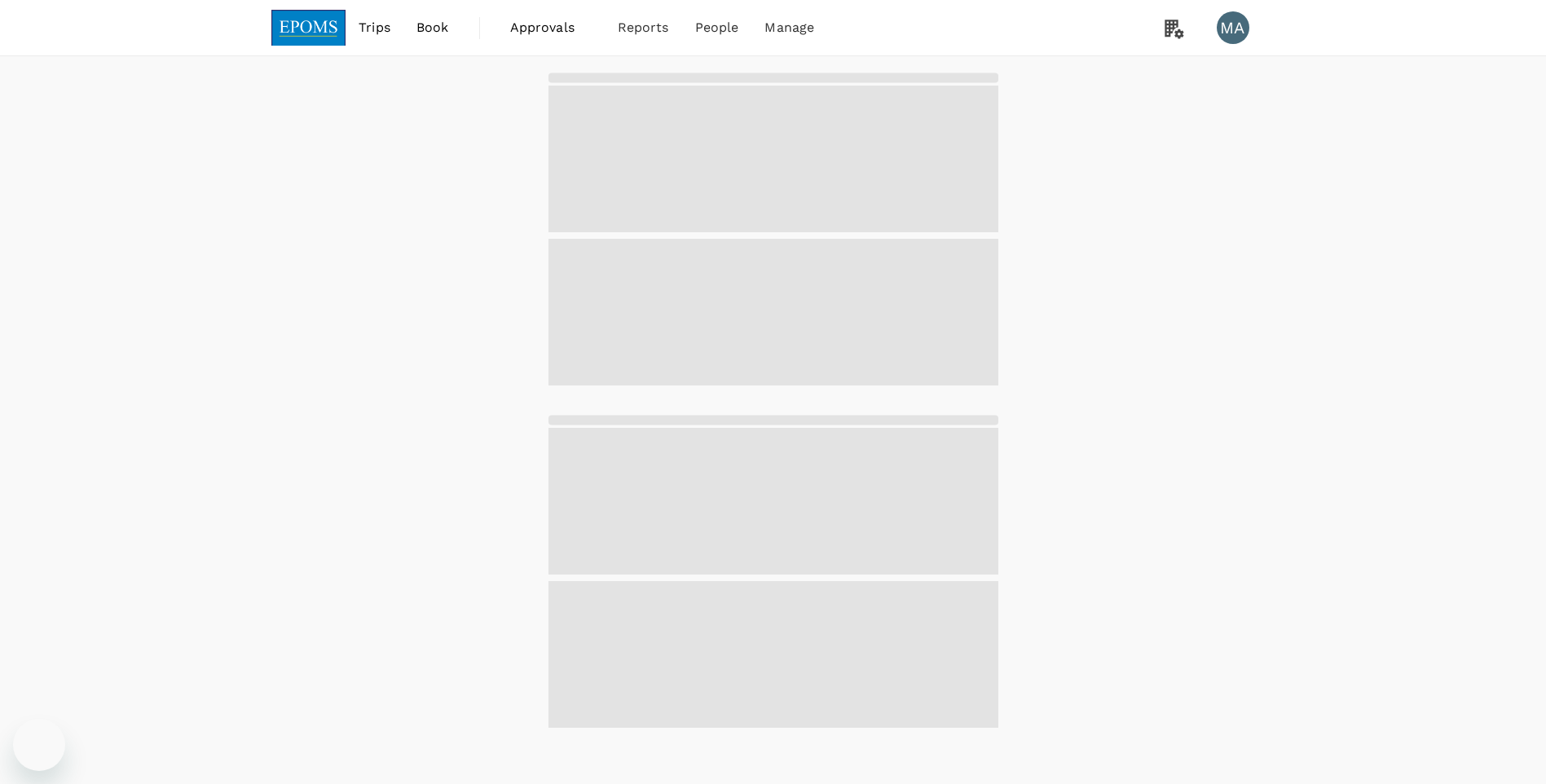 scroll, scrollTop: 0, scrollLeft: 0, axis: both 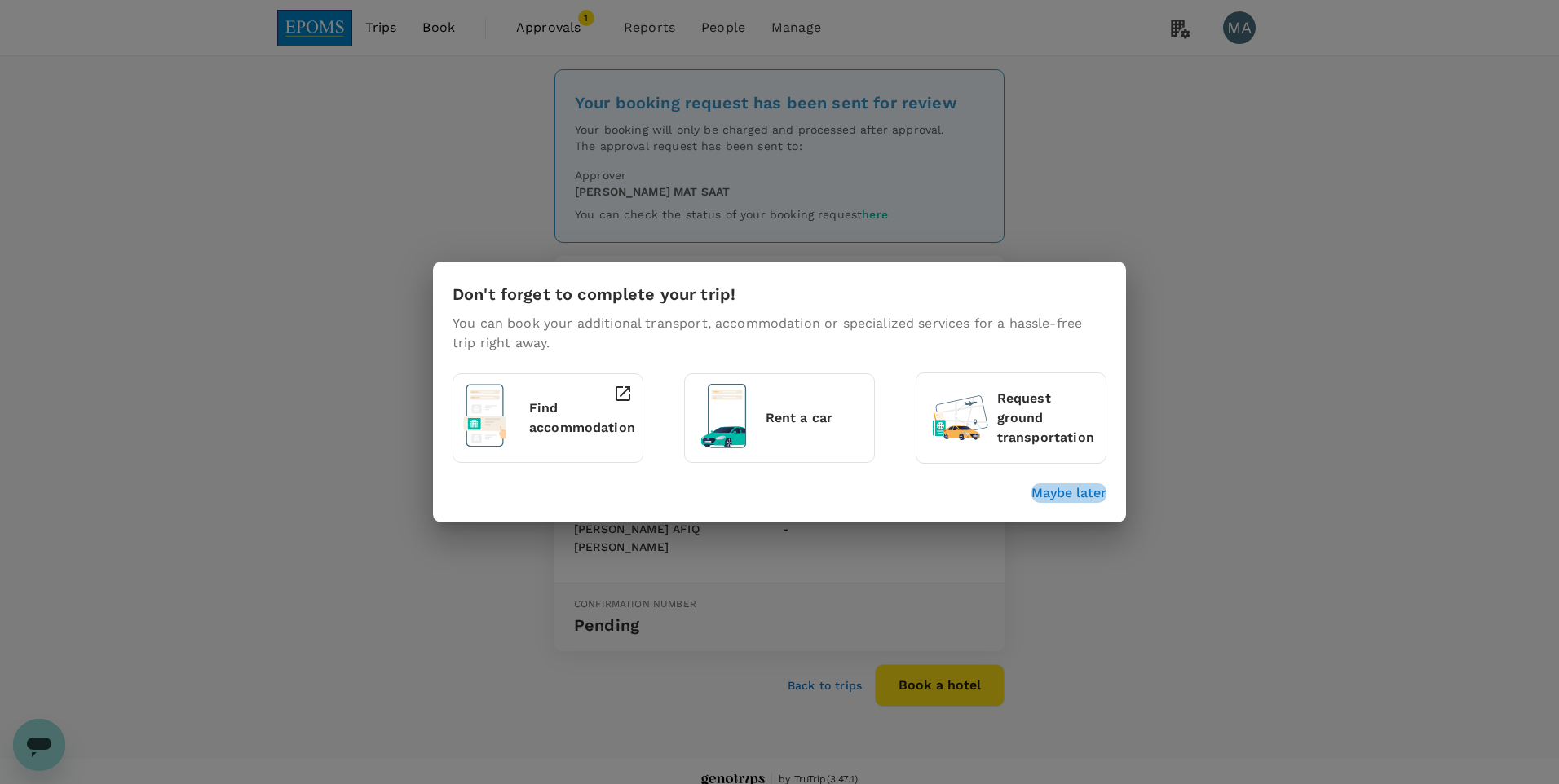 click on "Maybe later" at bounding box center (1069, 493) 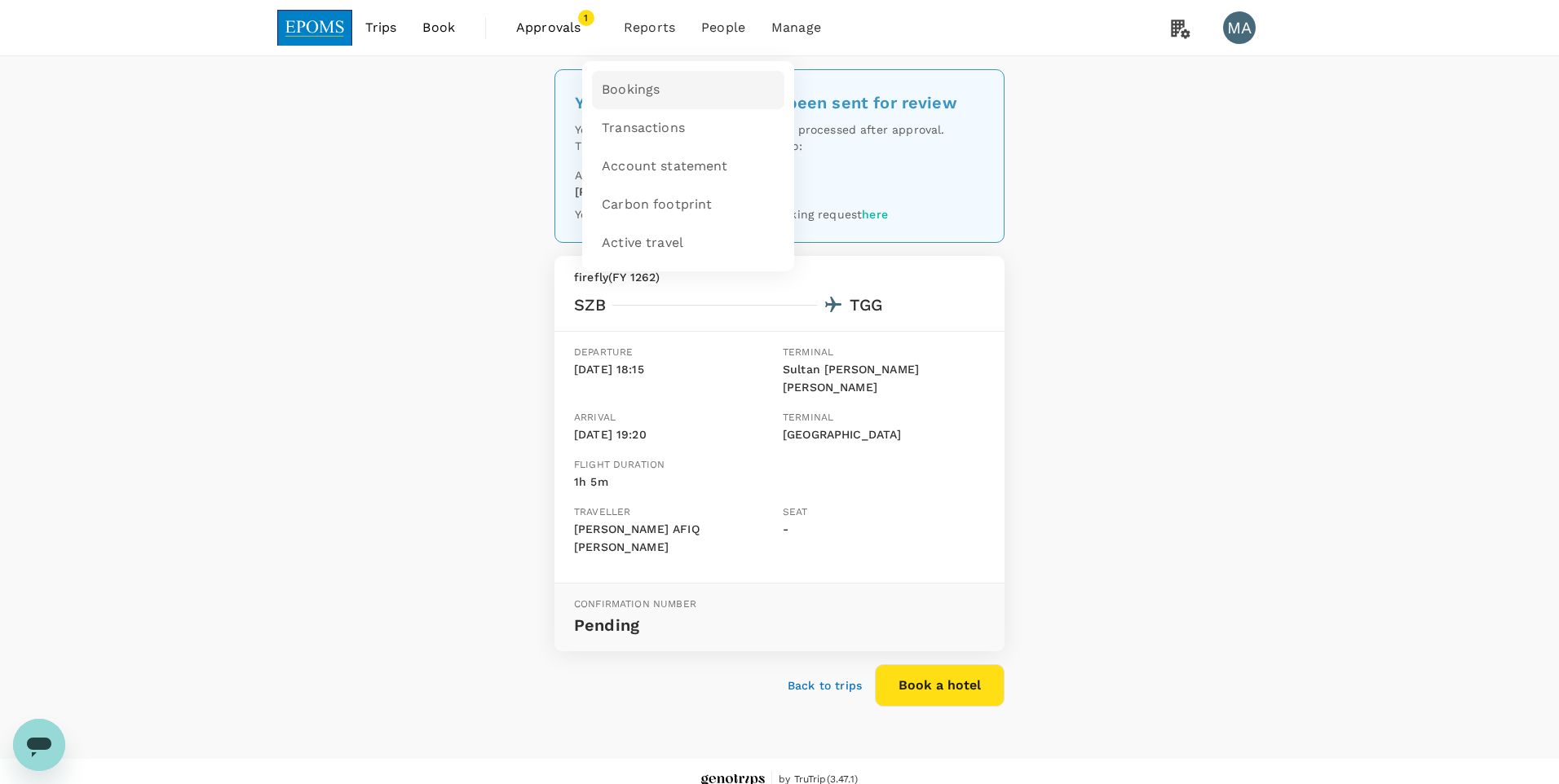 click on "Bookings" at bounding box center [688, 90] 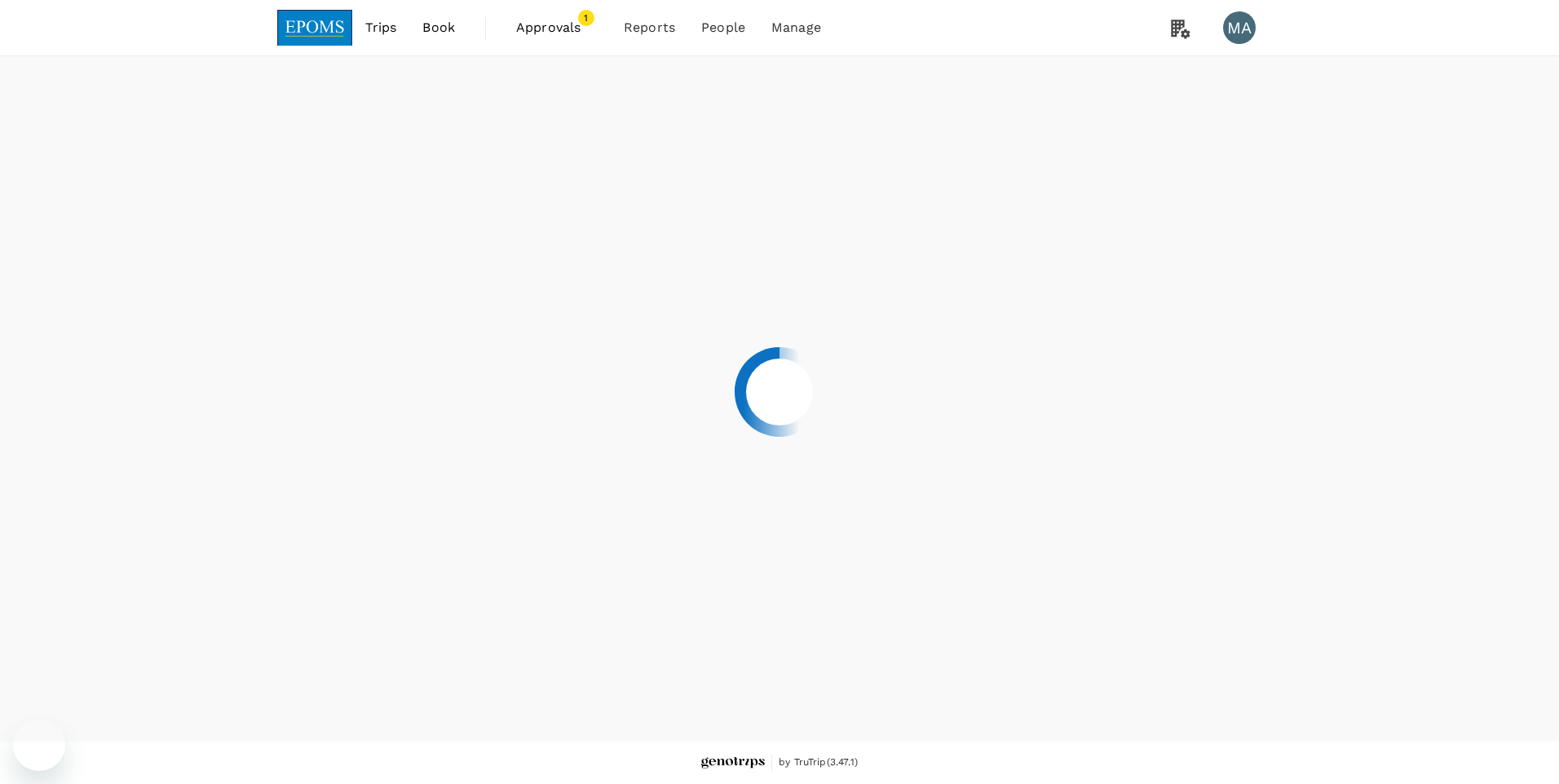 scroll, scrollTop: 0, scrollLeft: 0, axis: both 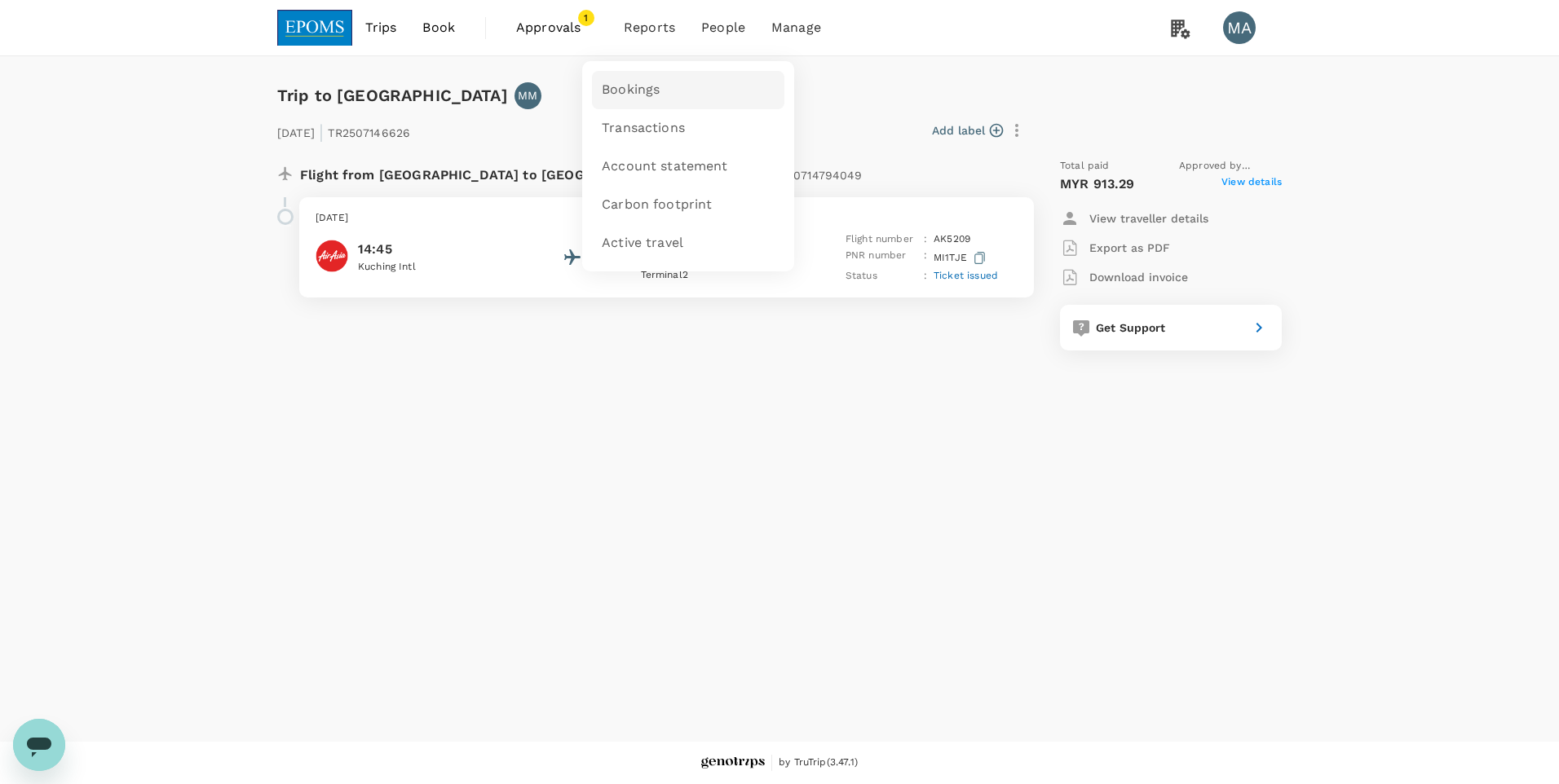 click on "Bookings" at bounding box center [630, 90] 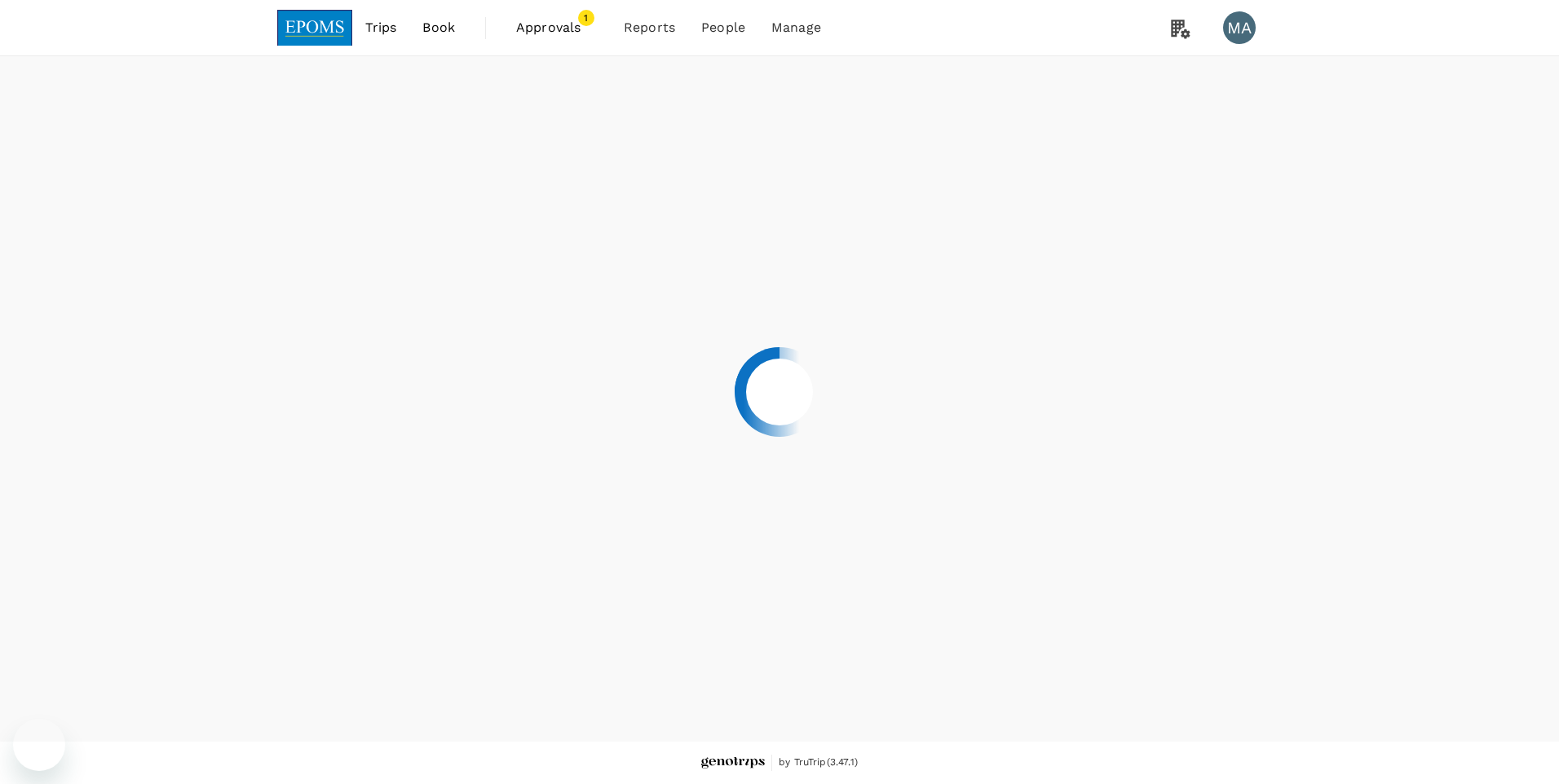 scroll, scrollTop: 0, scrollLeft: 0, axis: both 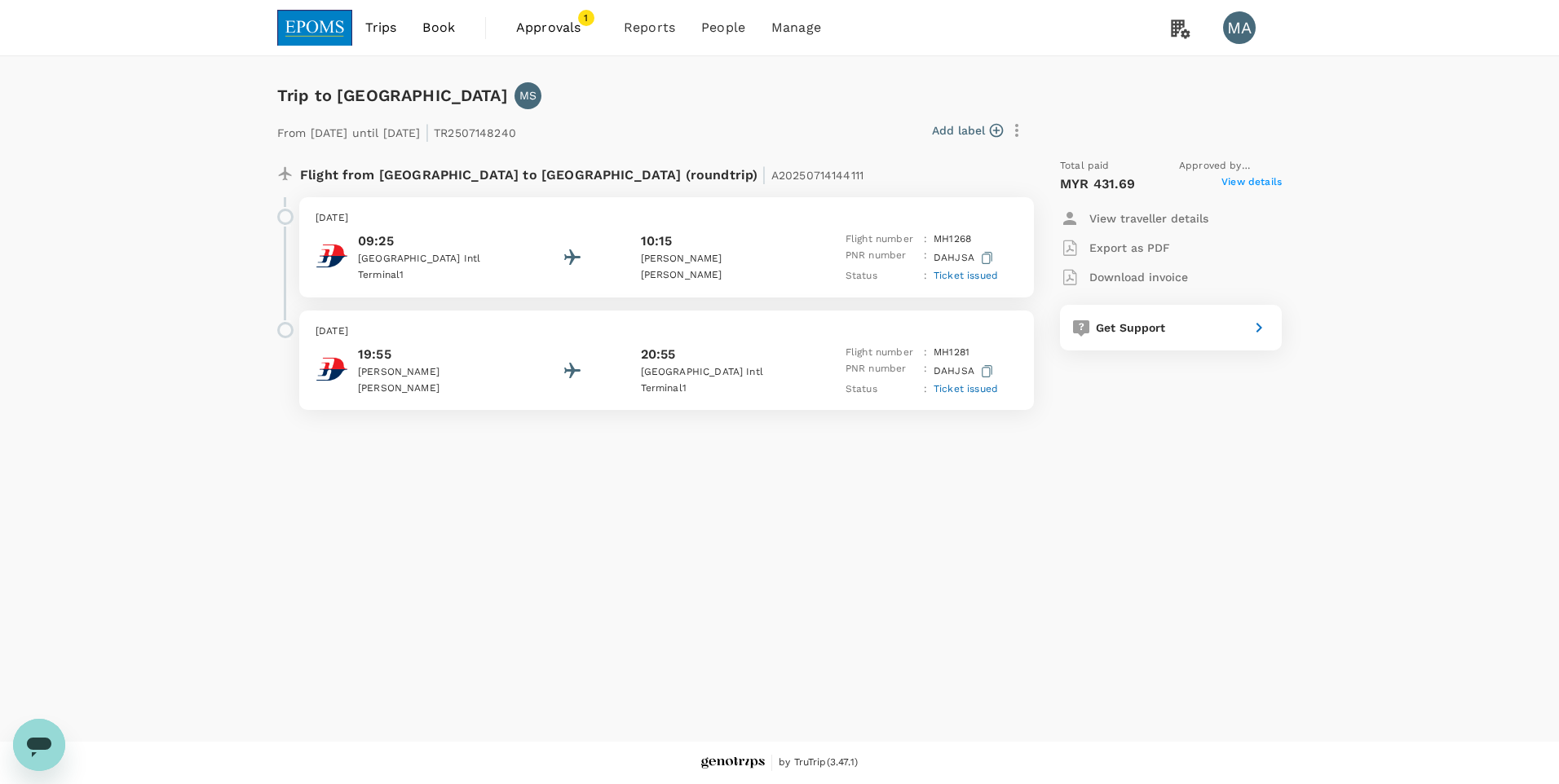 click on "View details" at bounding box center (1252, 184) 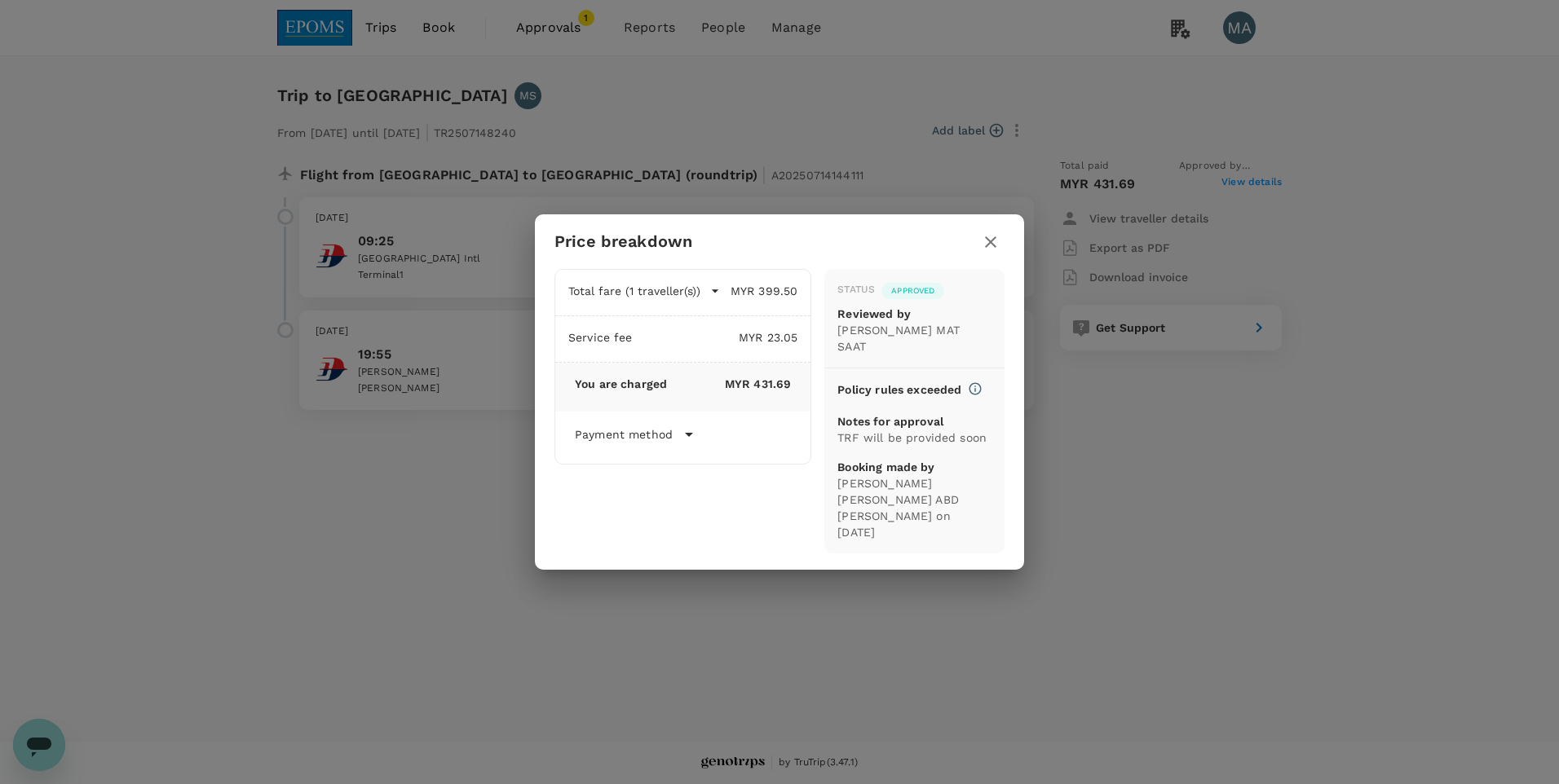 click 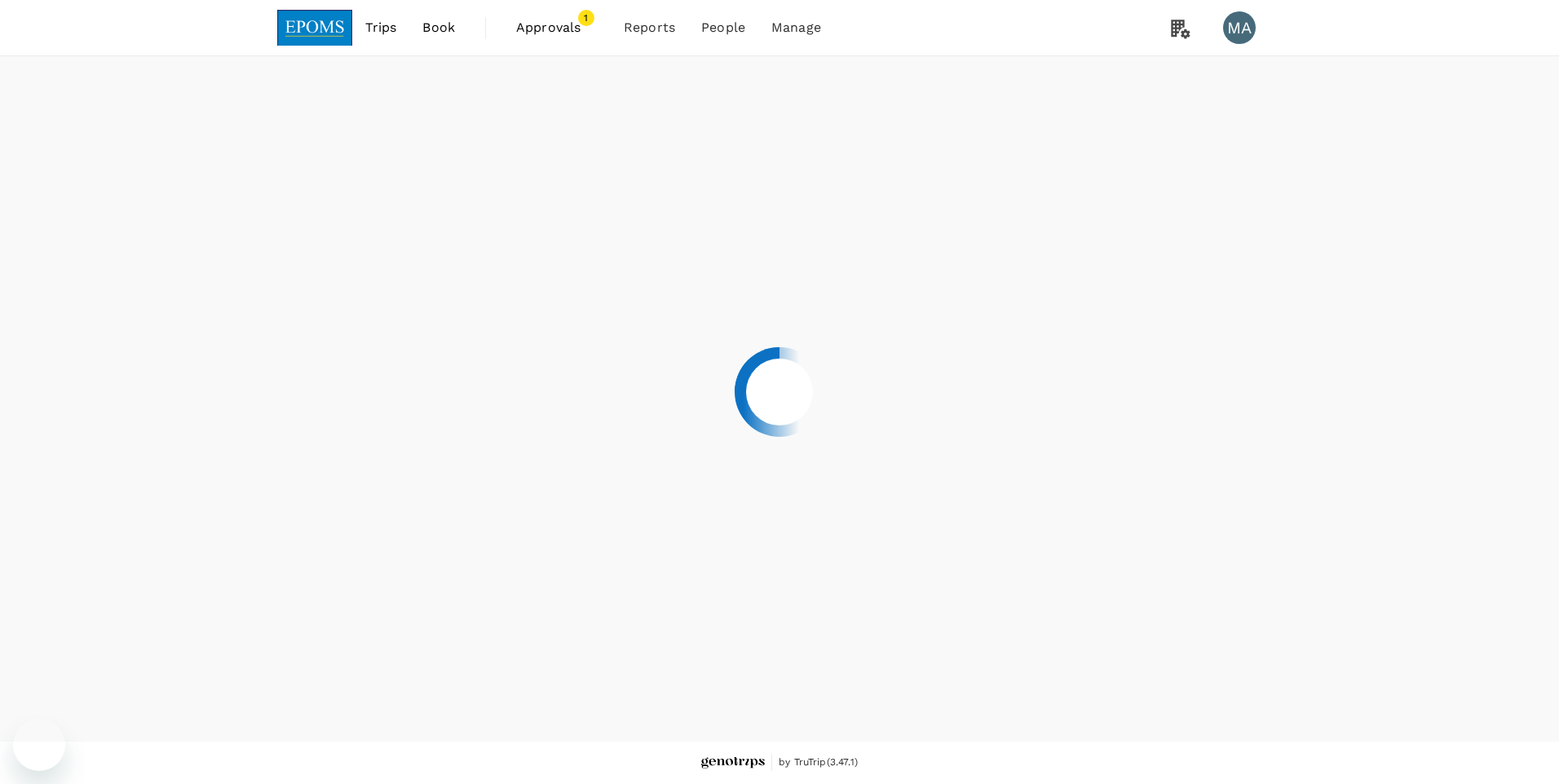 scroll, scrollTop: 0, scrollLeft: 0, axis: both 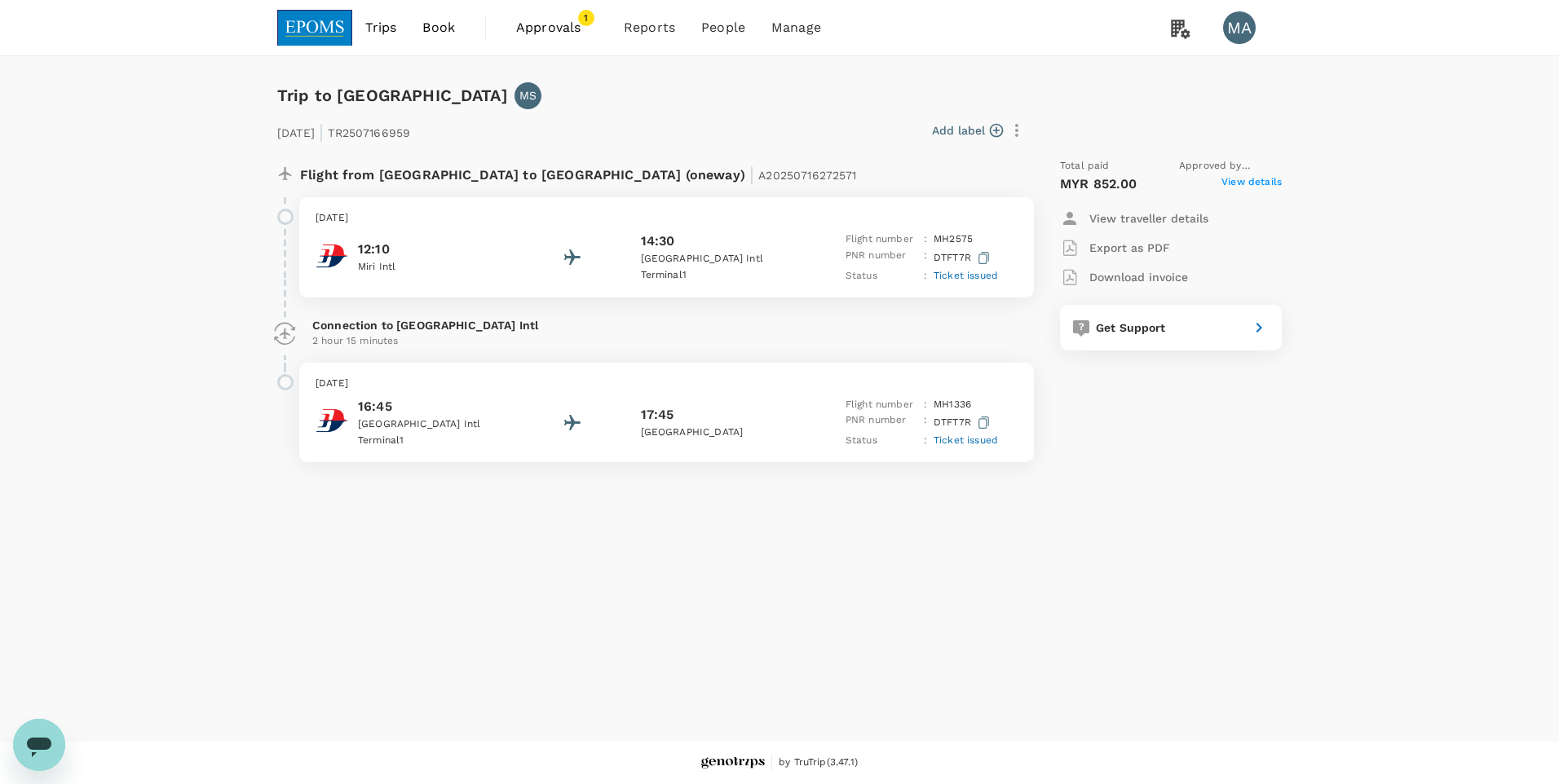 click on "View details" at bounding box center (1252, 184) 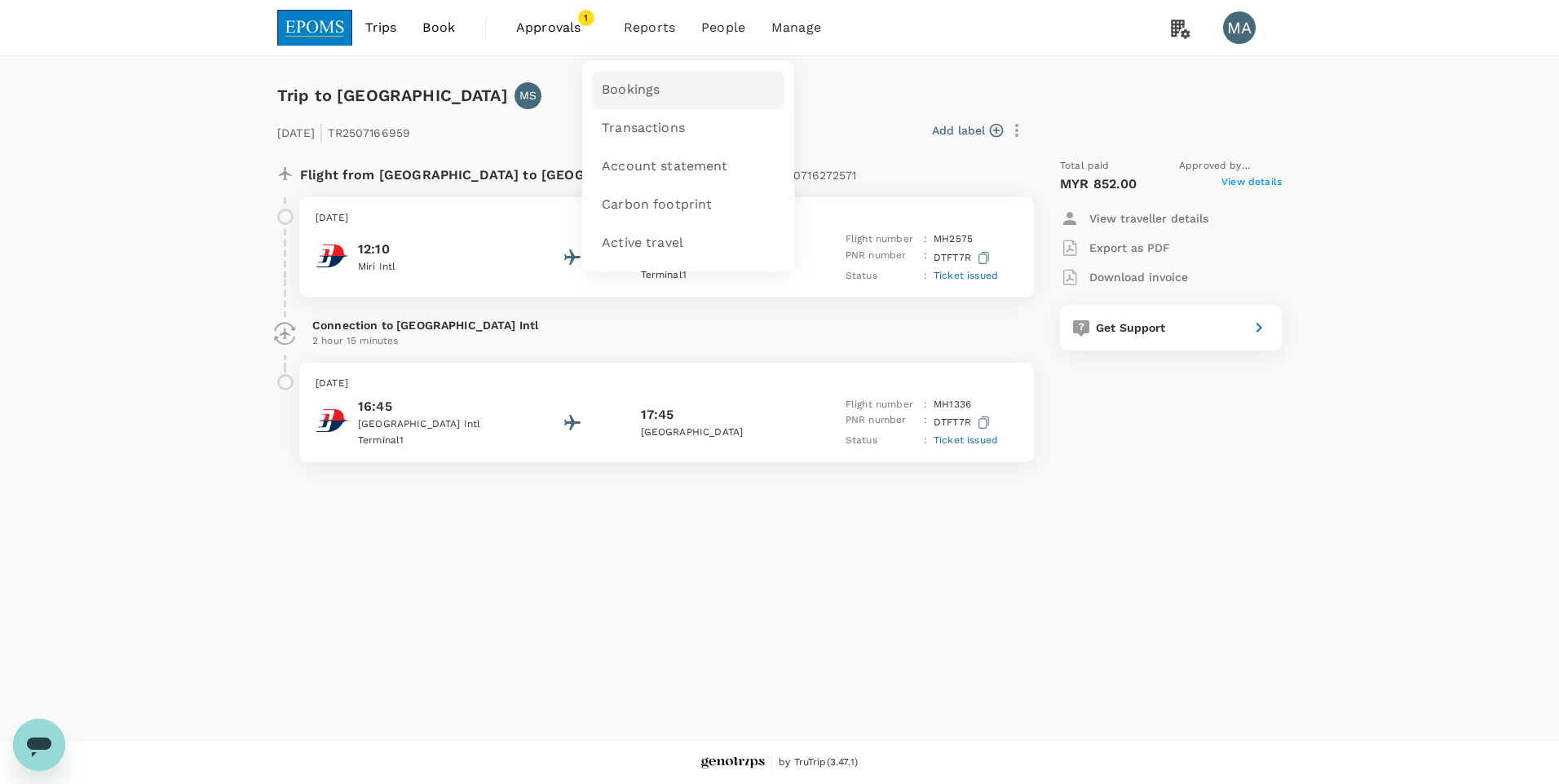 click on "Bookings" at bounding box center [688, 90] 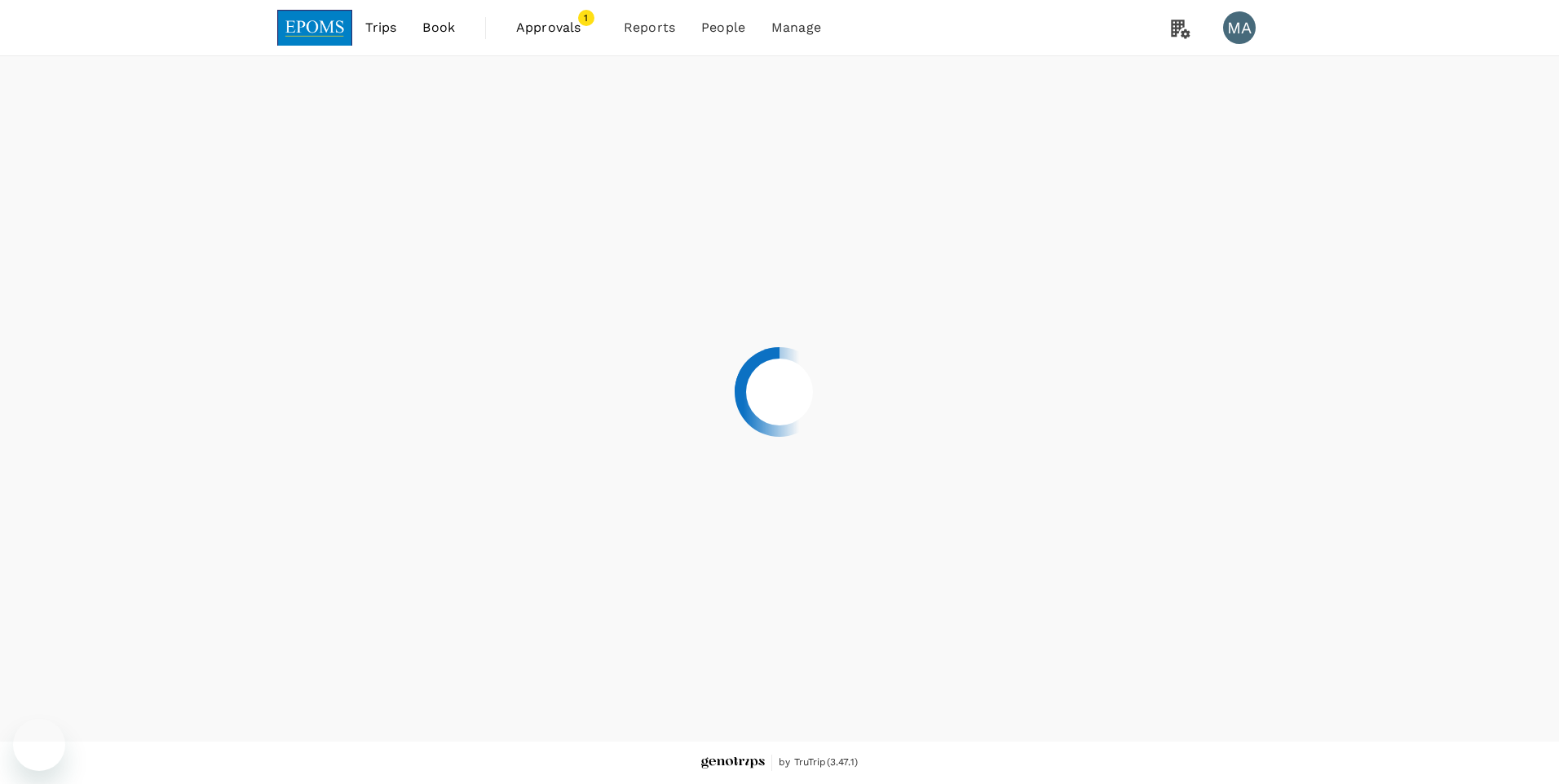 scroll, scrollTop: 0, scrollLeft: 0, axis: both 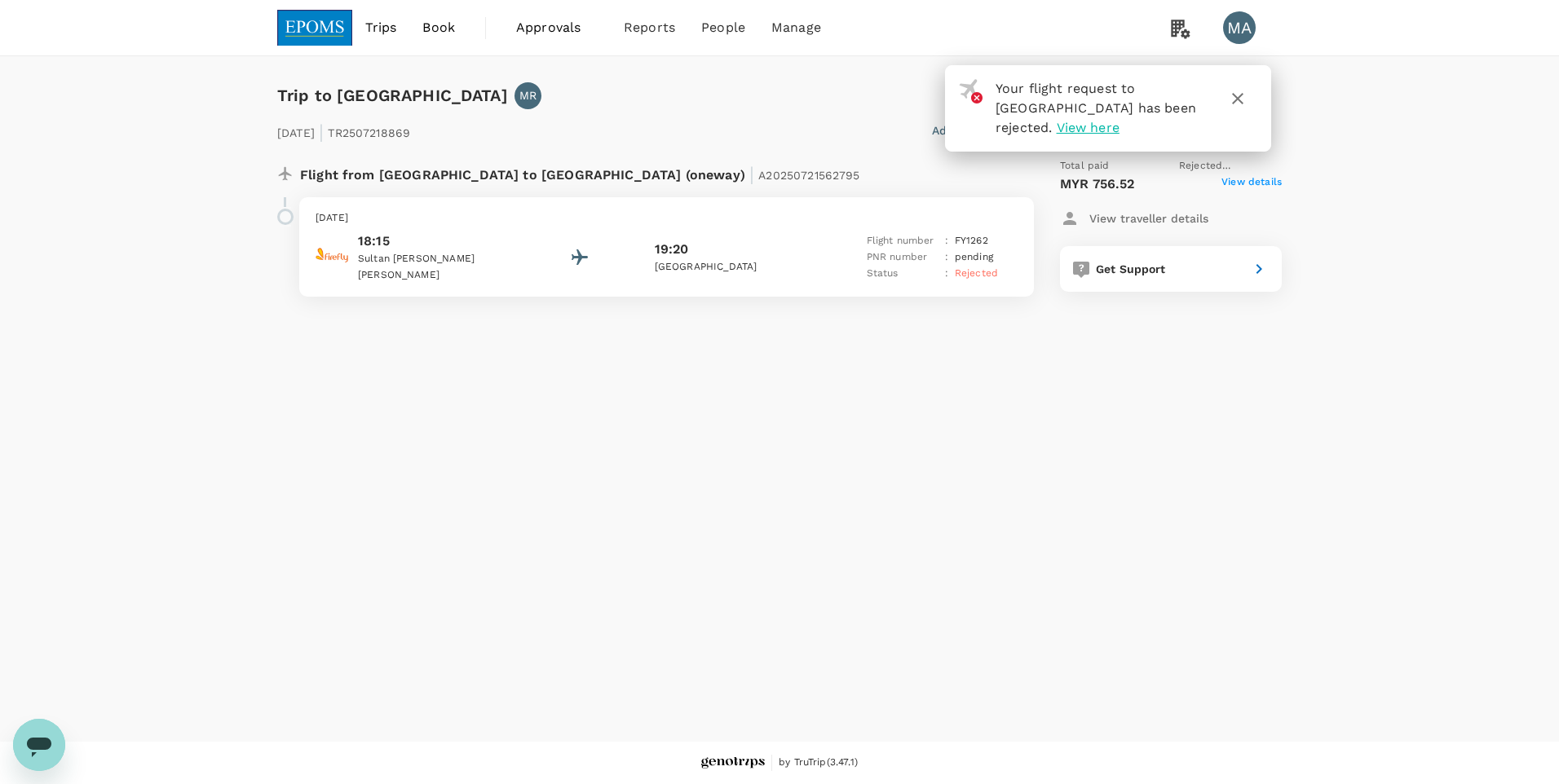 click on "Rejected" at bounding box center (976, 273) 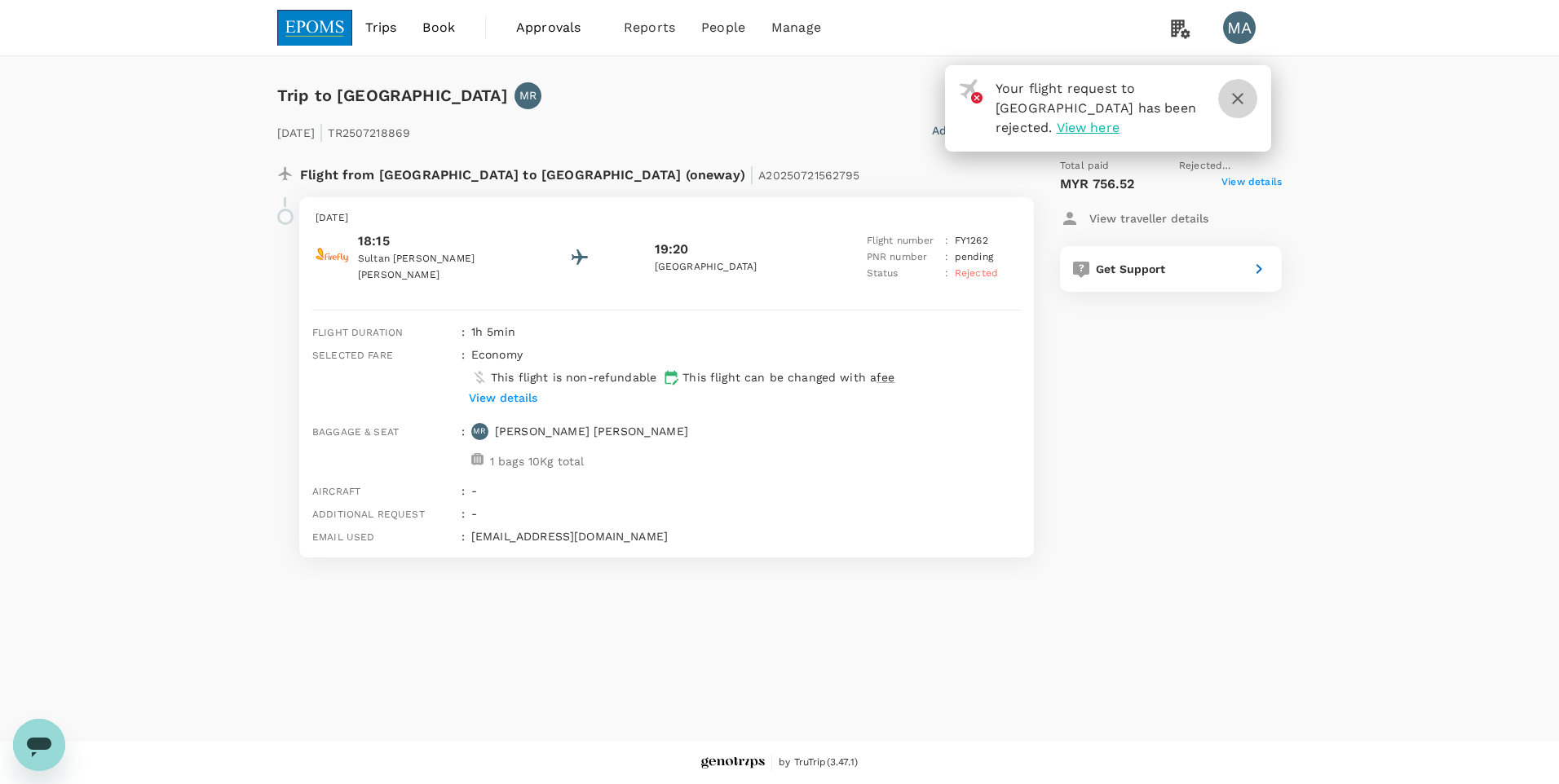 click 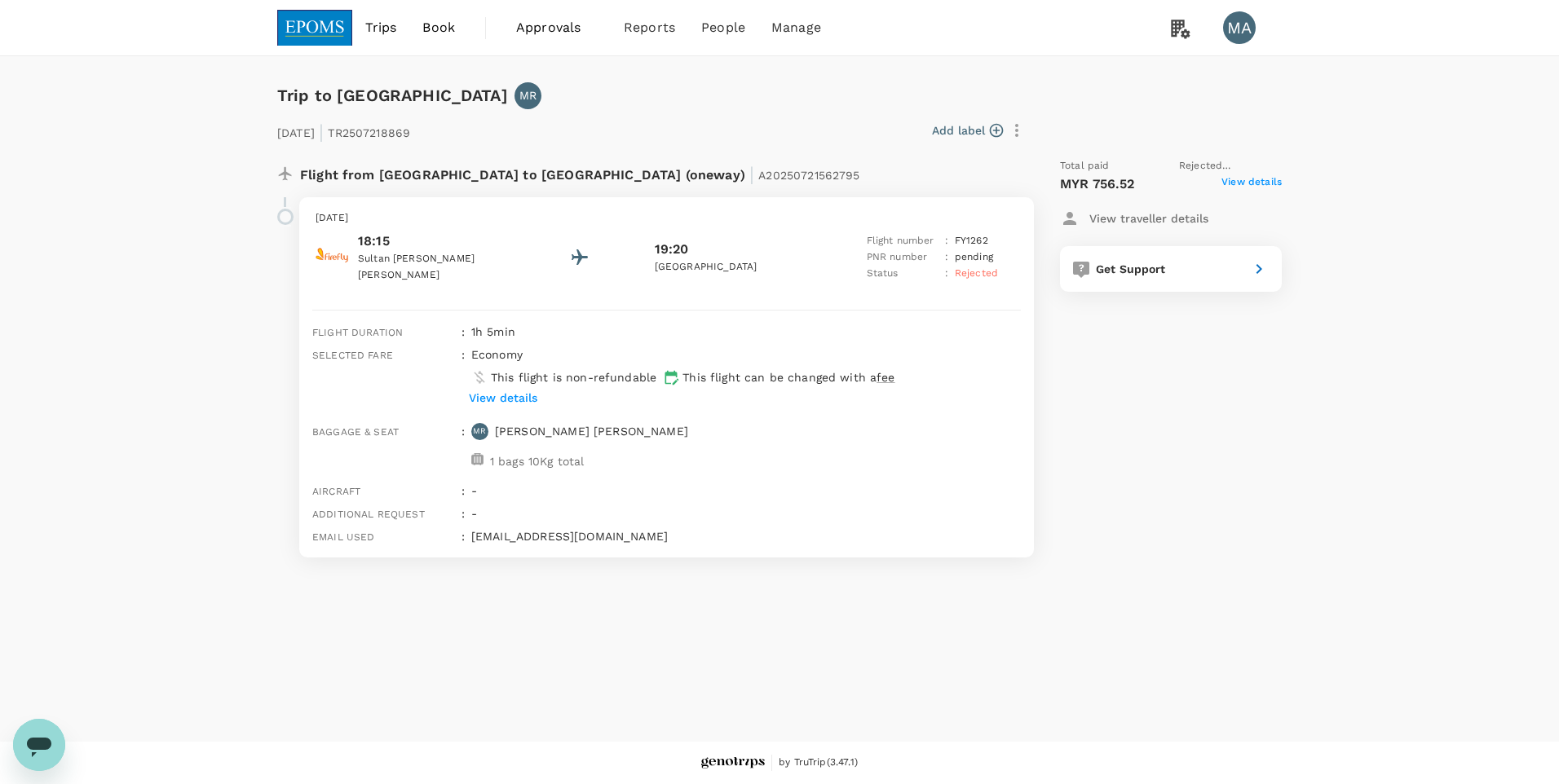 click on "View details" at bounding box center [503, 398] 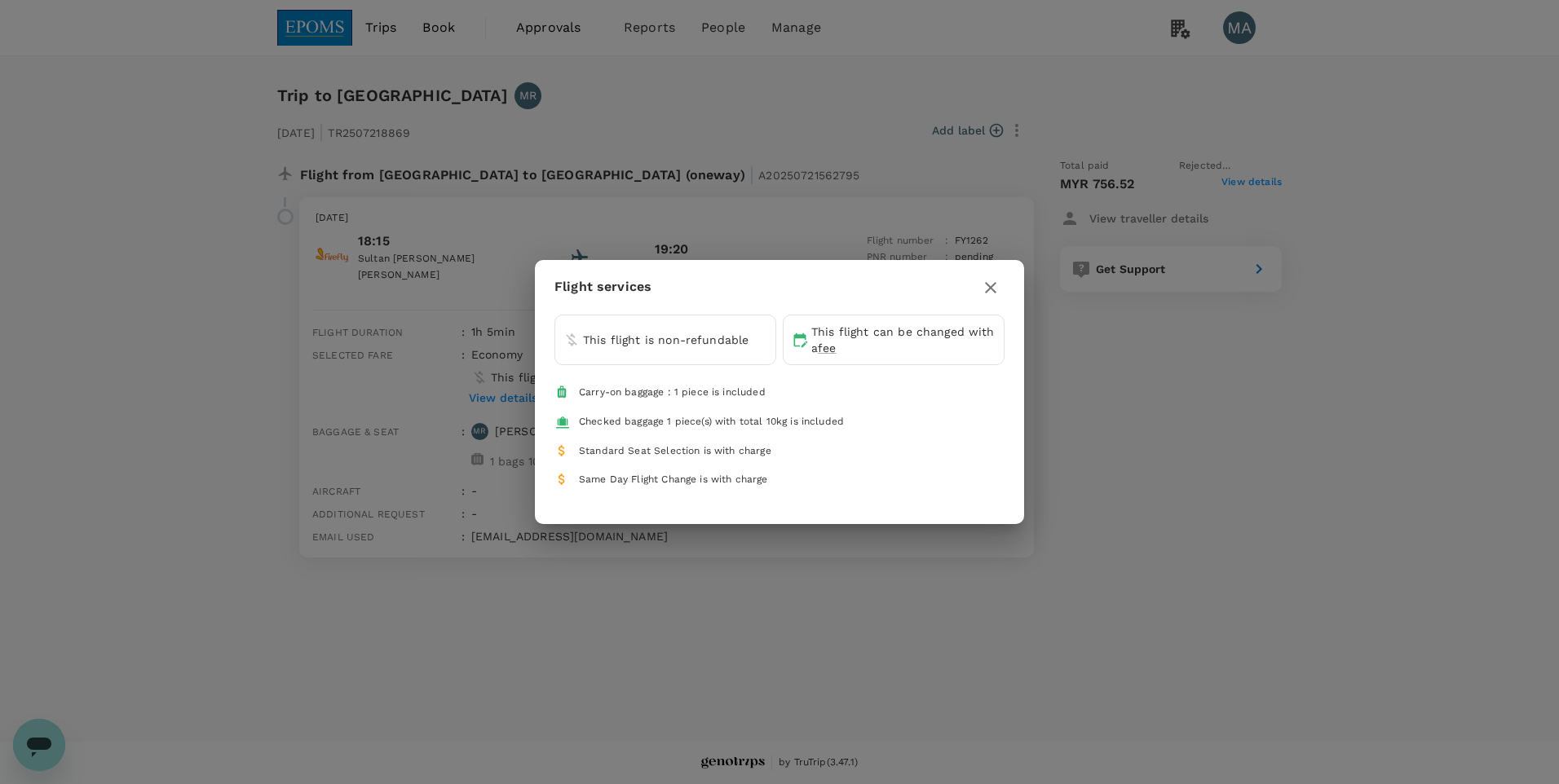 click at bounding box center [991, 288] 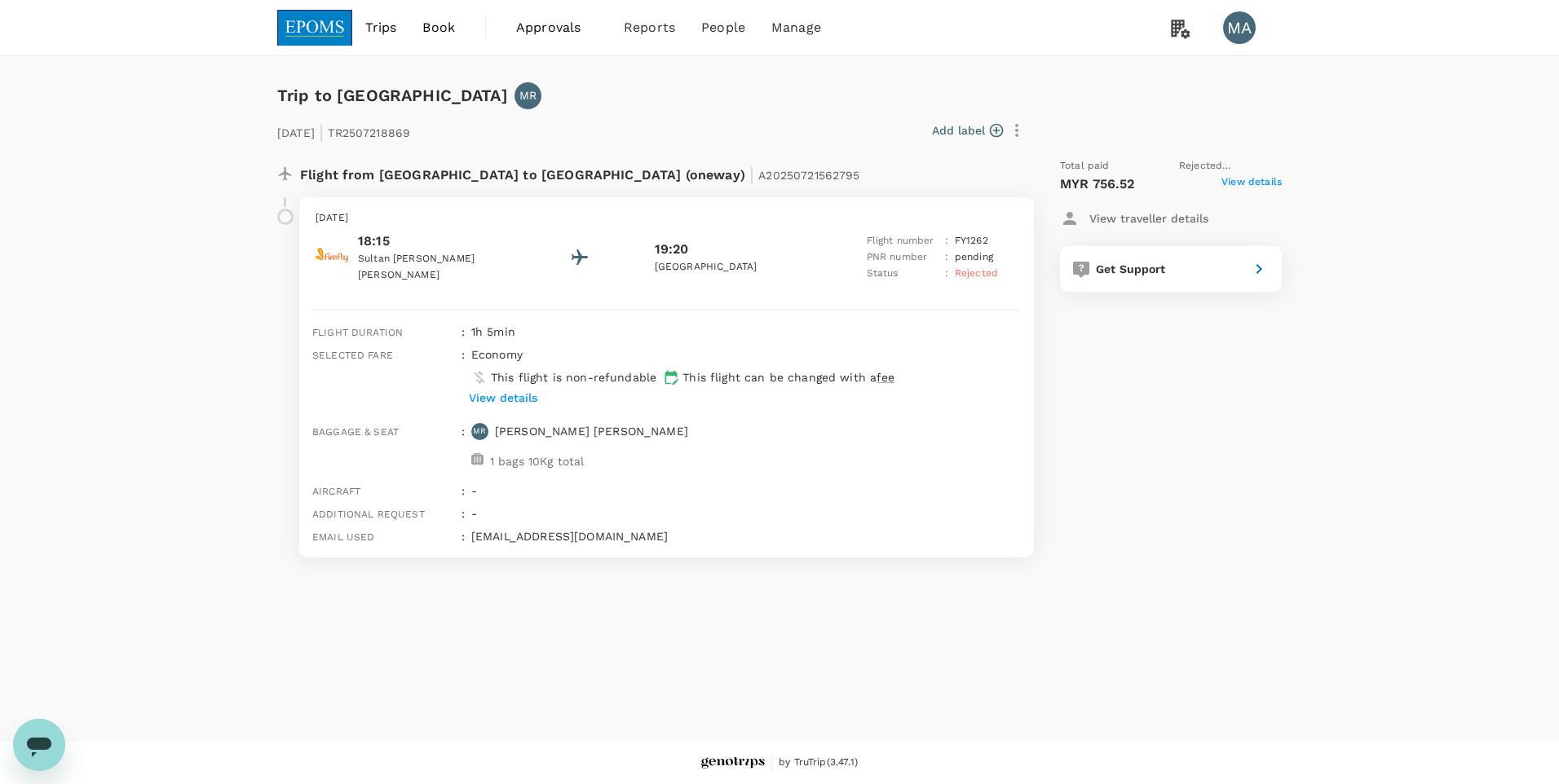 click on "Book" at bounding box center (439, 28) 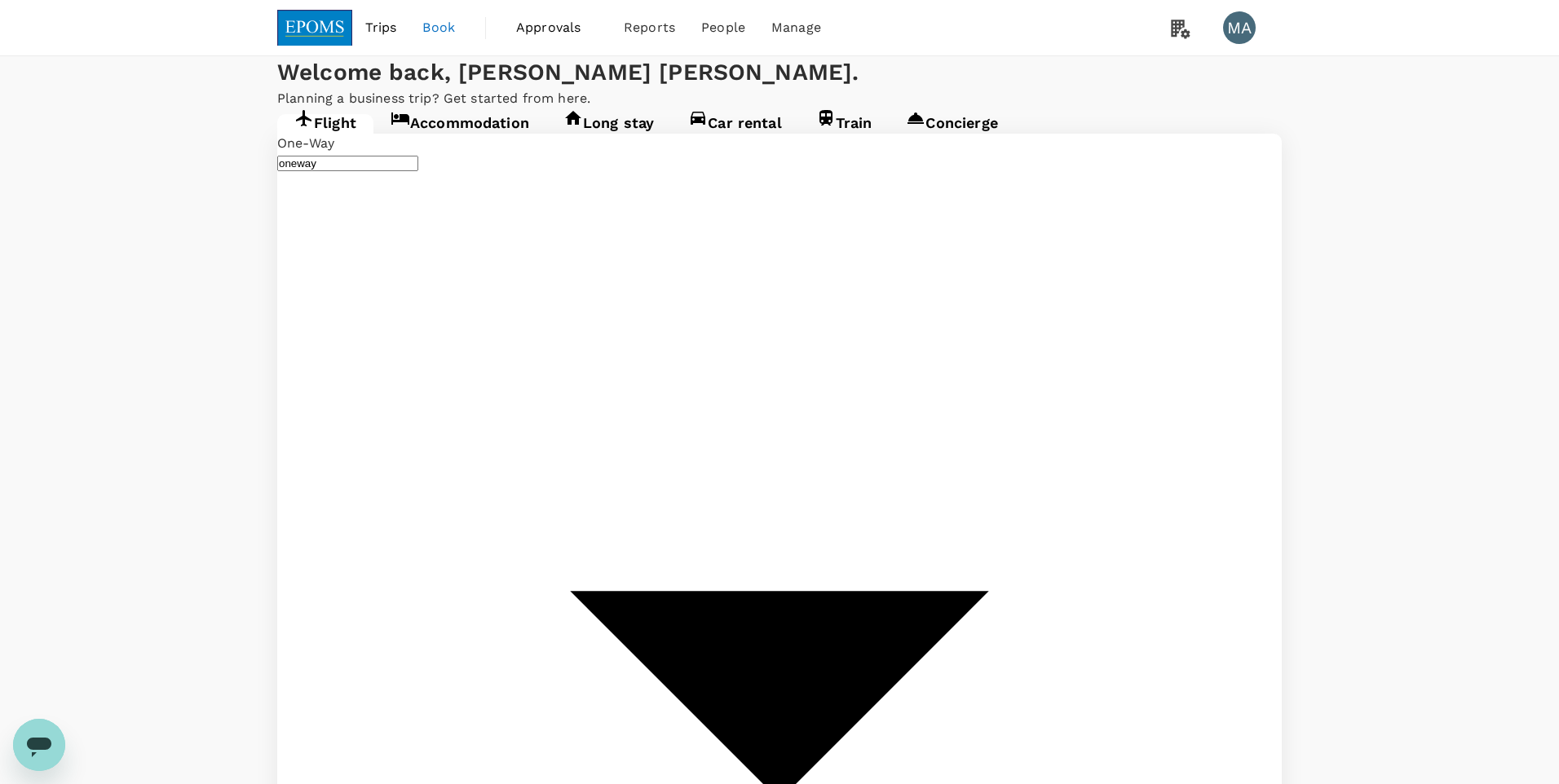 type 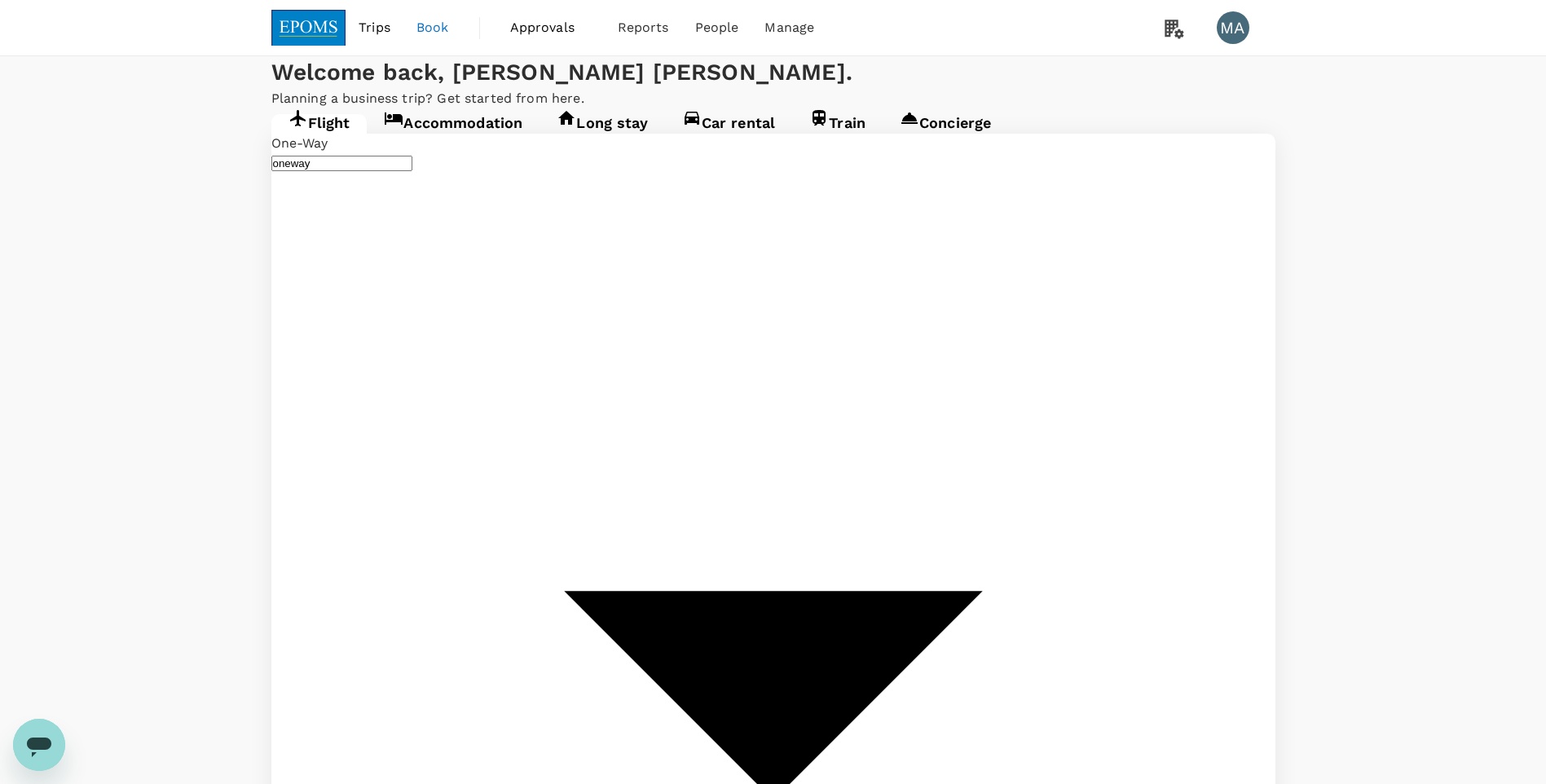type 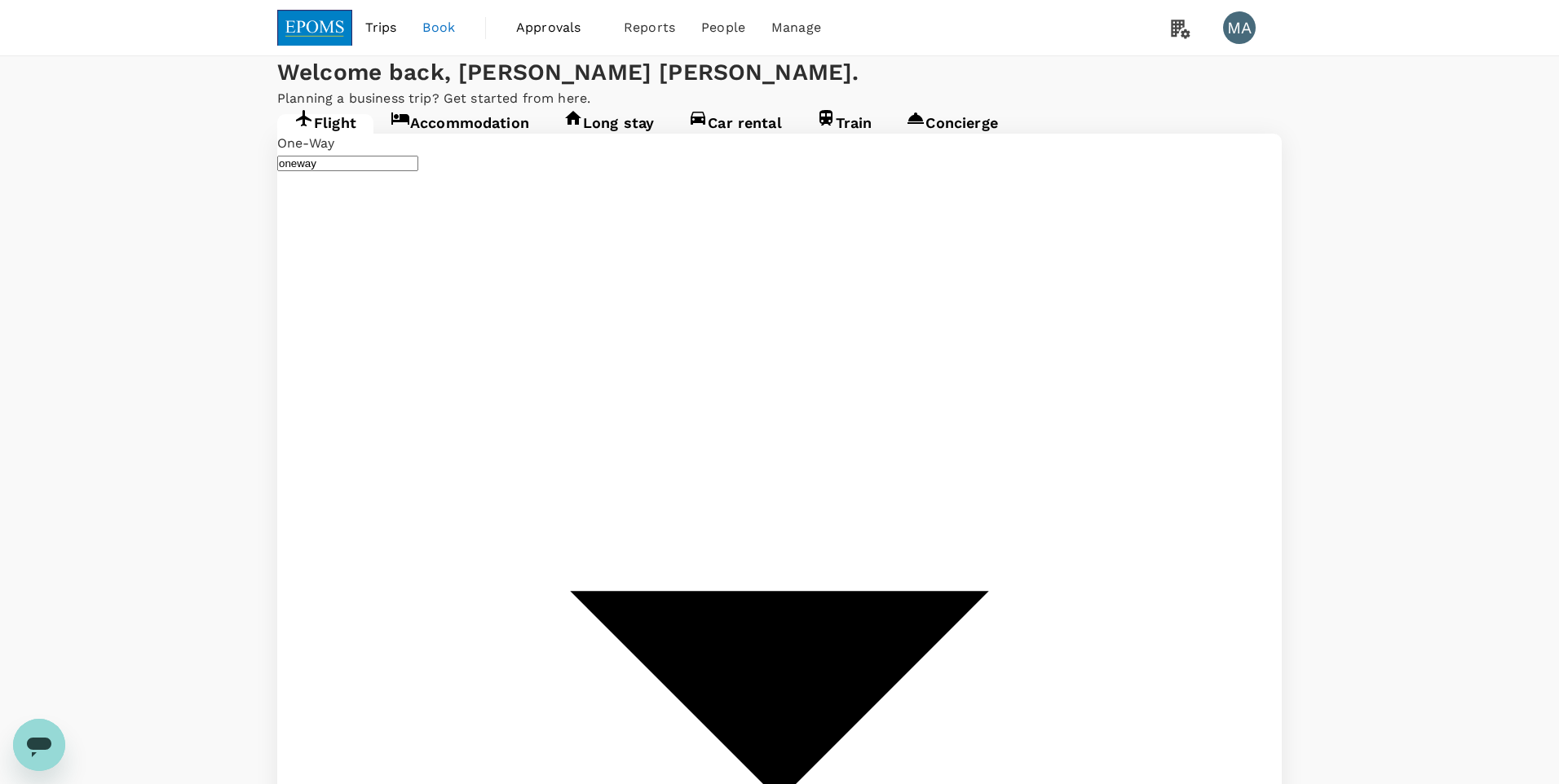 type on "Sultan Abdul Aziz Shah (SZB)" 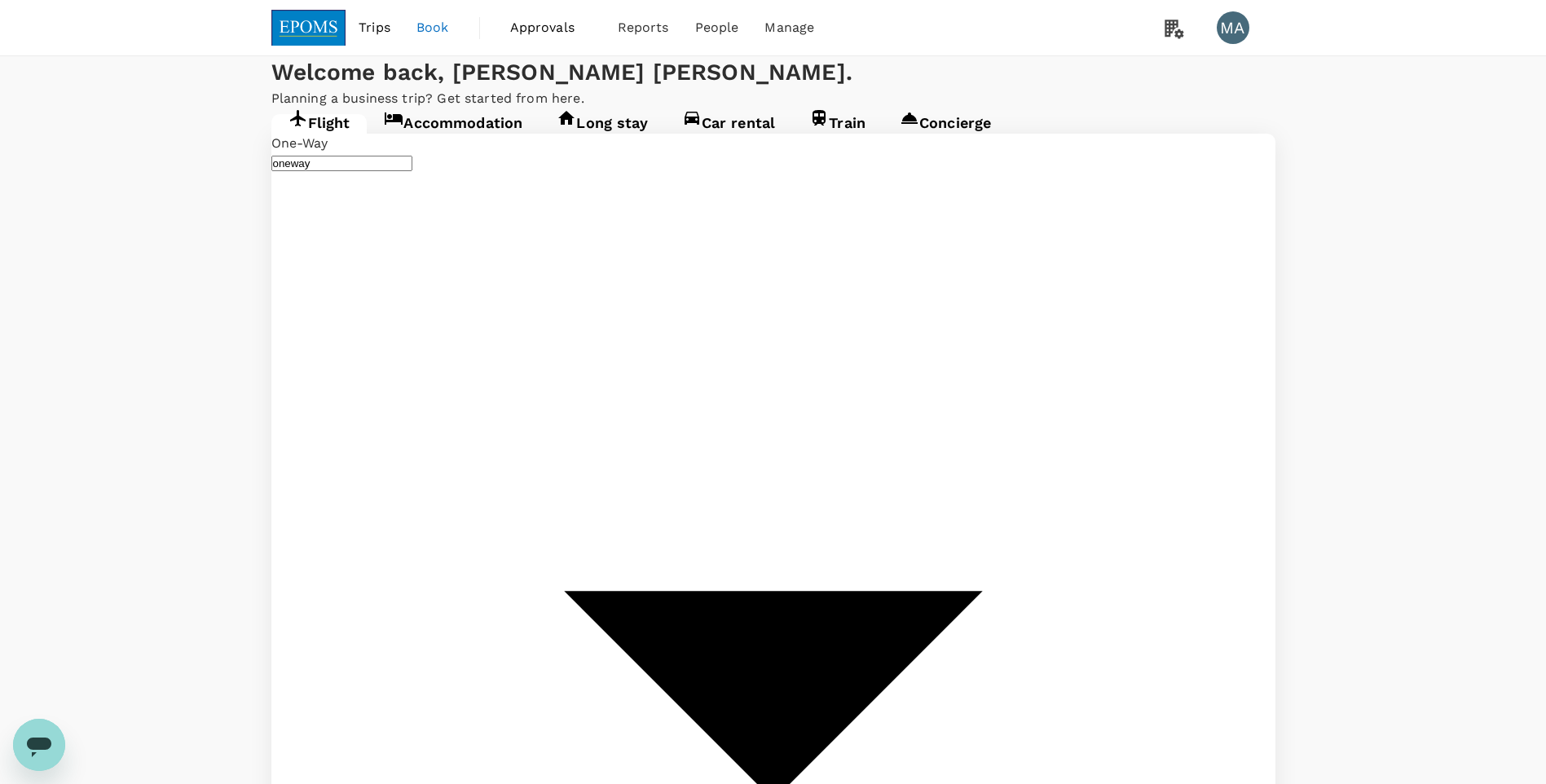 click on "Find flights" at bounding box center (299, 2726) 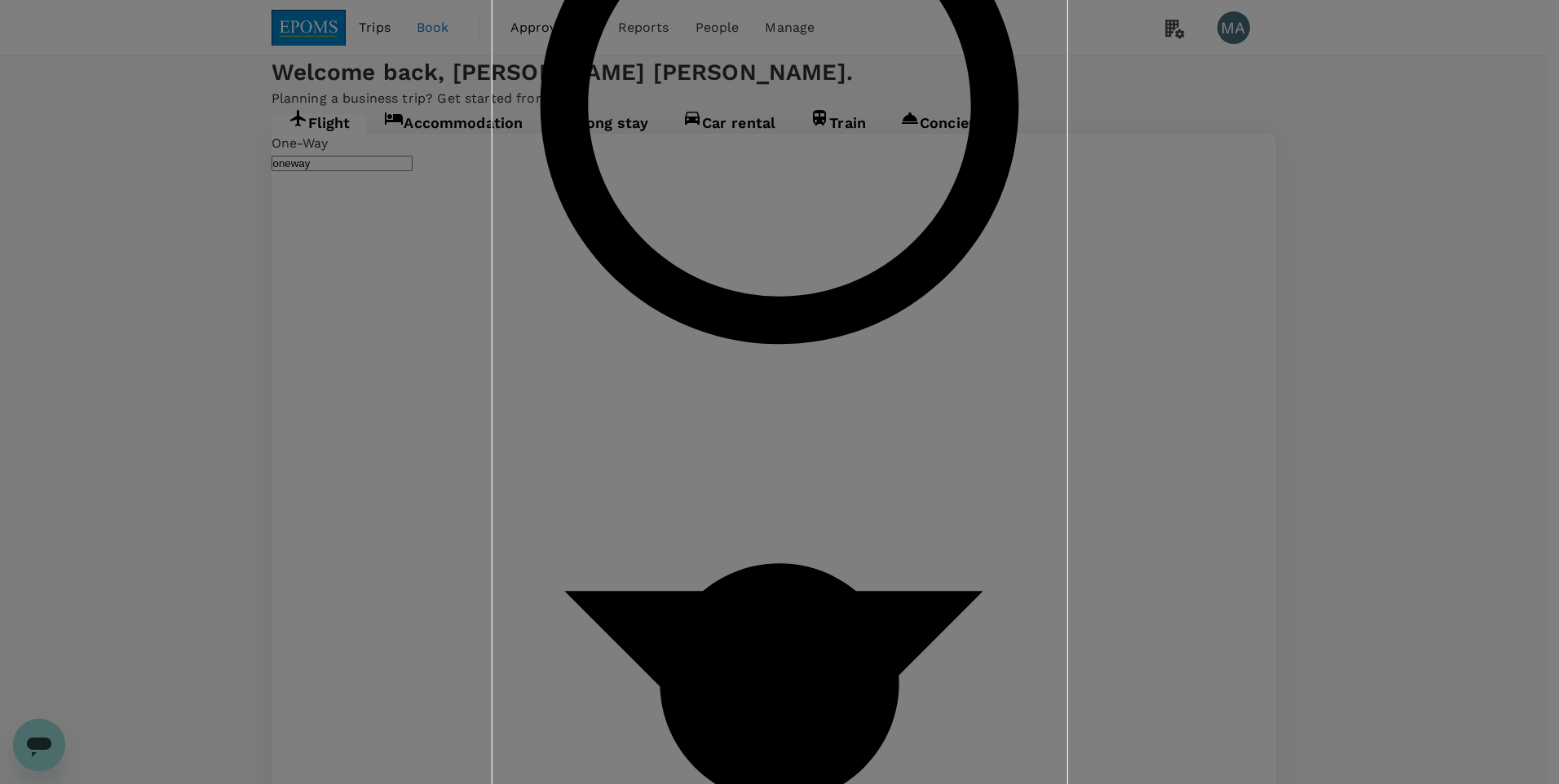 click on "General ( MUHAMMAD NUR AFIQ ROSMAN, You )" at bounding box center [780, -2011] 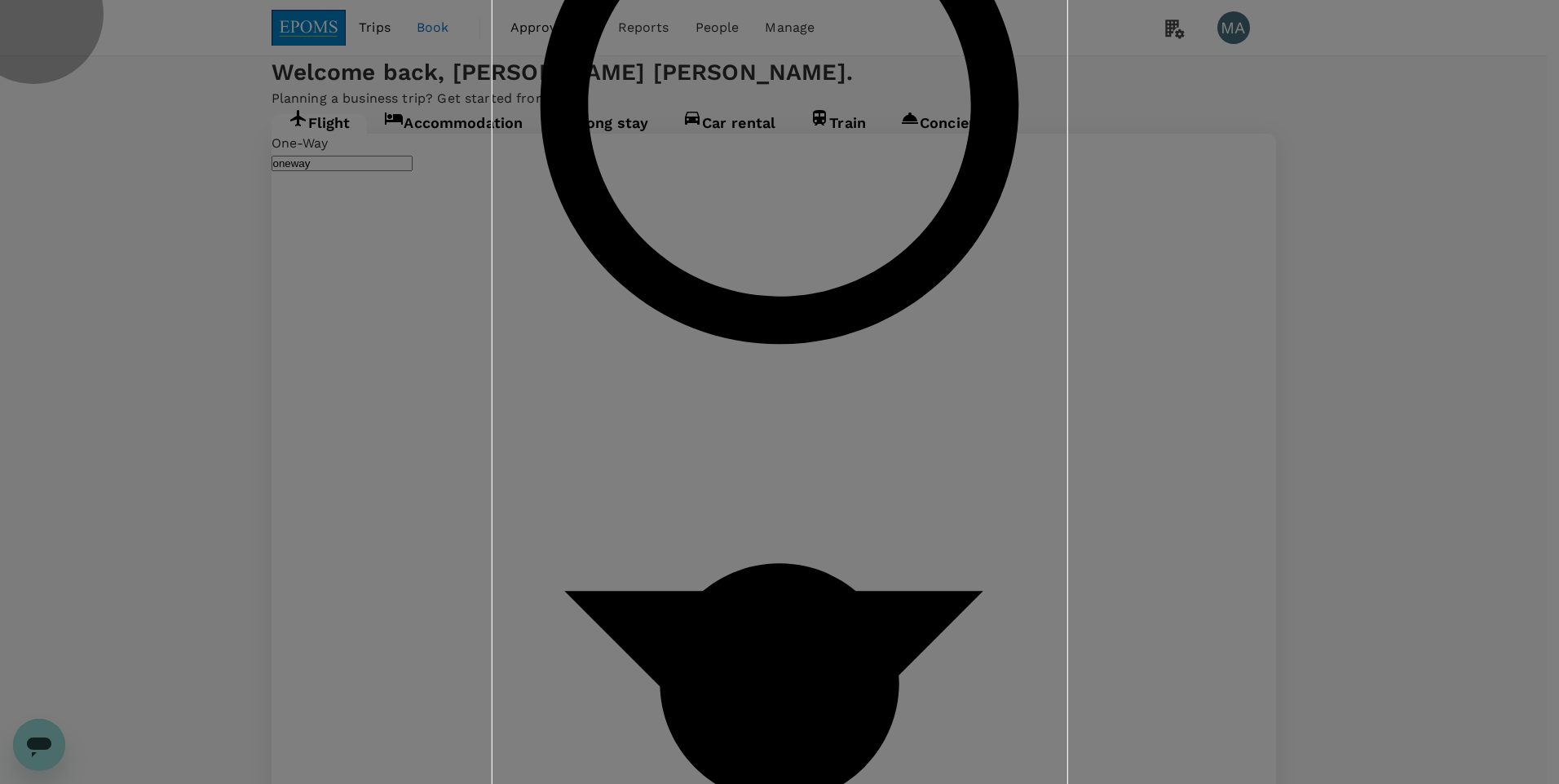 click on "Confirm" at bounding box center [1047, 3477] 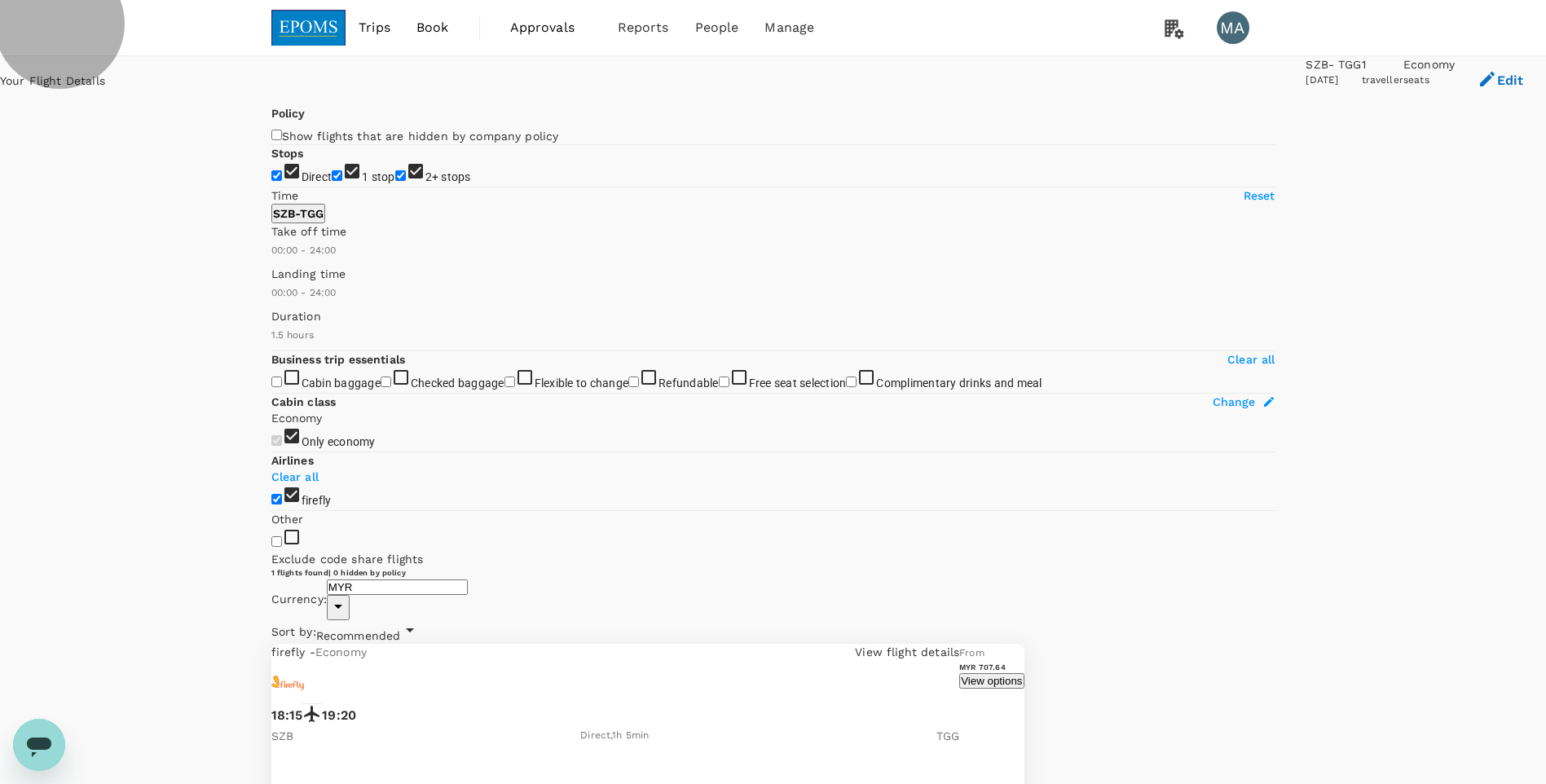 click on "View options" at bounding box center (991, 680) 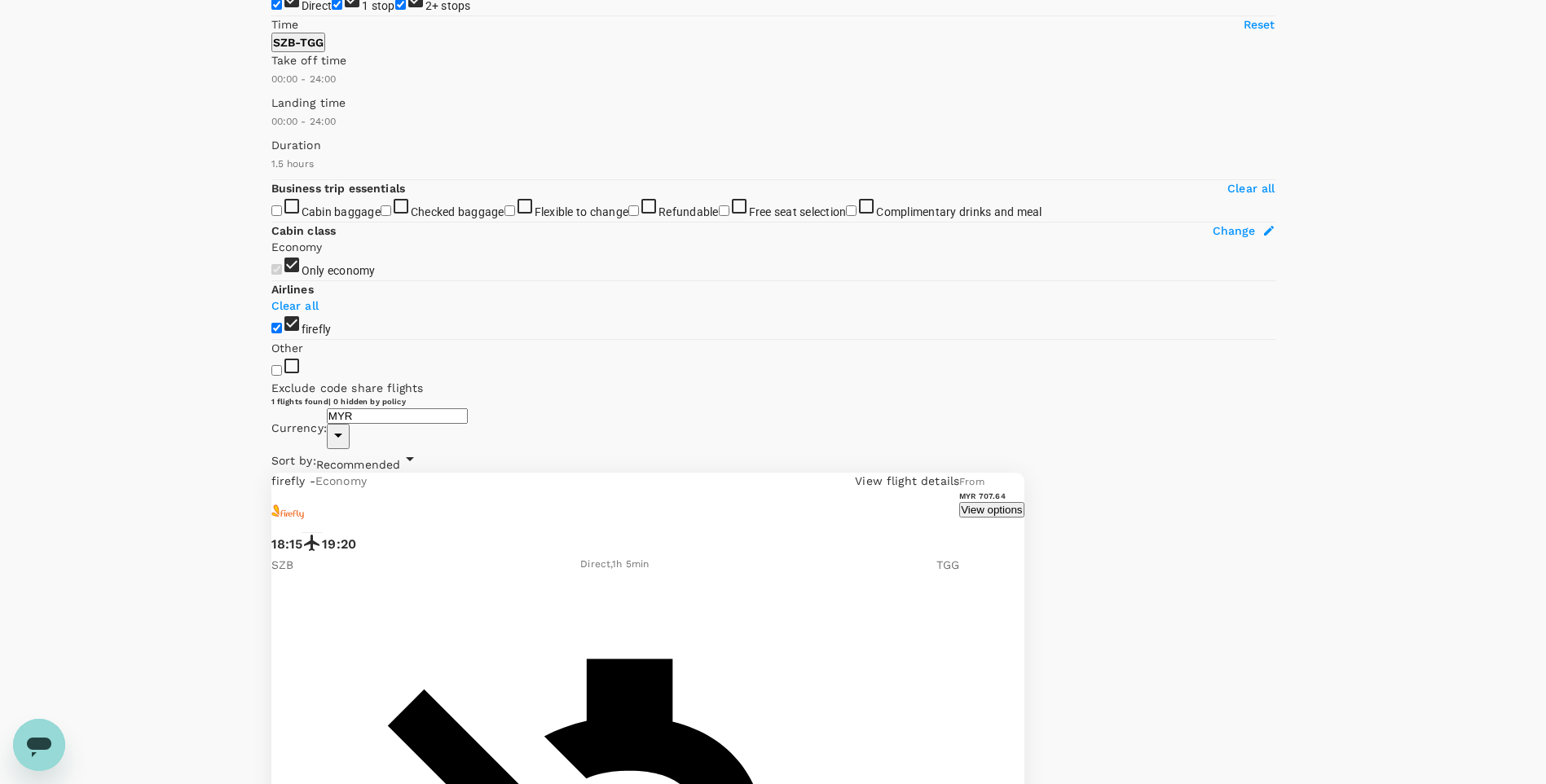 scroll, scrollTop: 172, scrollLeft: 0, axis: vertical 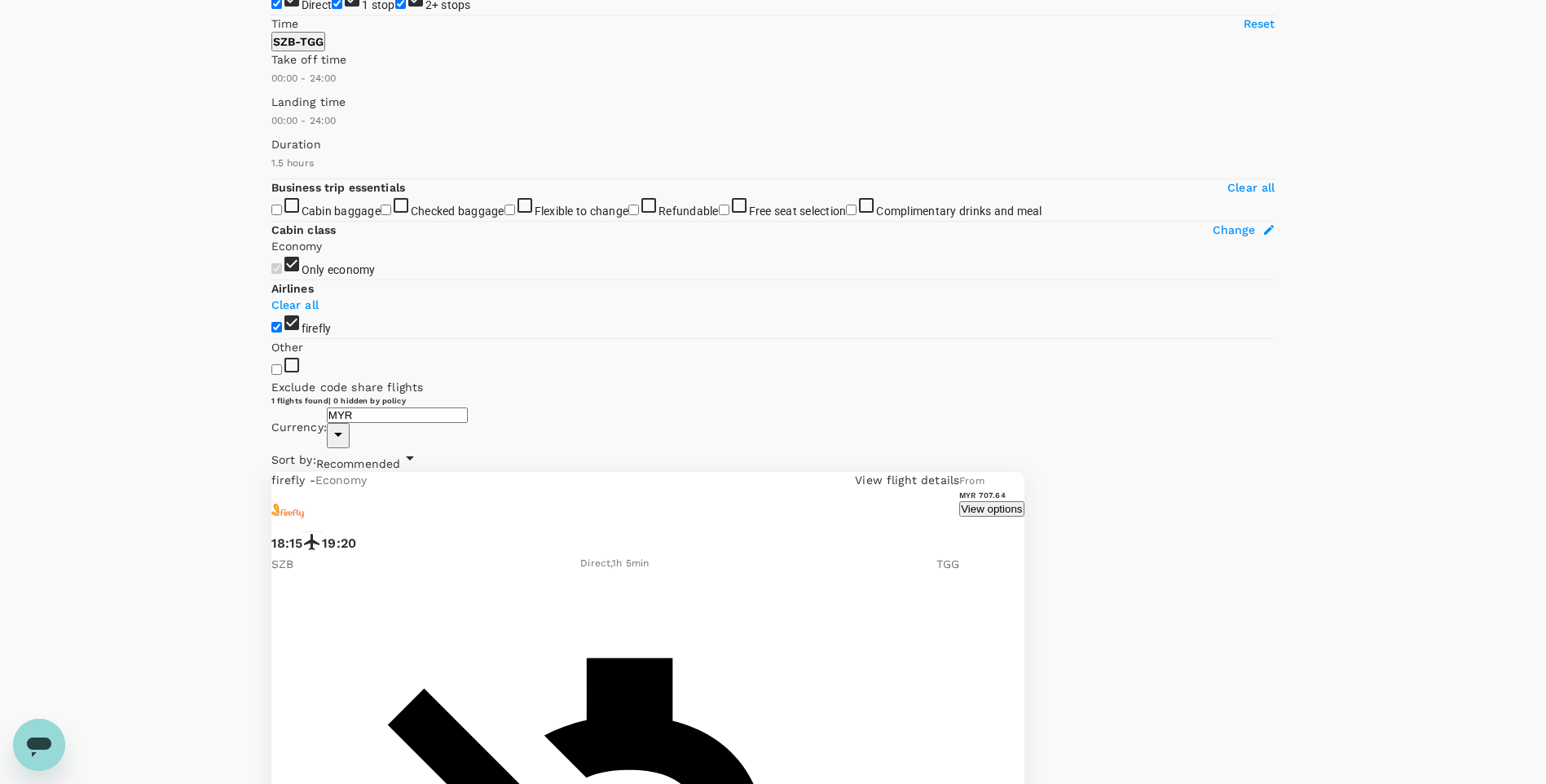 click on "MYR 707.64" at bounding box center (303, 2331) 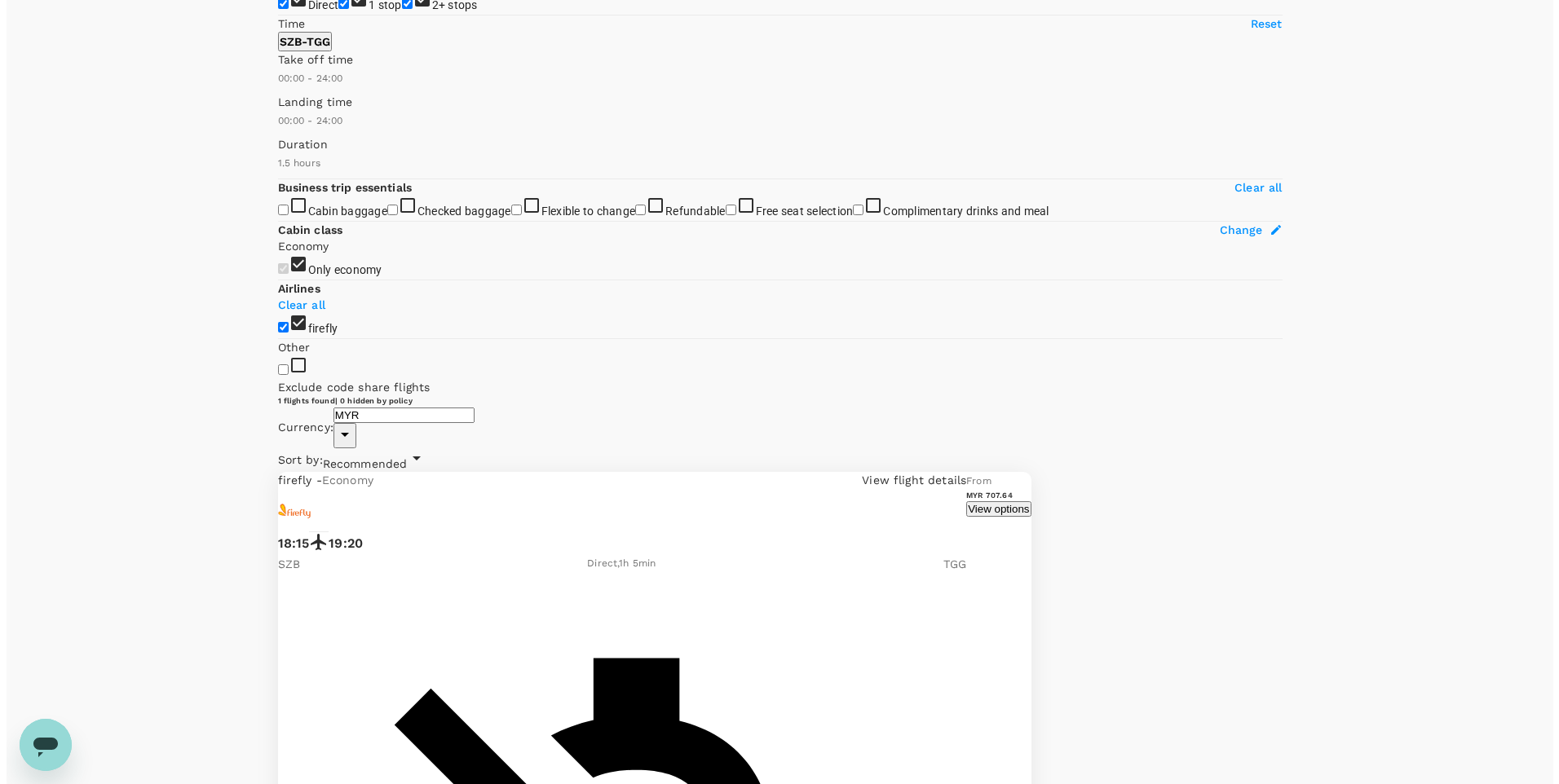 scroll, scrollTop: 0, scrollLeft: 0, axis: both 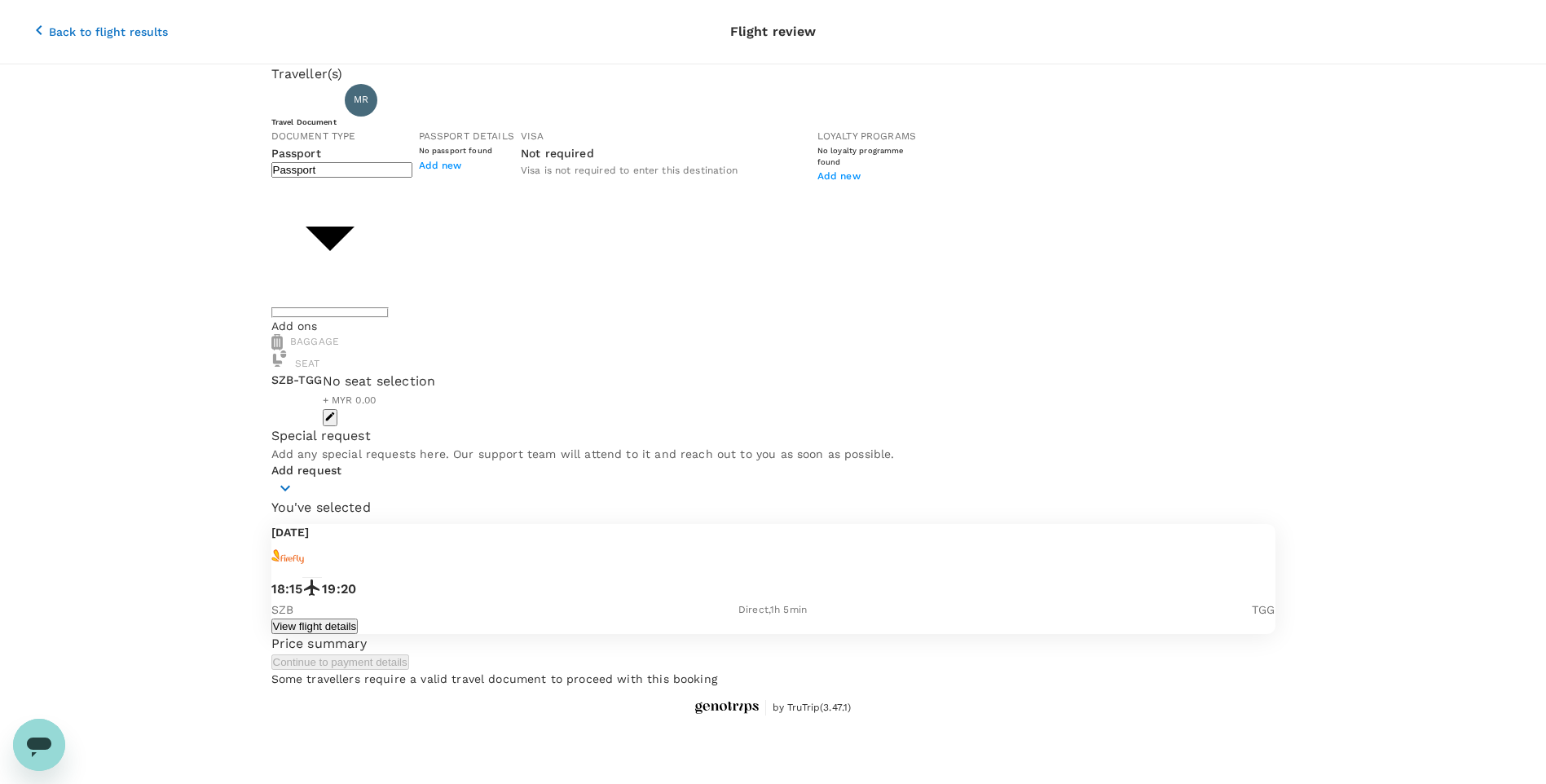 click on "Back to flight results Flight review Traveller(s) Traveller   1 : MR MUHAMMAD NUR AFIQ   ROSMAN Travel Document Document type Passport Passport ​ Passport details No passport found Add new Visa Not required Visa is not required to enter this destination Loyalty programs No loyalty programme found Add new Add ons Baggage Seat SZB  -  TGG No seat selection + MYR 0.00 Special request Add any special requests here. Our support team will attend to it and reach out to you as soon as possible. Add request You've selected Monday, 21 Jul 2025 18:15 19:20 SZB Direct ,  1h 5min TGG View flight details Price summary Continue to payment details Some travellers require a valid travel document to proceed with this booking by TruTrip  ( 3.47.1   ) View details Edit Add new" at bounding box center (773, 402) 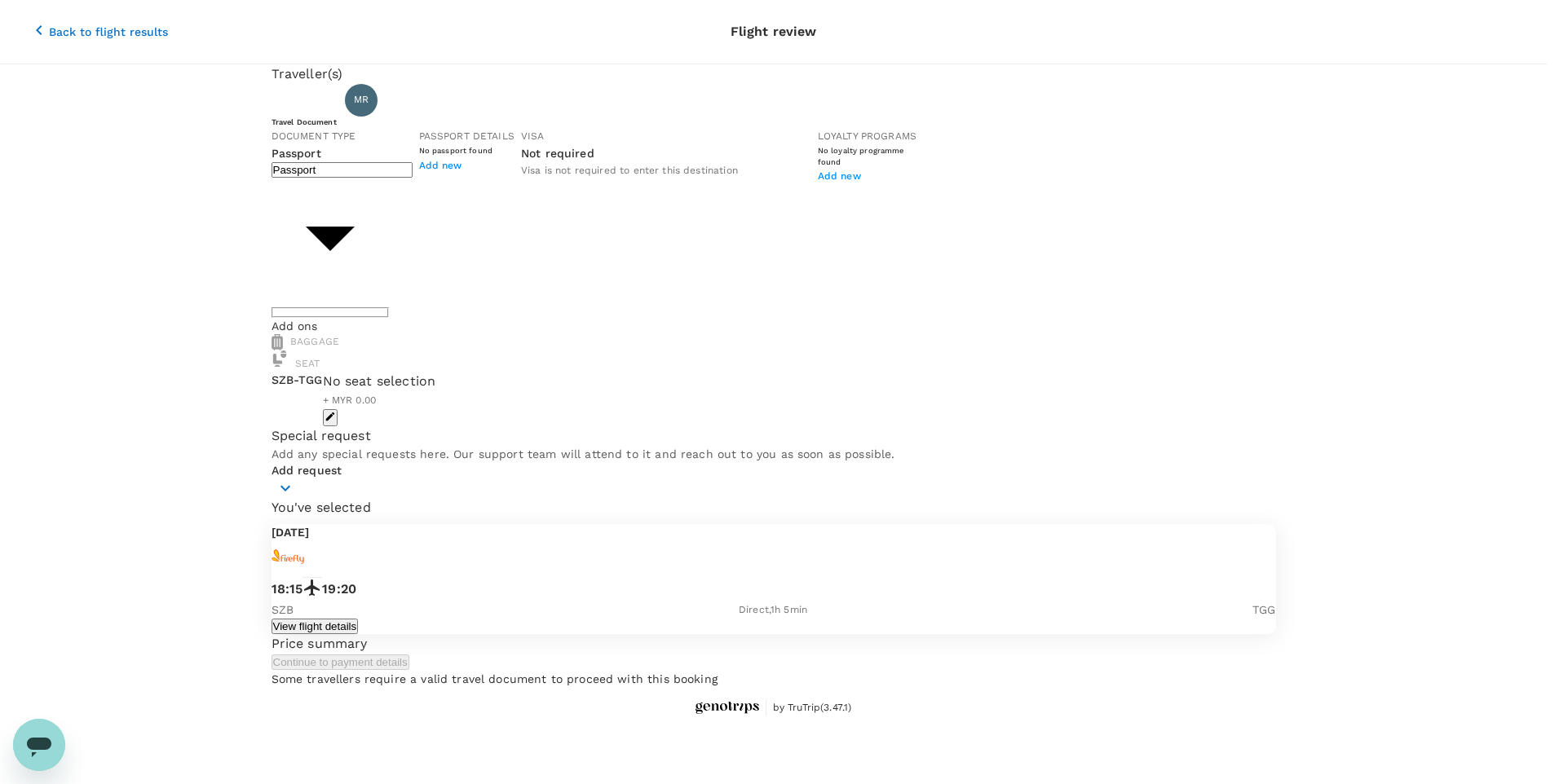 click on "ID card" at bounding box center (773, 829) 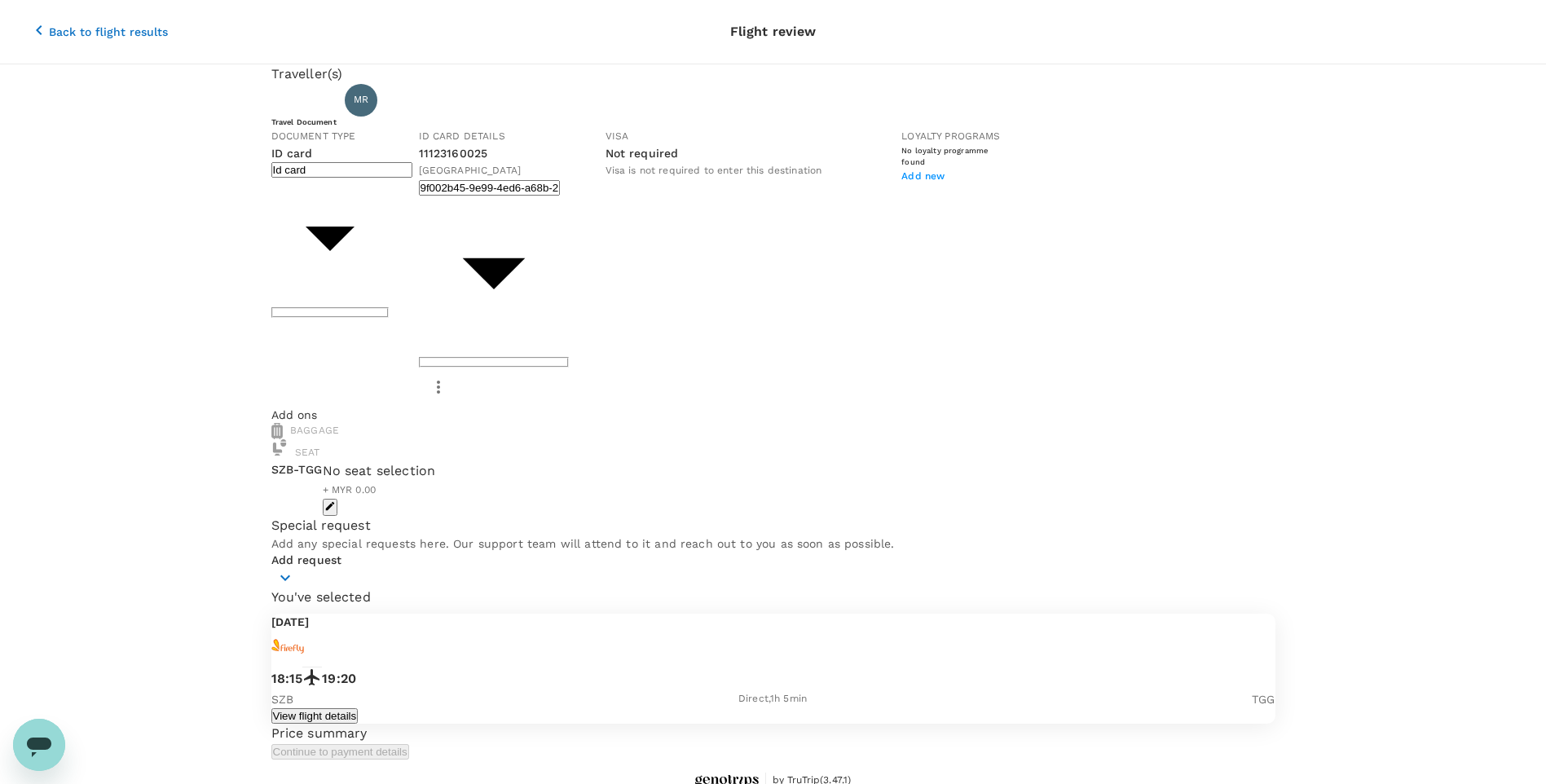 click on "Travel Document Document type ID card Id card ​ Id card details 11123160025 Malaysia 9f002b45-9e99-4ed6-a68b-2088672f60a1 ​ Visa Not required Visa is not required to enter this destination Loyalty programs No loyalty programme found Add new" at bounding box center (773, 262) 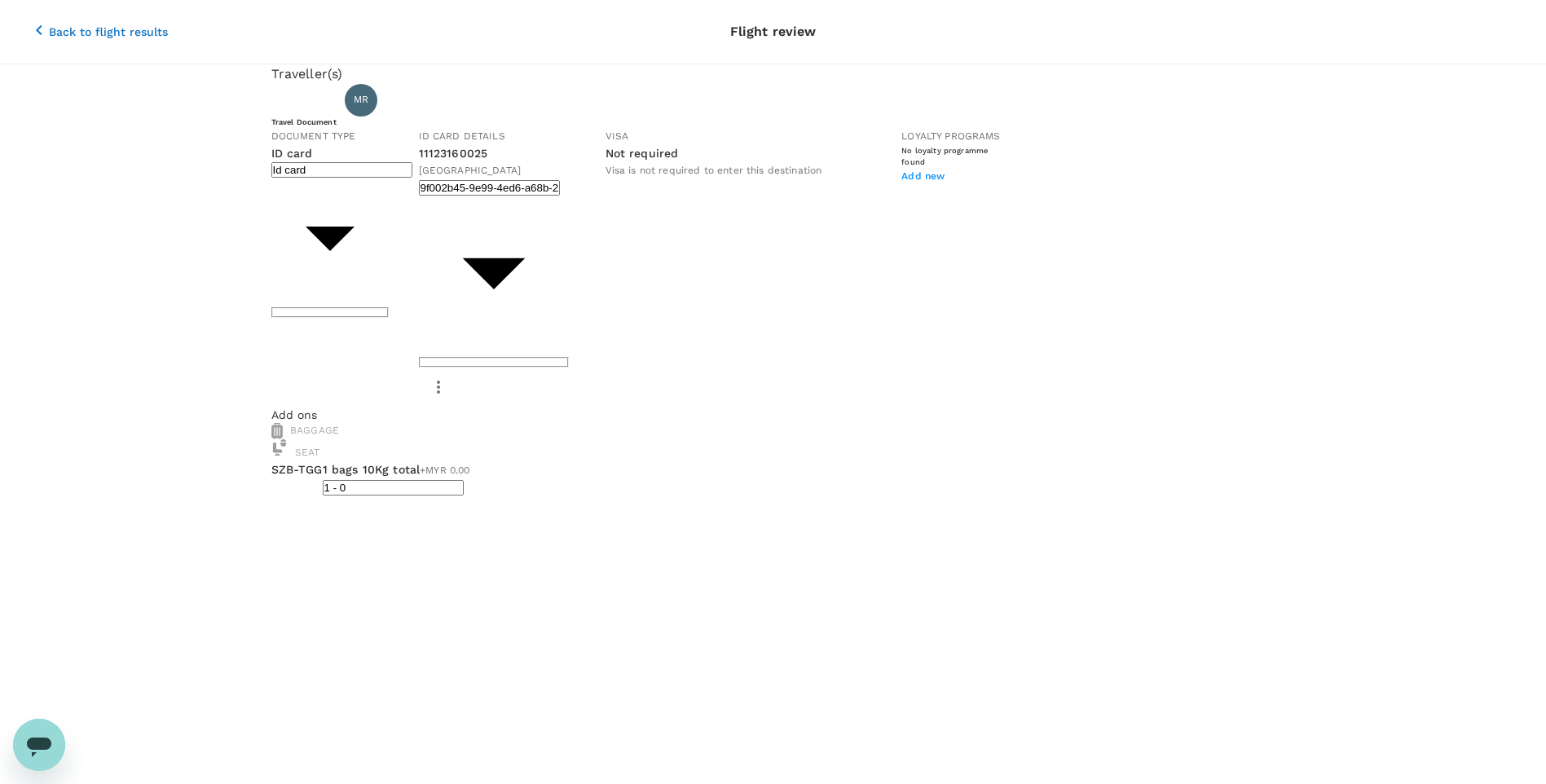 click on "Continue to payment details" at bounding box center [340, 1873] 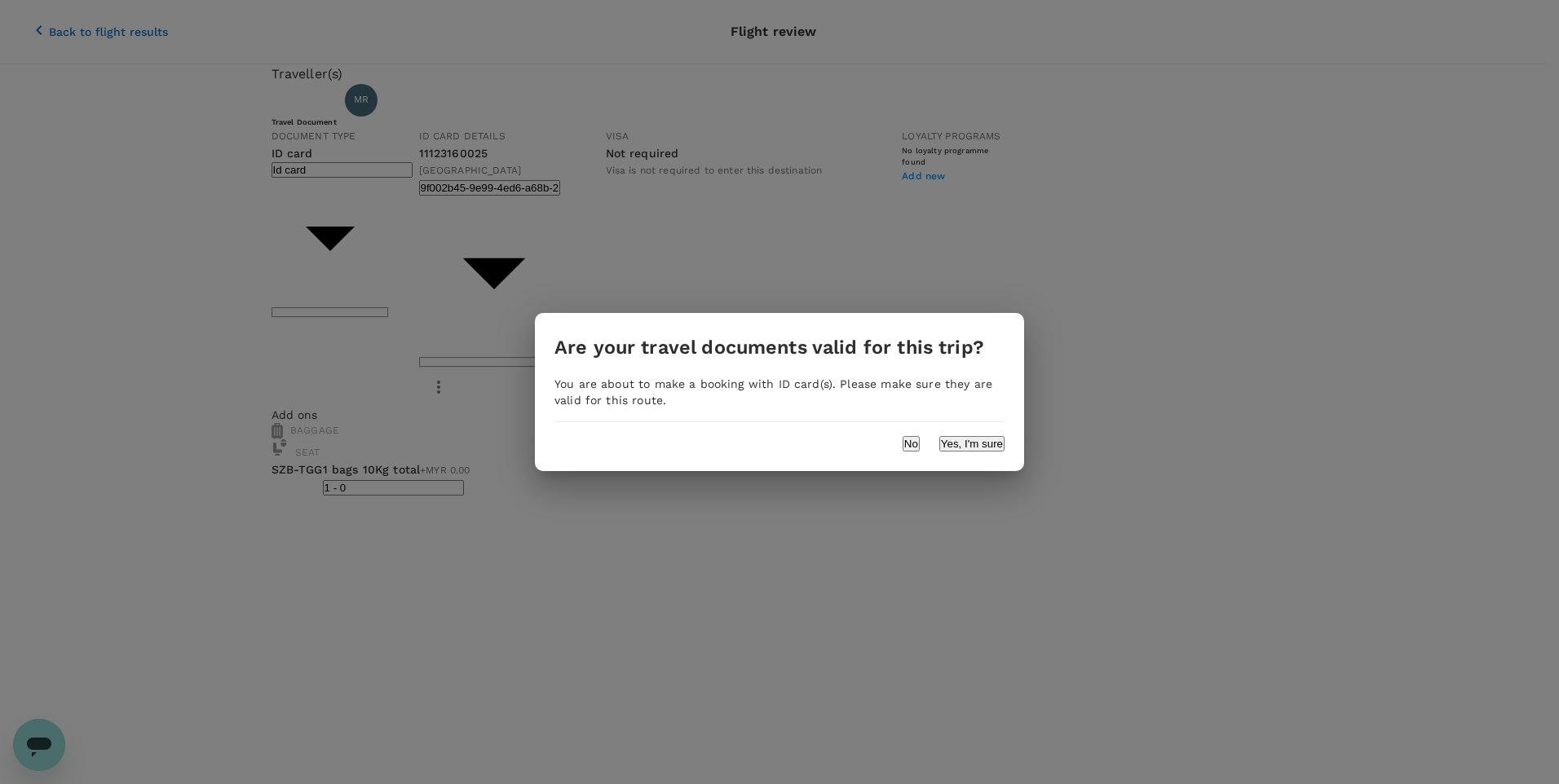 click on "Yes, I'm sure" at bounding box center (972, 443) 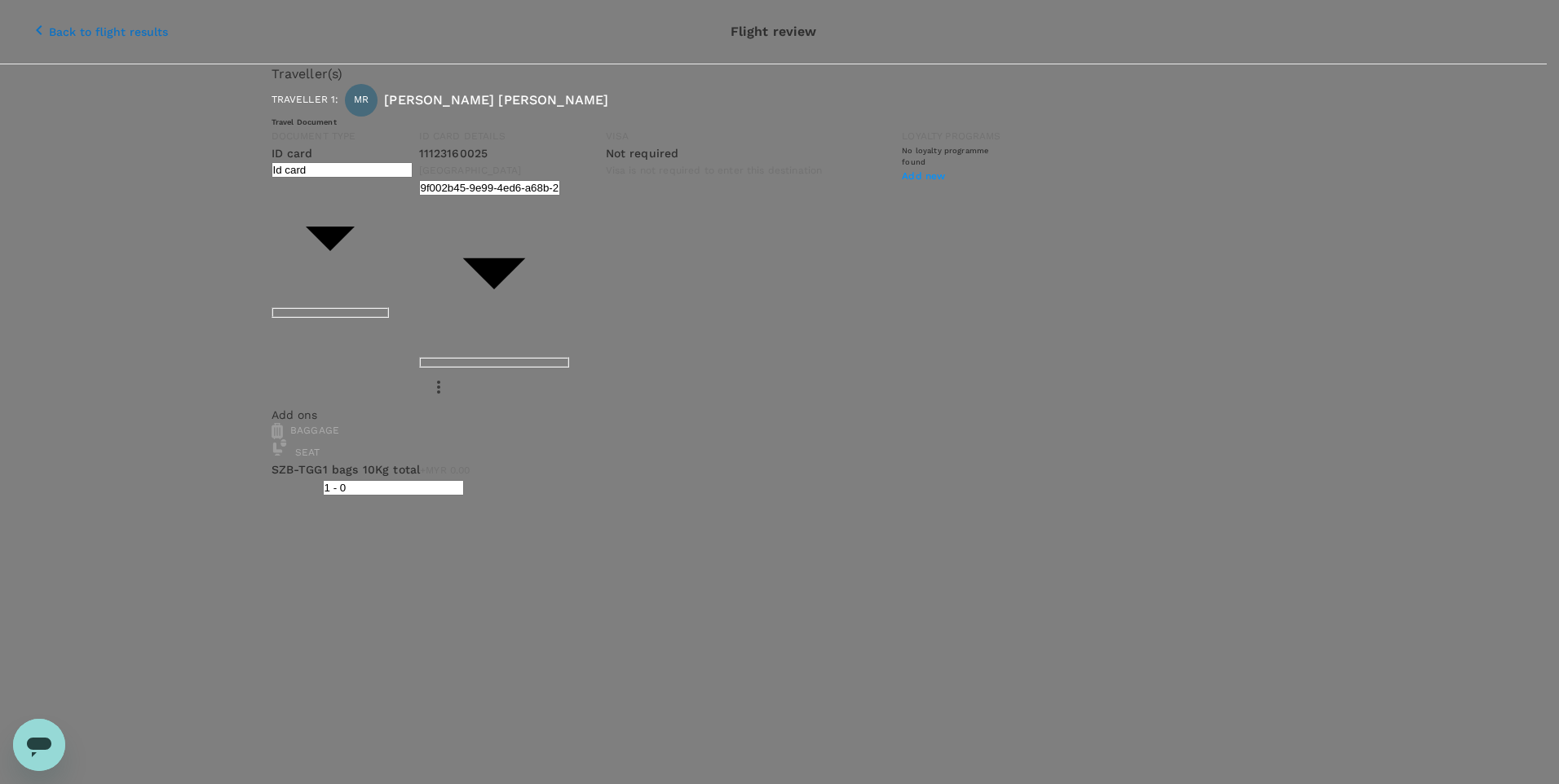 click at bounding box center (335, 3733) 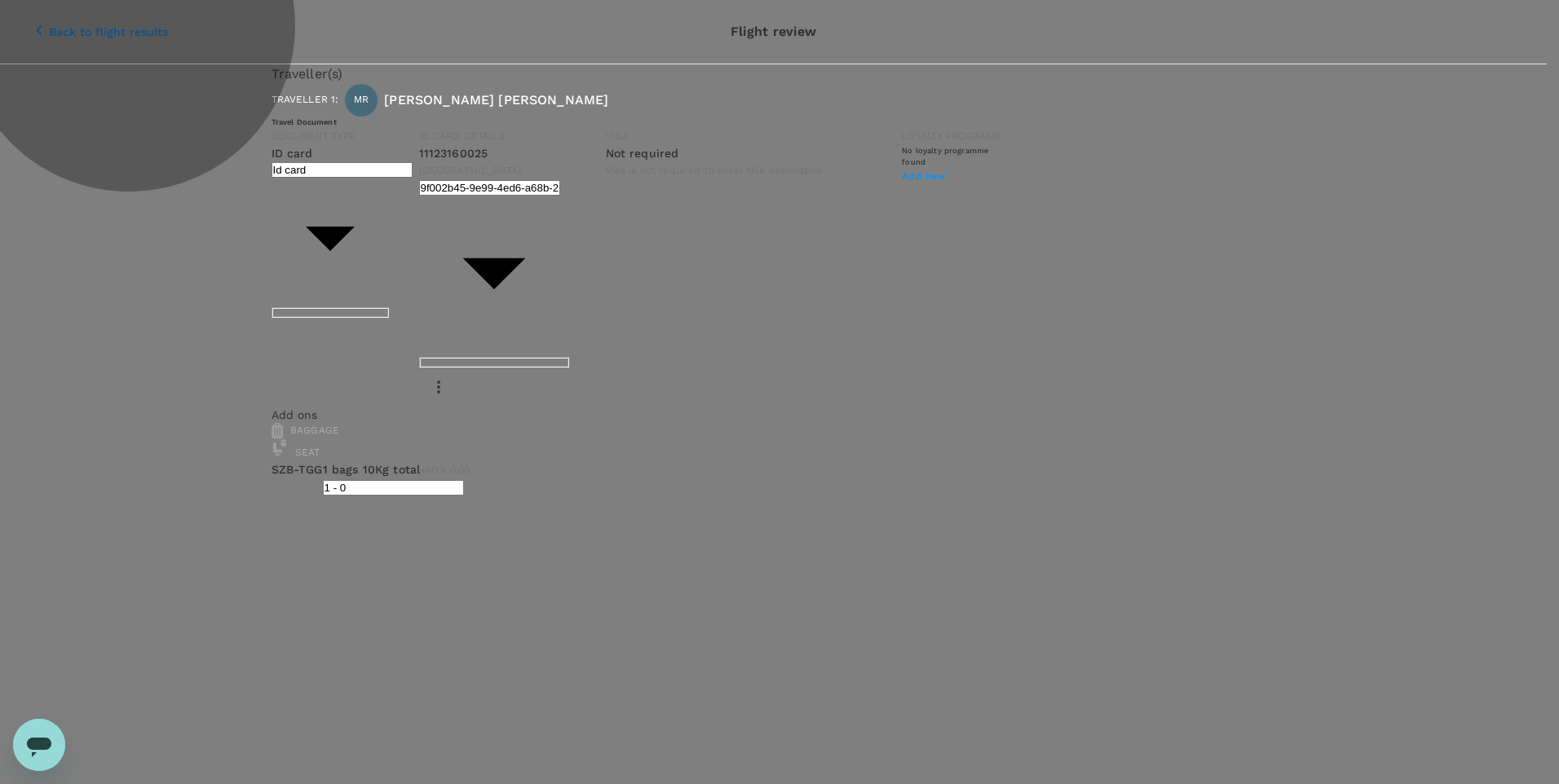 click on "Submit for approval" at bounding box center [1128, 2442] 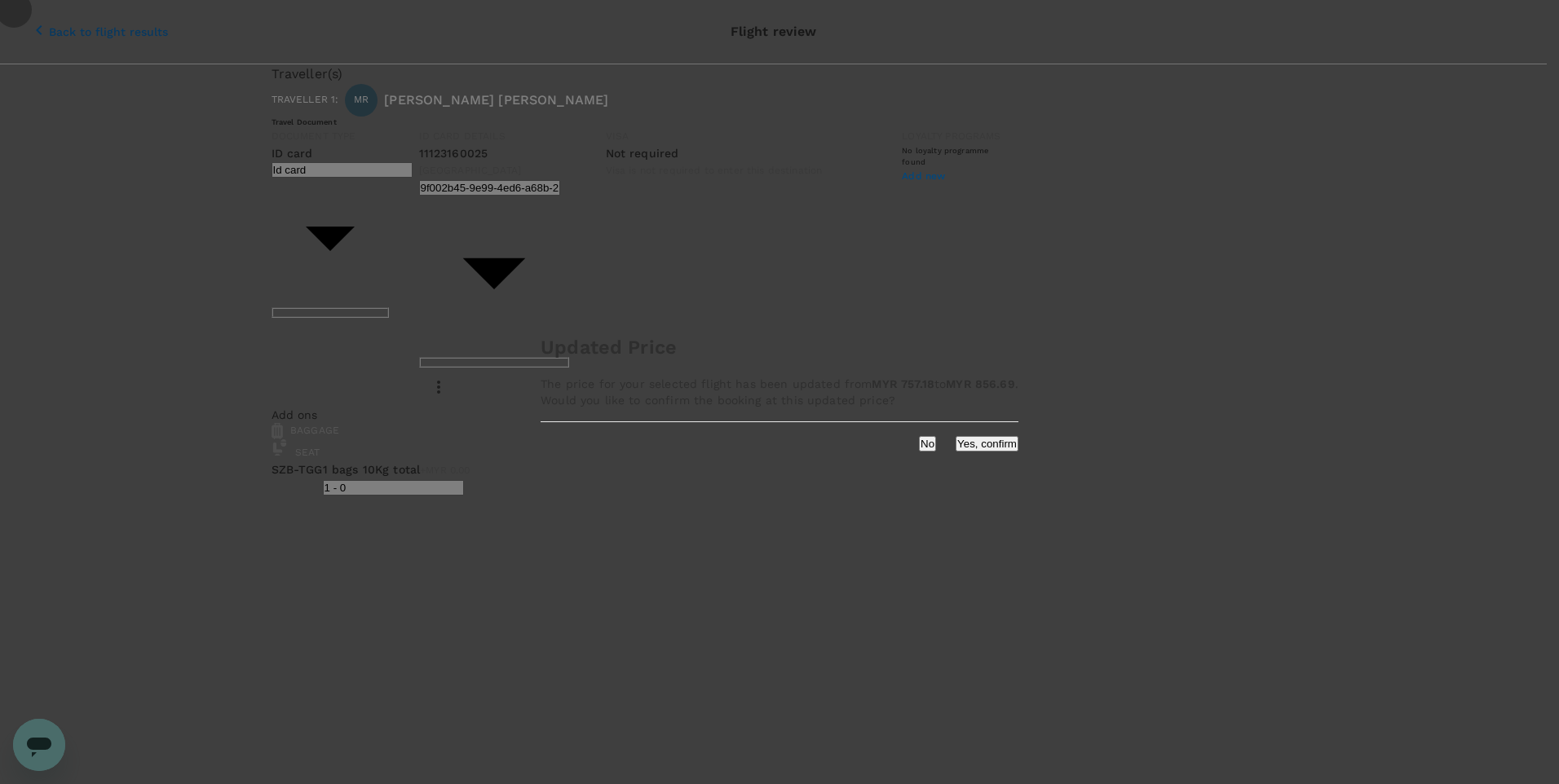 click on "No" at bounding box center (927, 443) 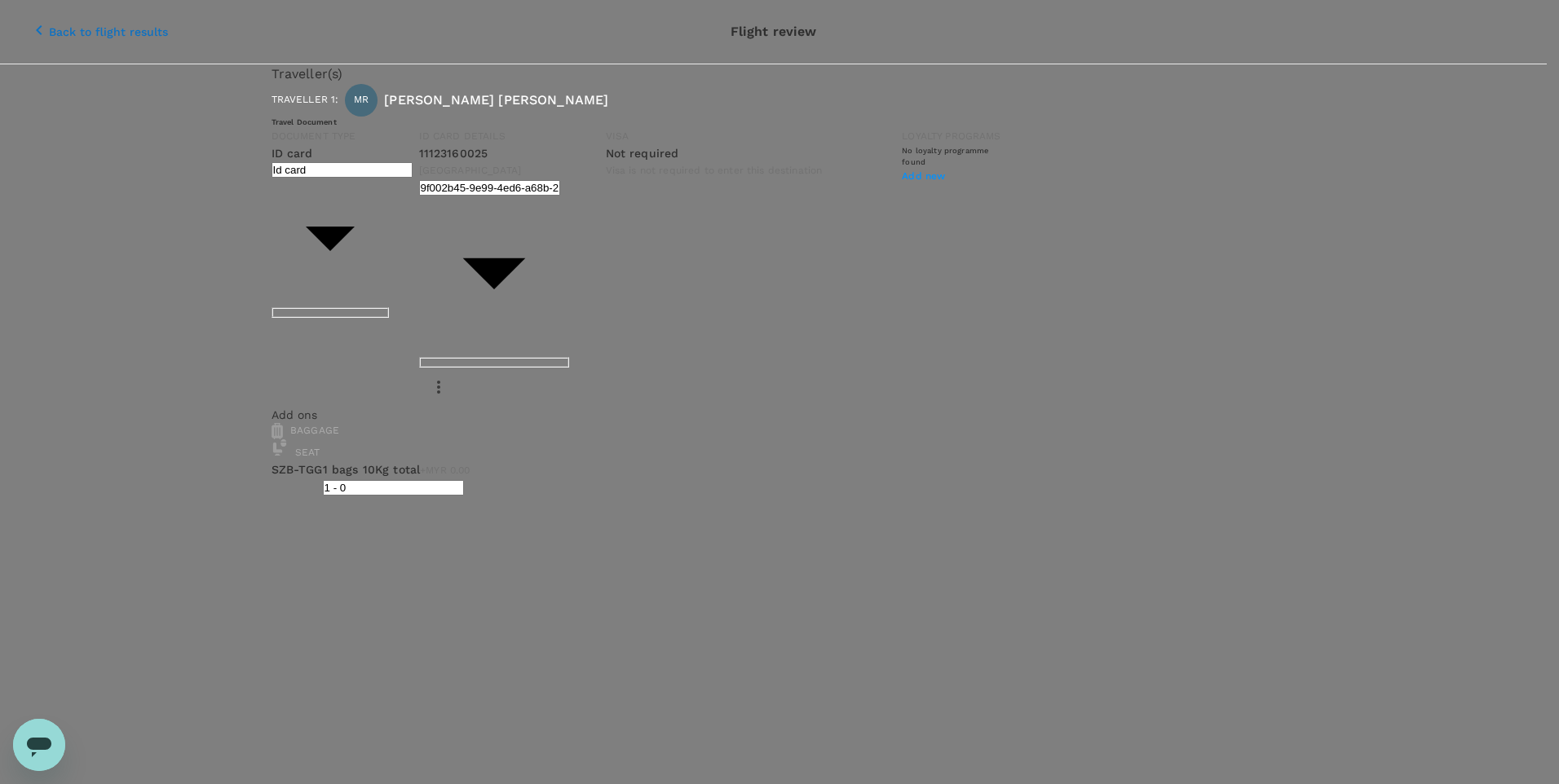 scroll, scrollTop: 377, scrollLeft: 0, axis: vertical 